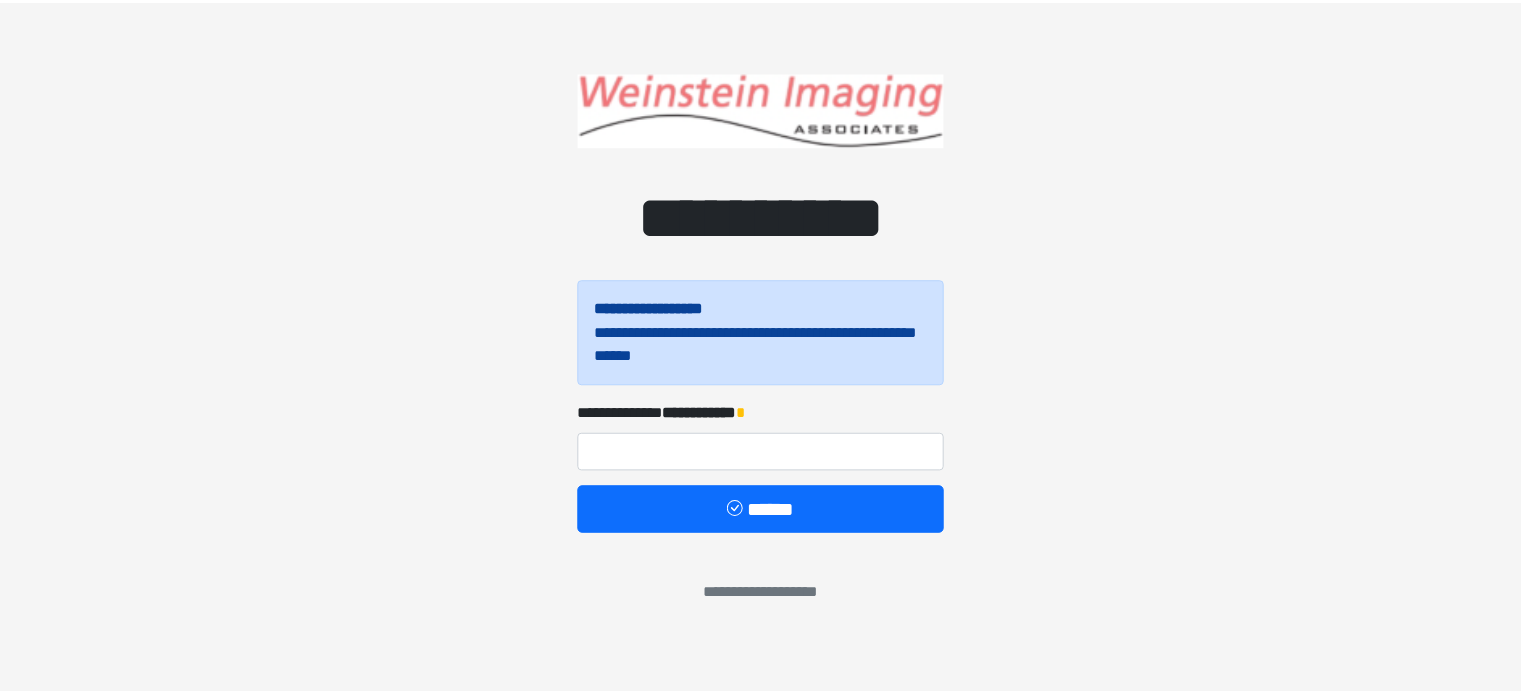 scroll, scrollTop: 0, scrollLeft: 0, axis: both 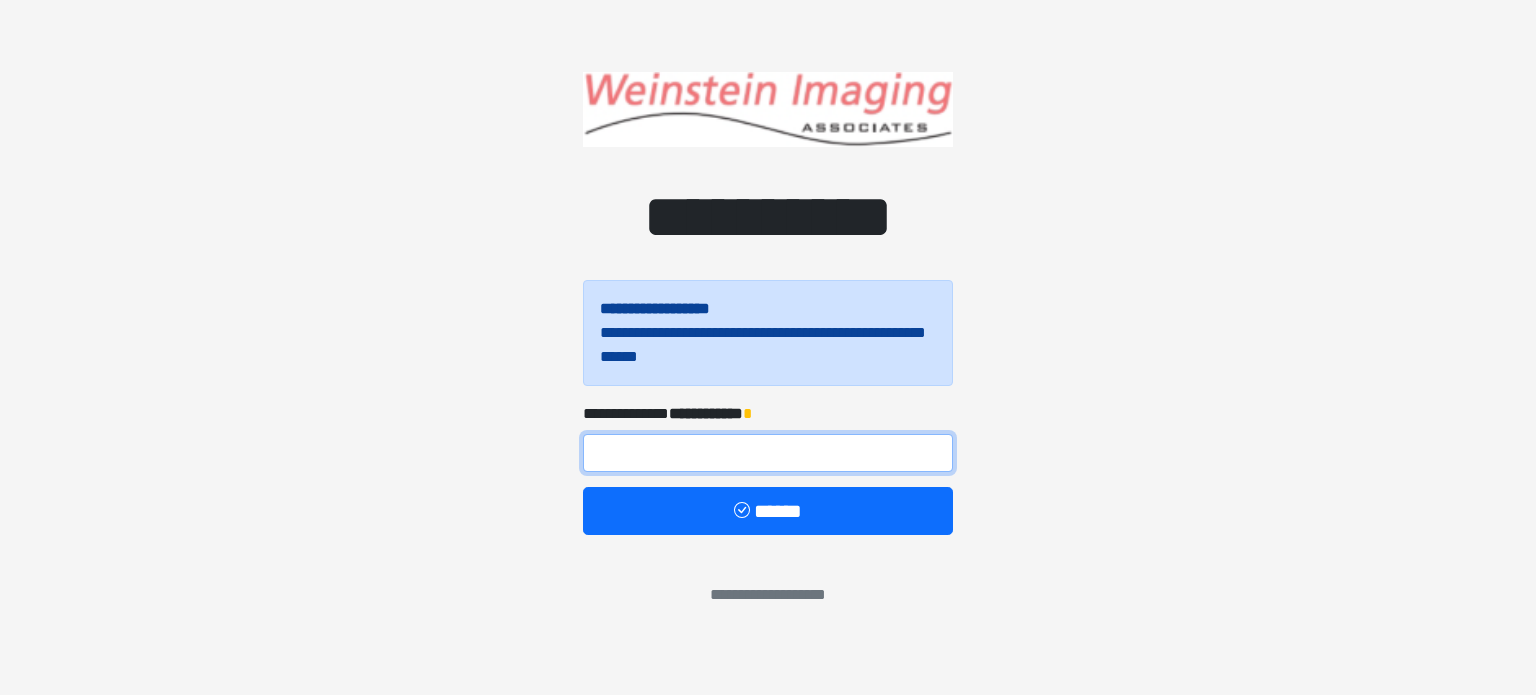 drag, startPoint x: 646, startPoint y: 459, endPoint x: 735, endPoint y: 410, distance: 101.597244 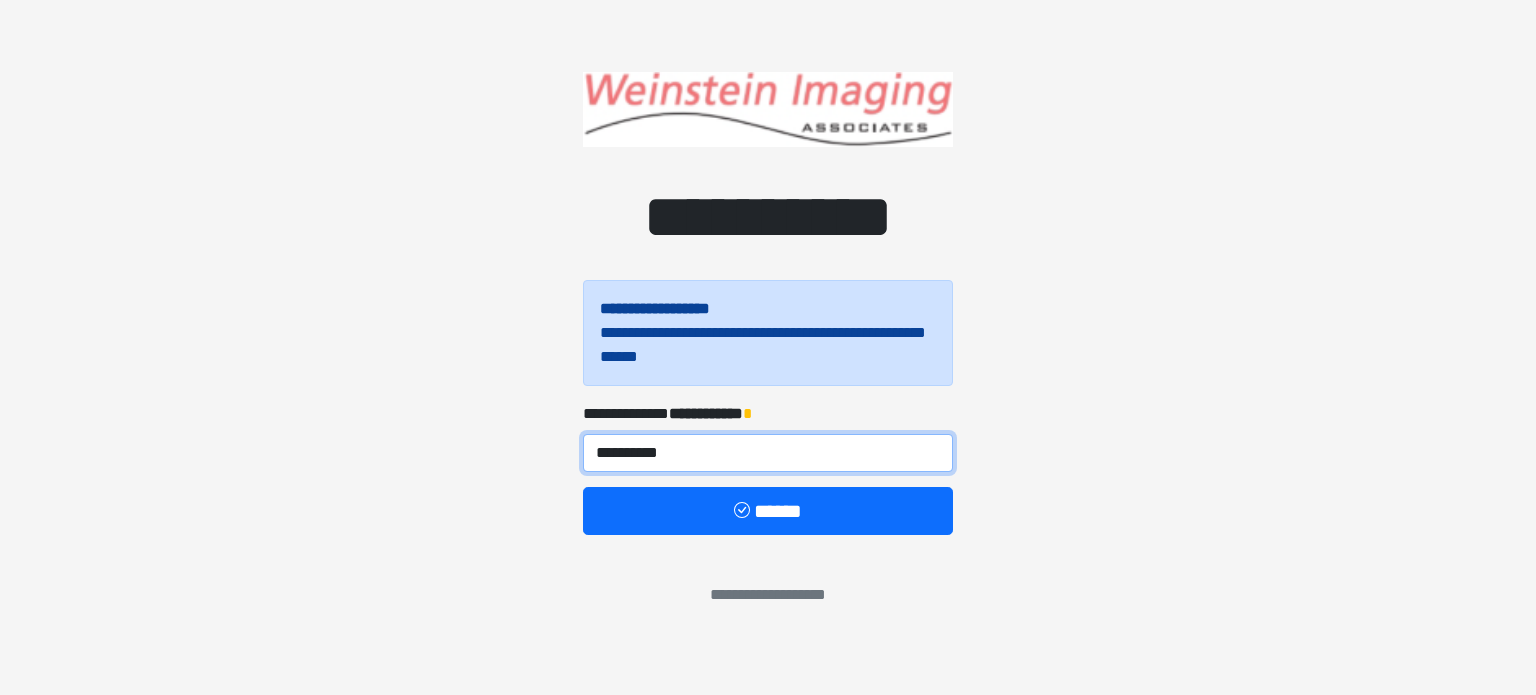 type on "**********" 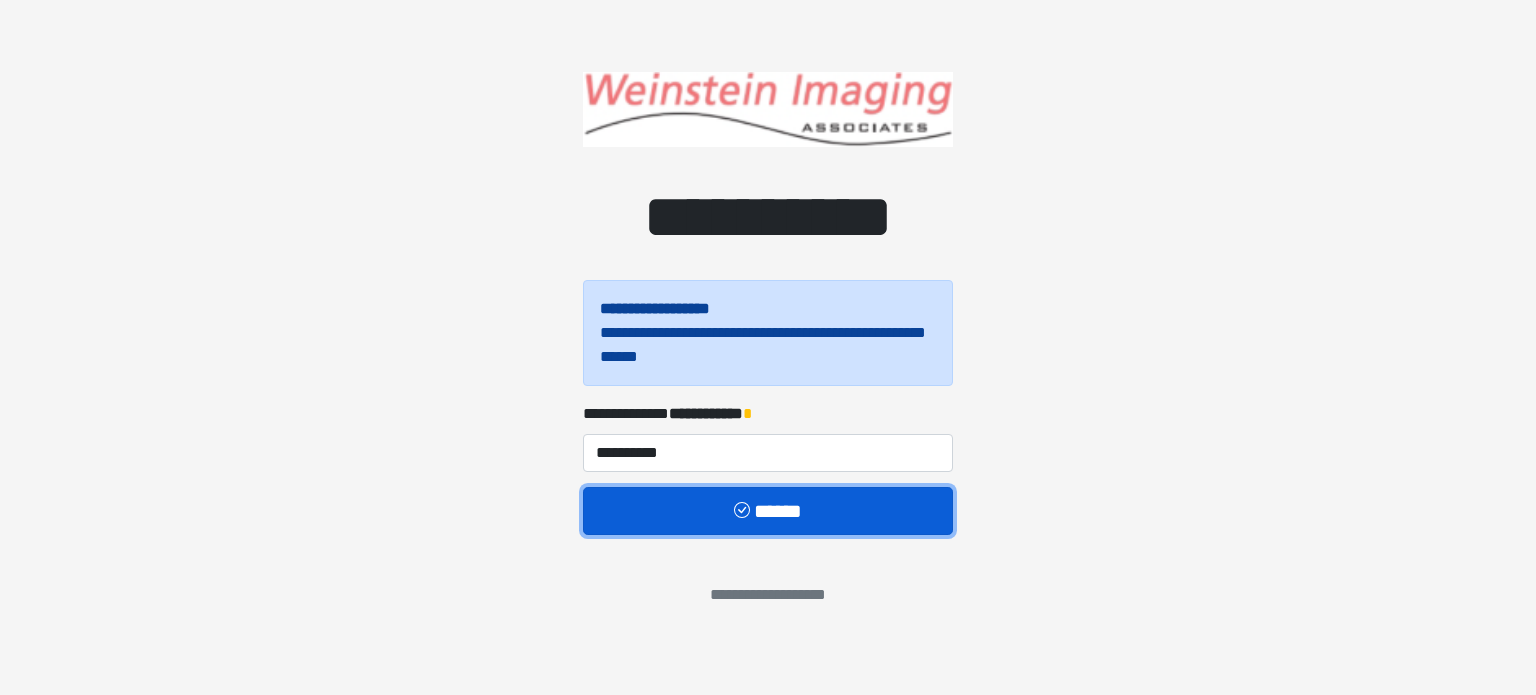 click on "******" at bounding box center [768, 511] 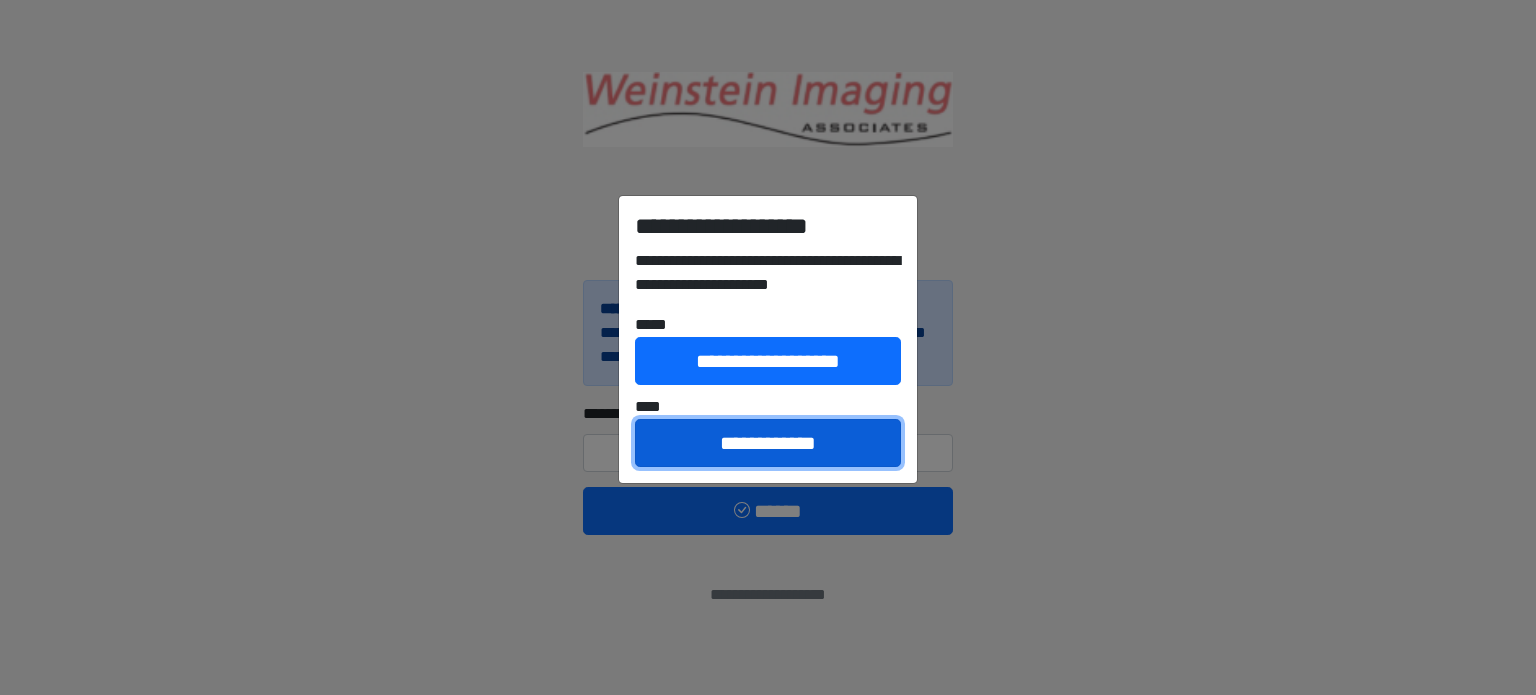 drag, startPoint x: 782, startPoint y: 432, endPoint x: 772, endPoint y: 421, distance: 14.866069 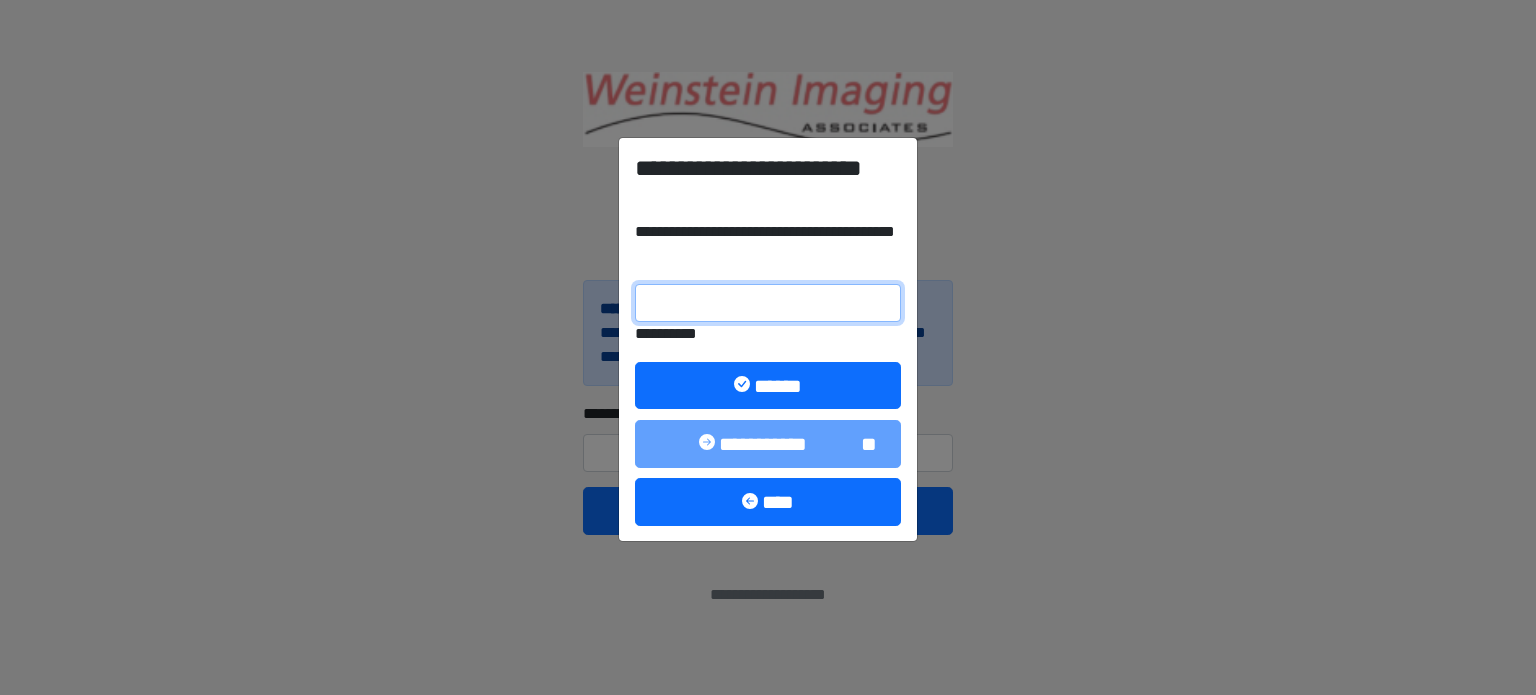 drag, startPoint x: 796, startPoint y: 286, endPoint x: 783, endPoint y: 302, distance: 20.615528 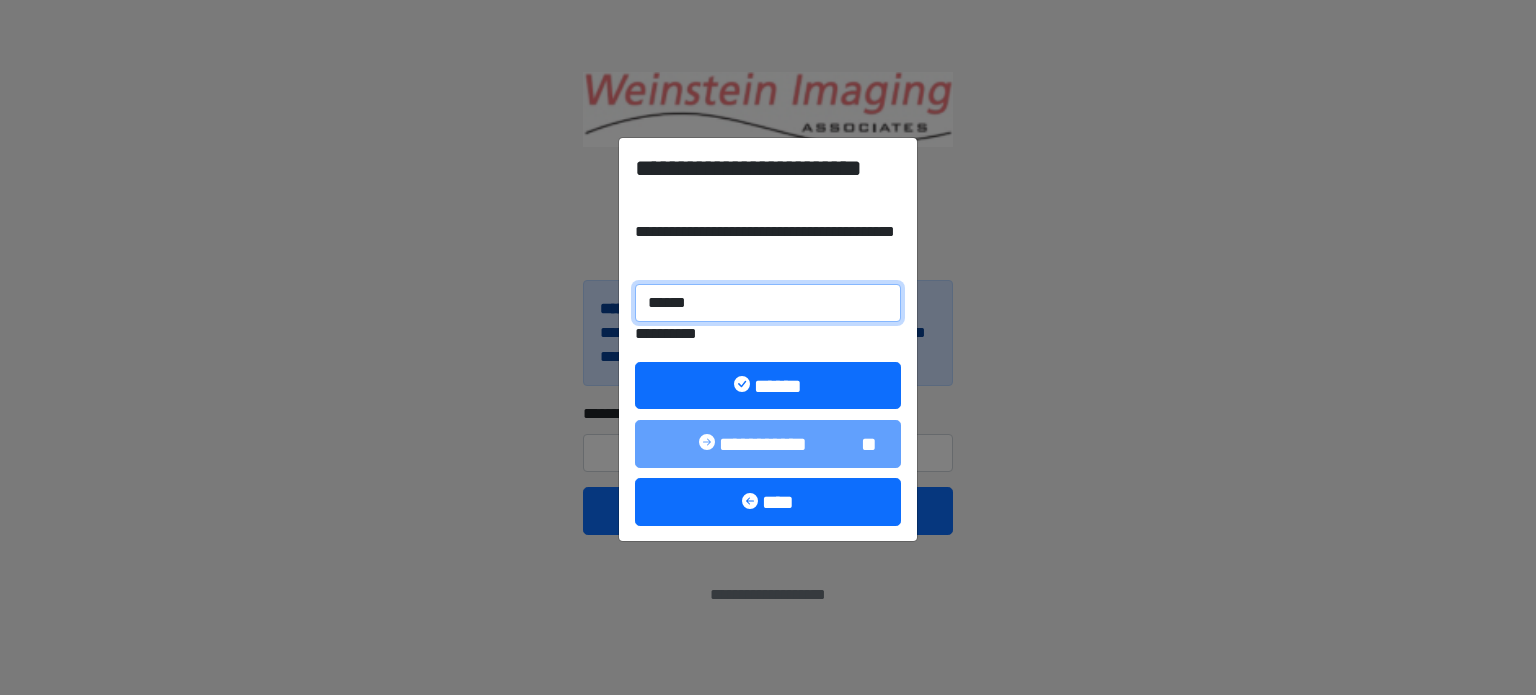 type on "******" 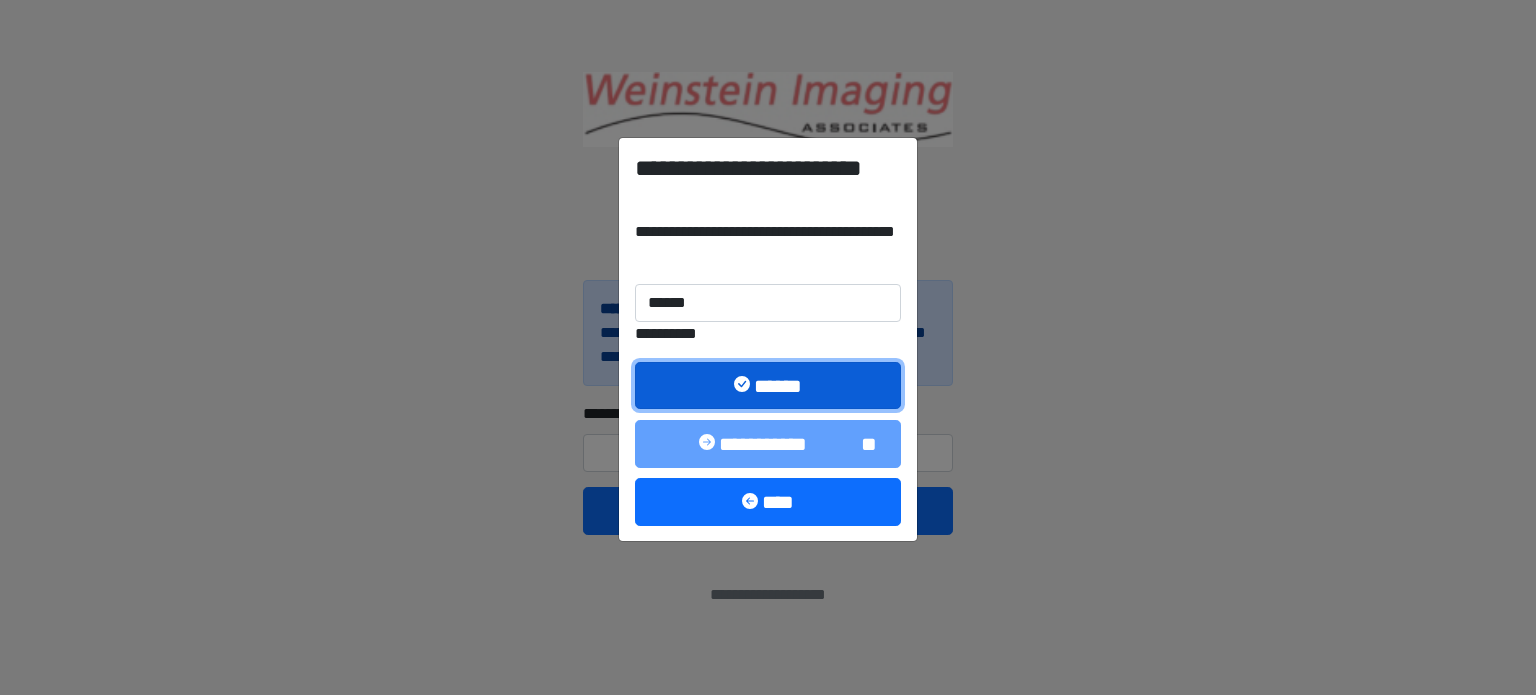 click on "******" at bounding box center [768, 386] 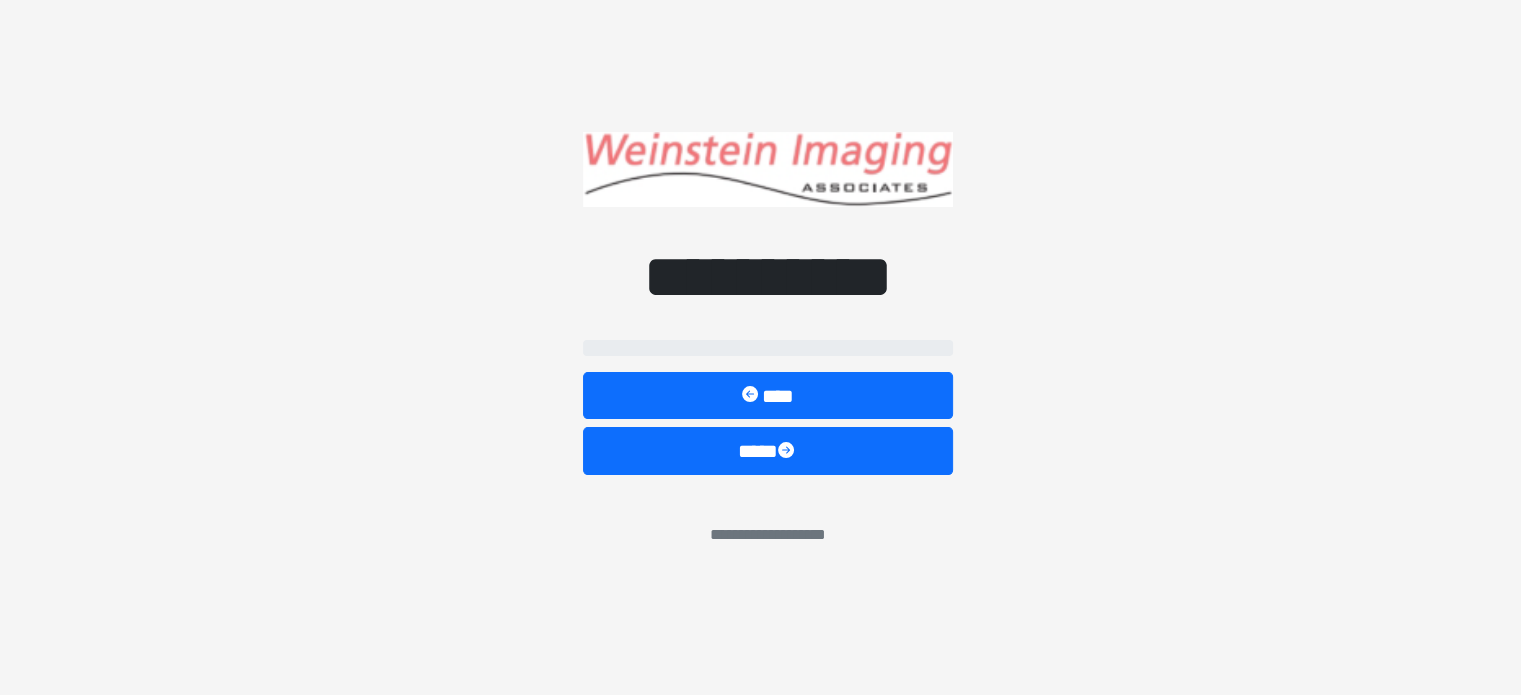select on "*****" 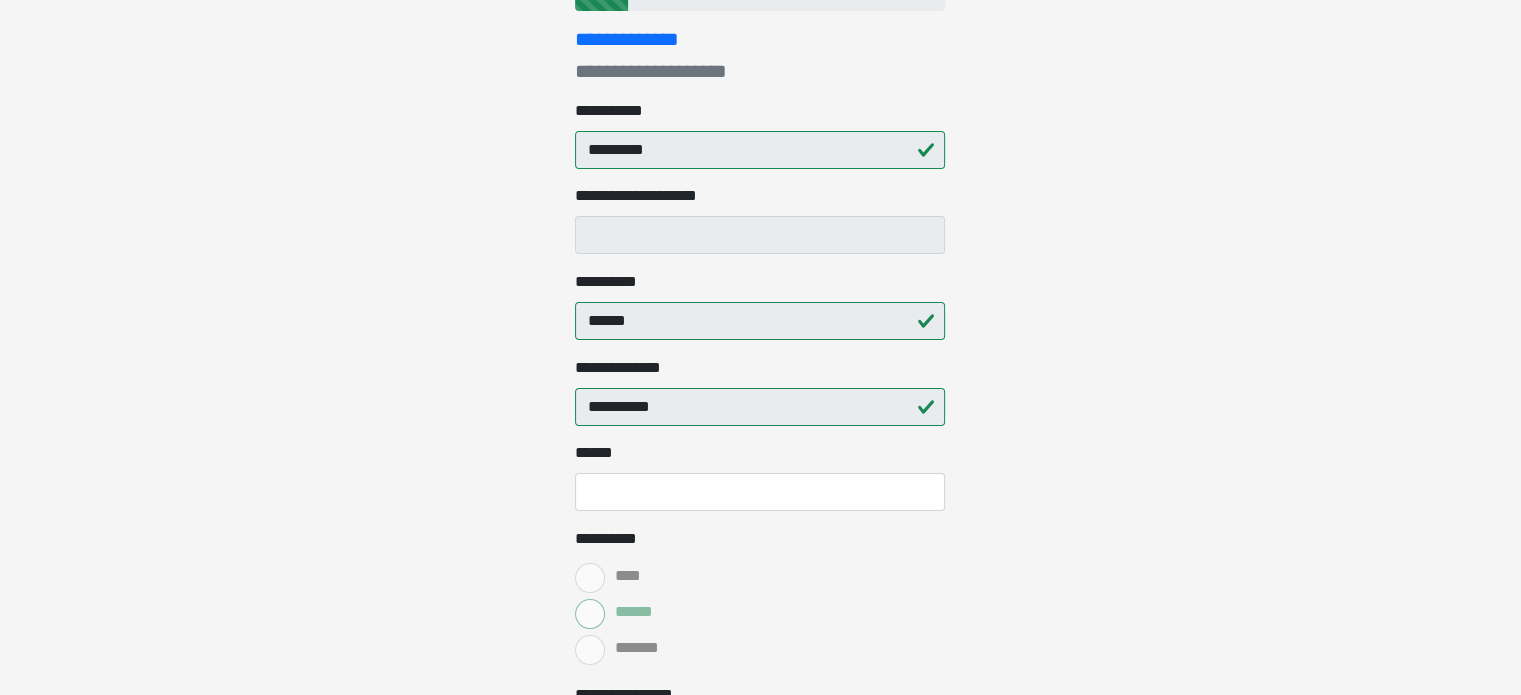 scroll, scrollTop: 300, scrollLeft: 0, axis: vertical 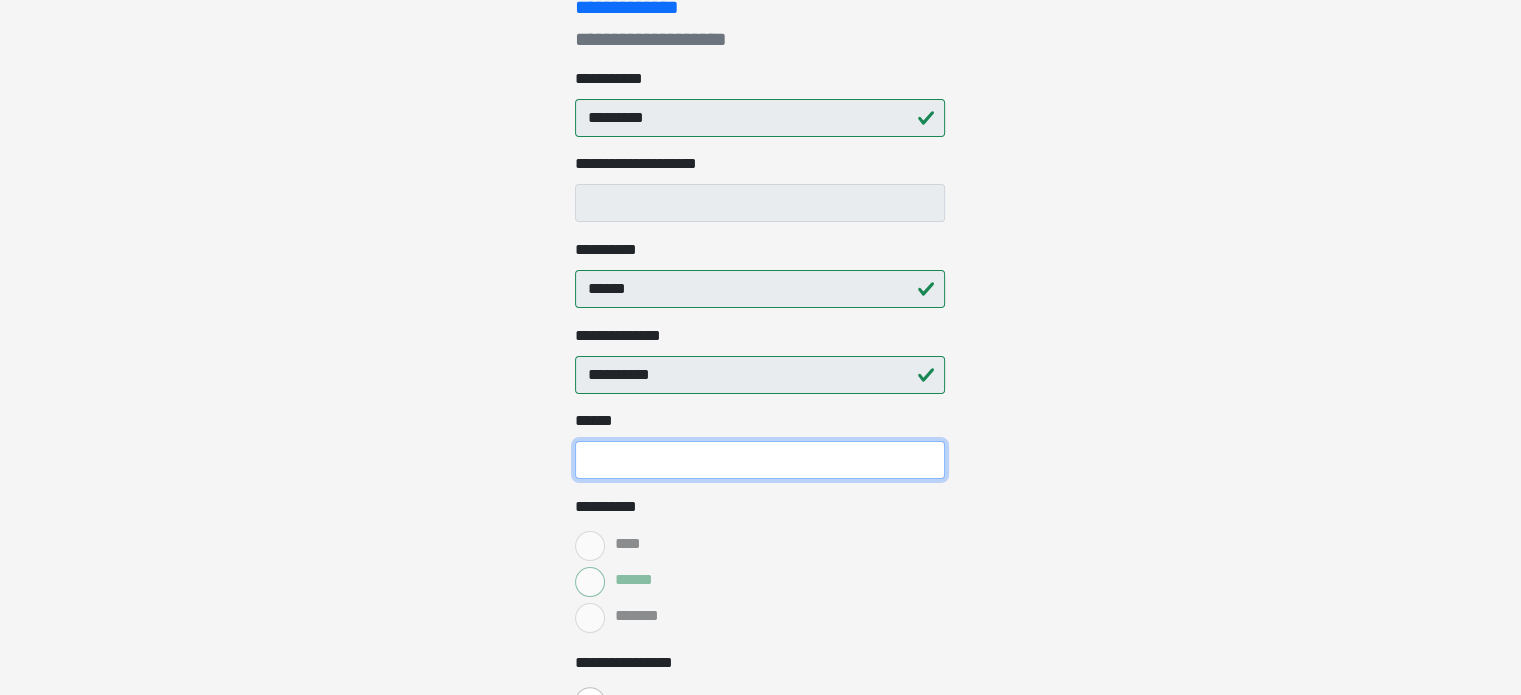 click on "**** *" at bounding box center [760, 460] 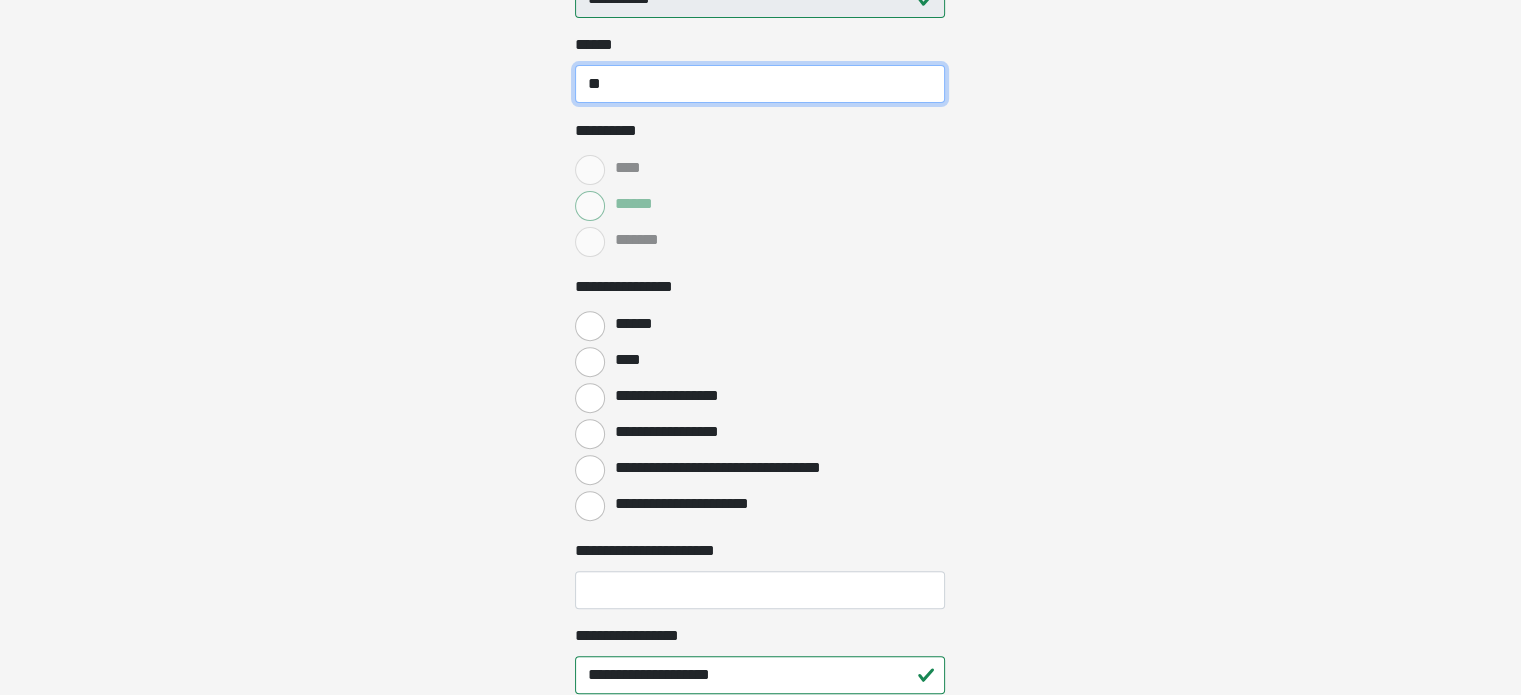 scroll, scrollTop: 700, scrollLeft: 0, axis: vertical 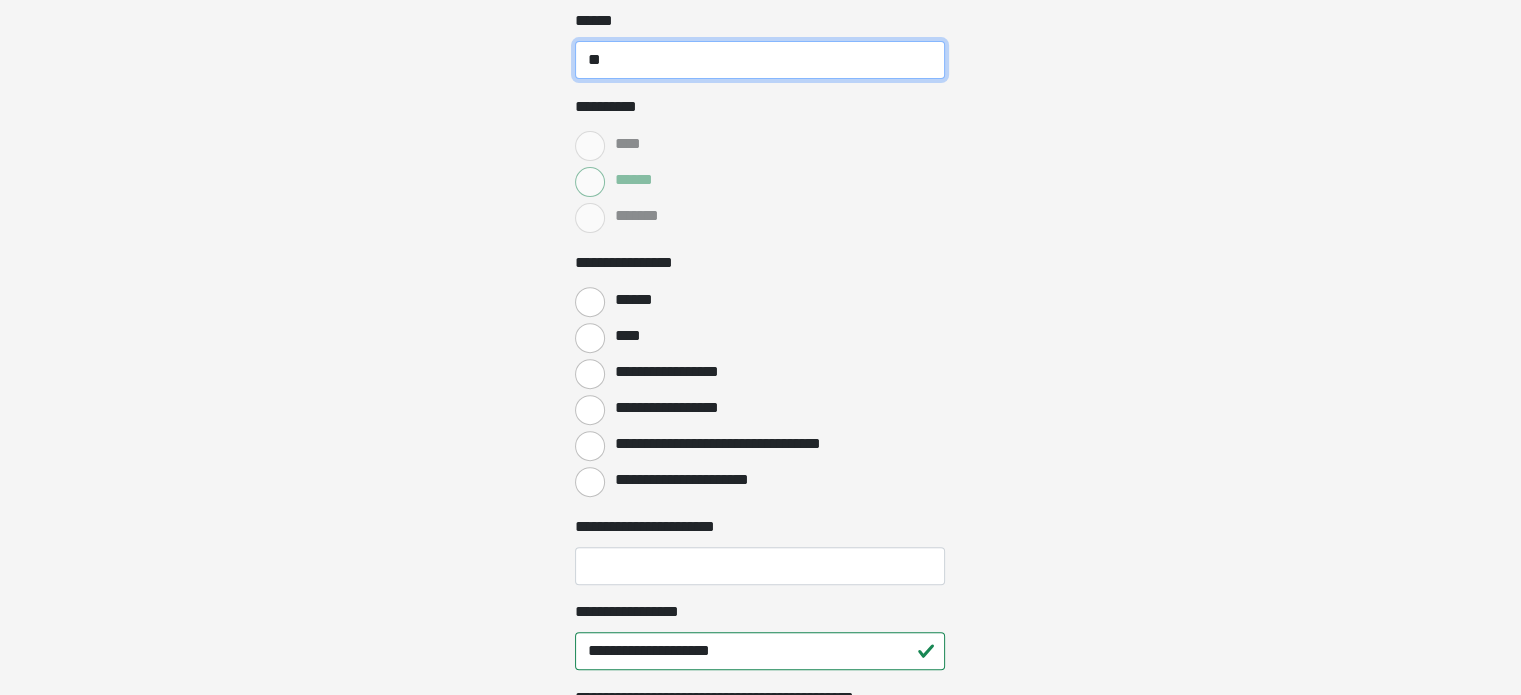 type on "**" 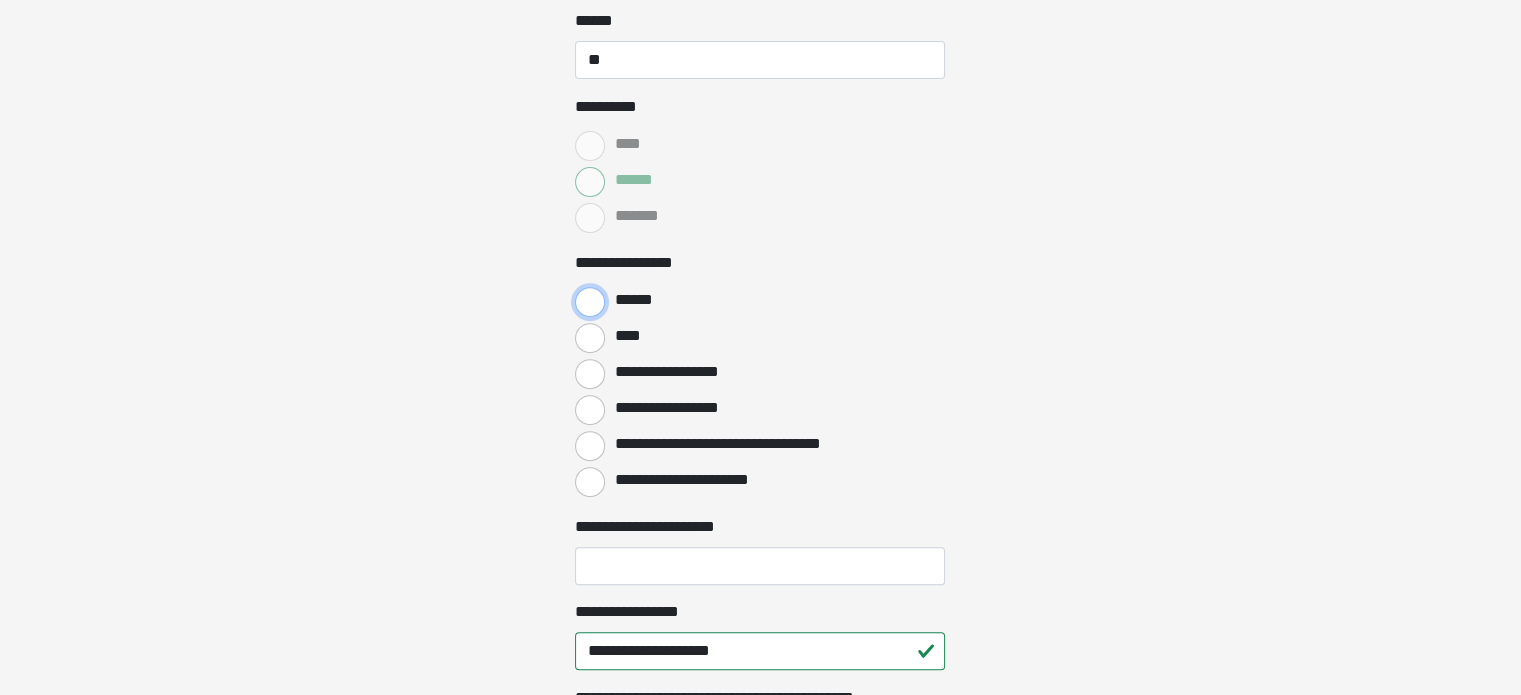 click on "******" at bounding box center [590, 302] 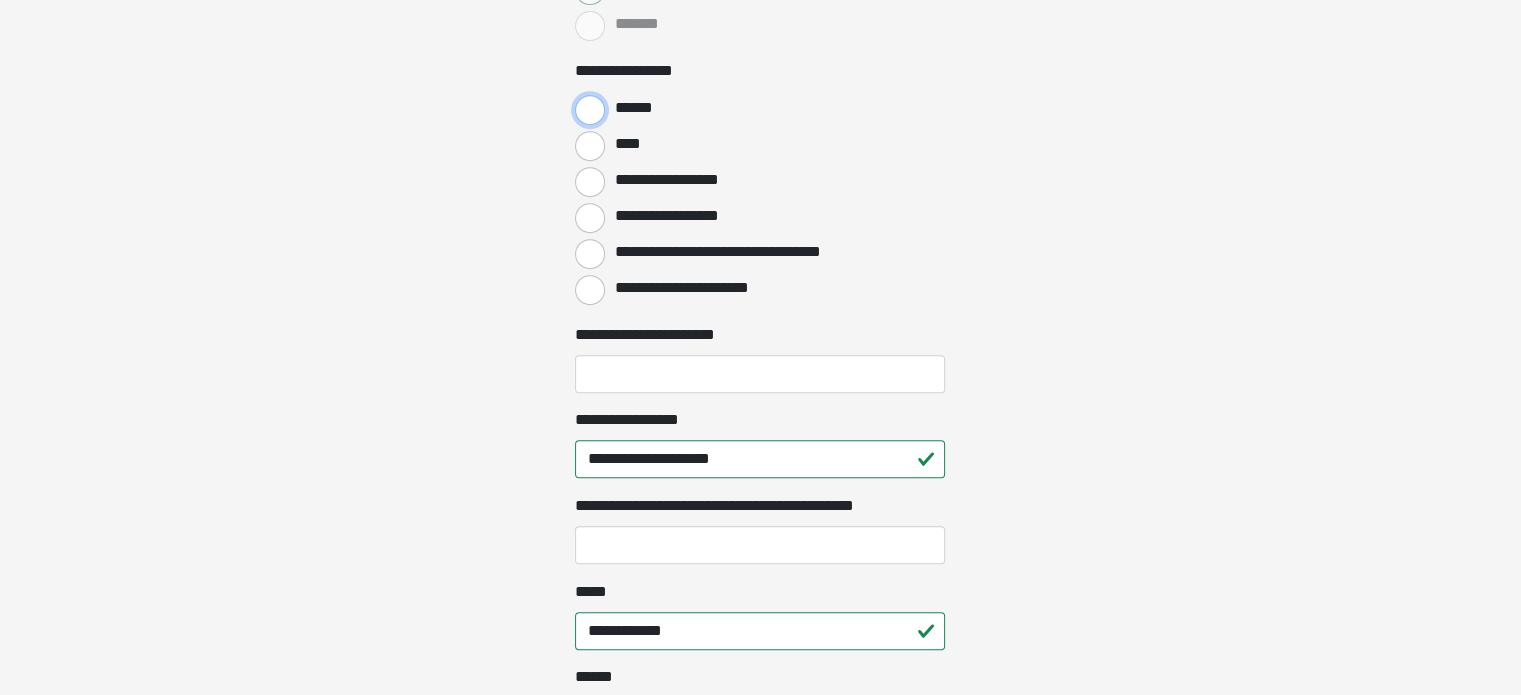 scroll, scrollTop: 900, scrollLeft: 0, axis: vertical 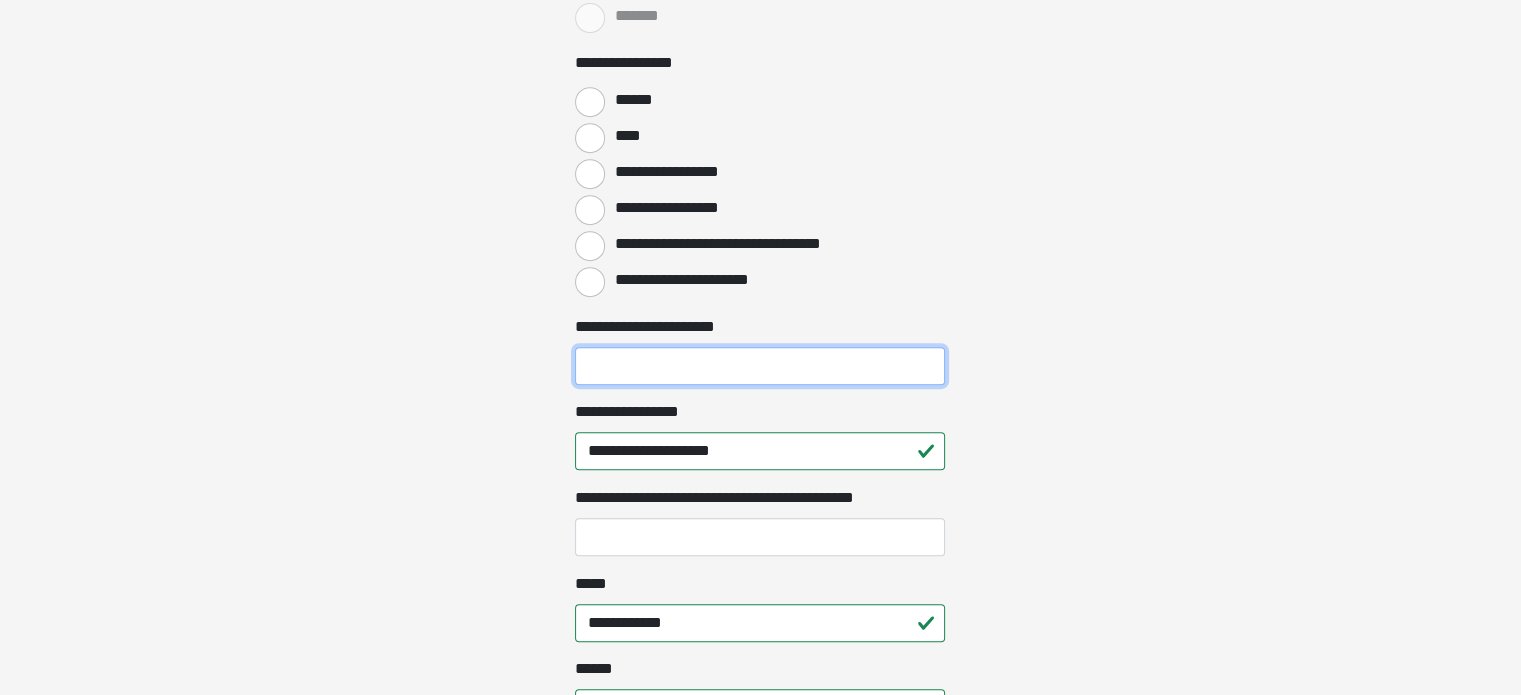 click on "**********" at bounding box center [760, 366] 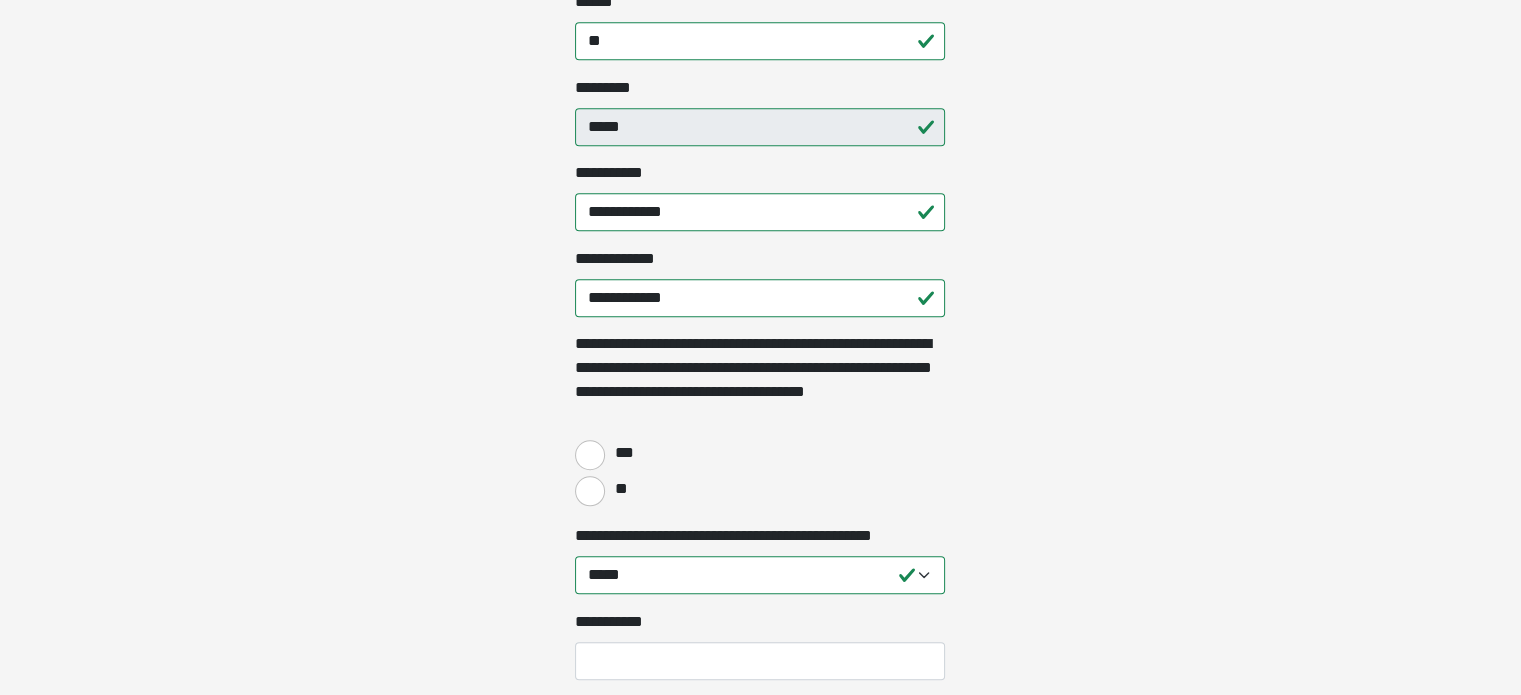 scroll, scrollTop: 1600, scrollLeft: 0, axis: vertical 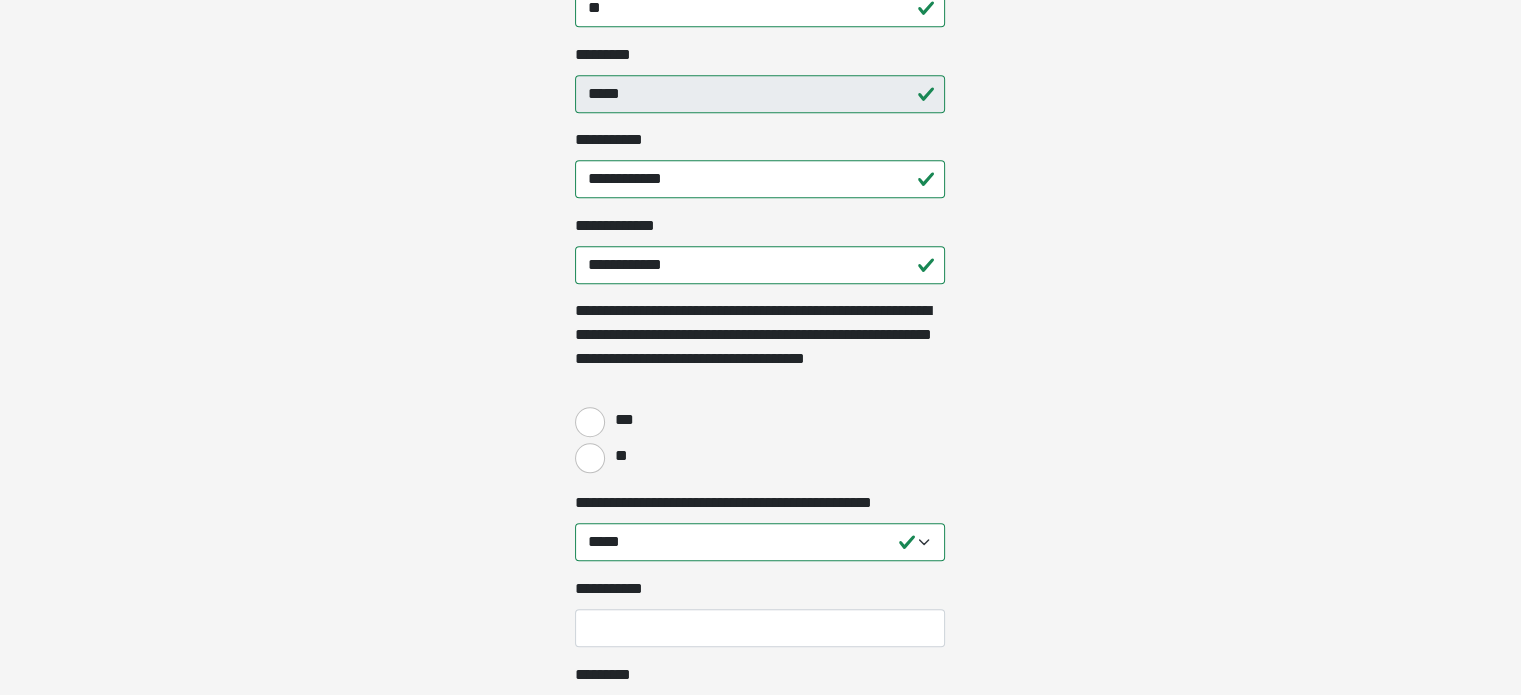 type on "**********" 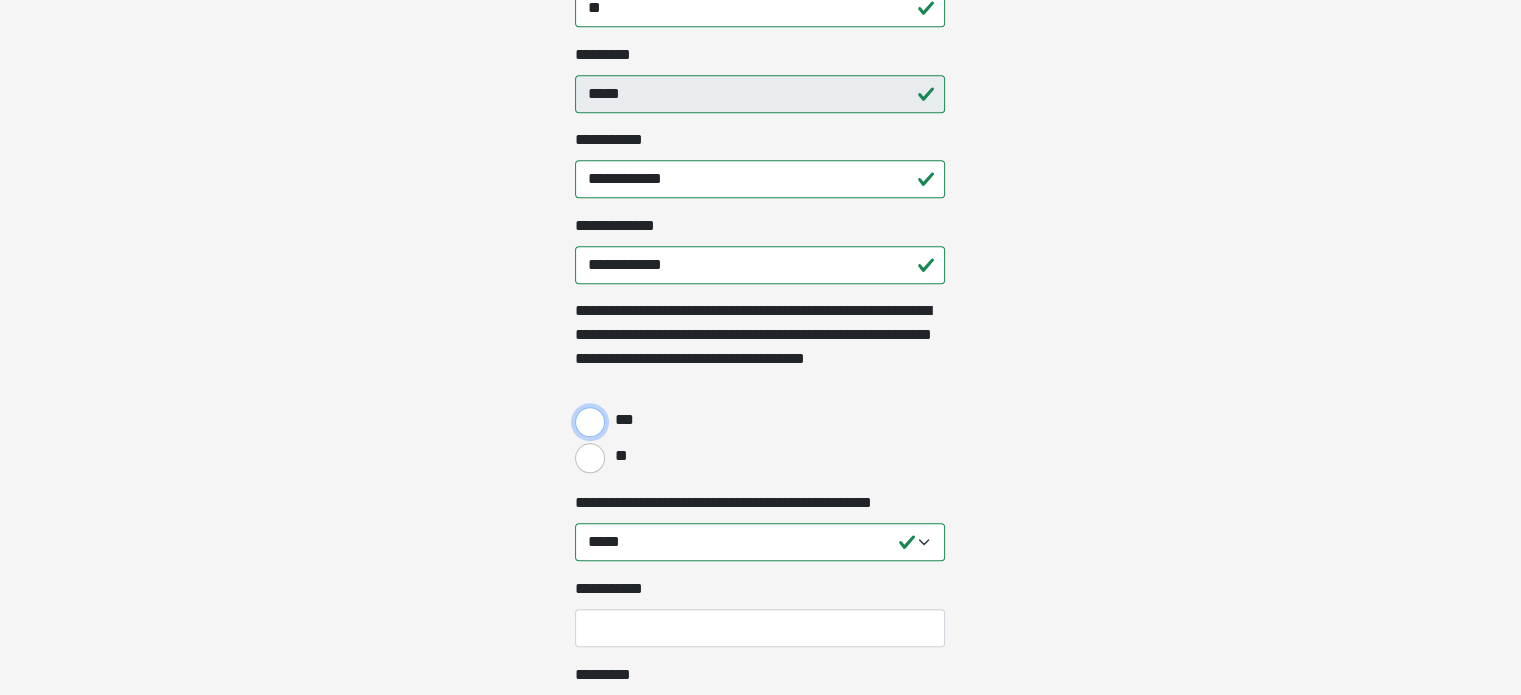 click on "***" at bounding box center (590, 422) 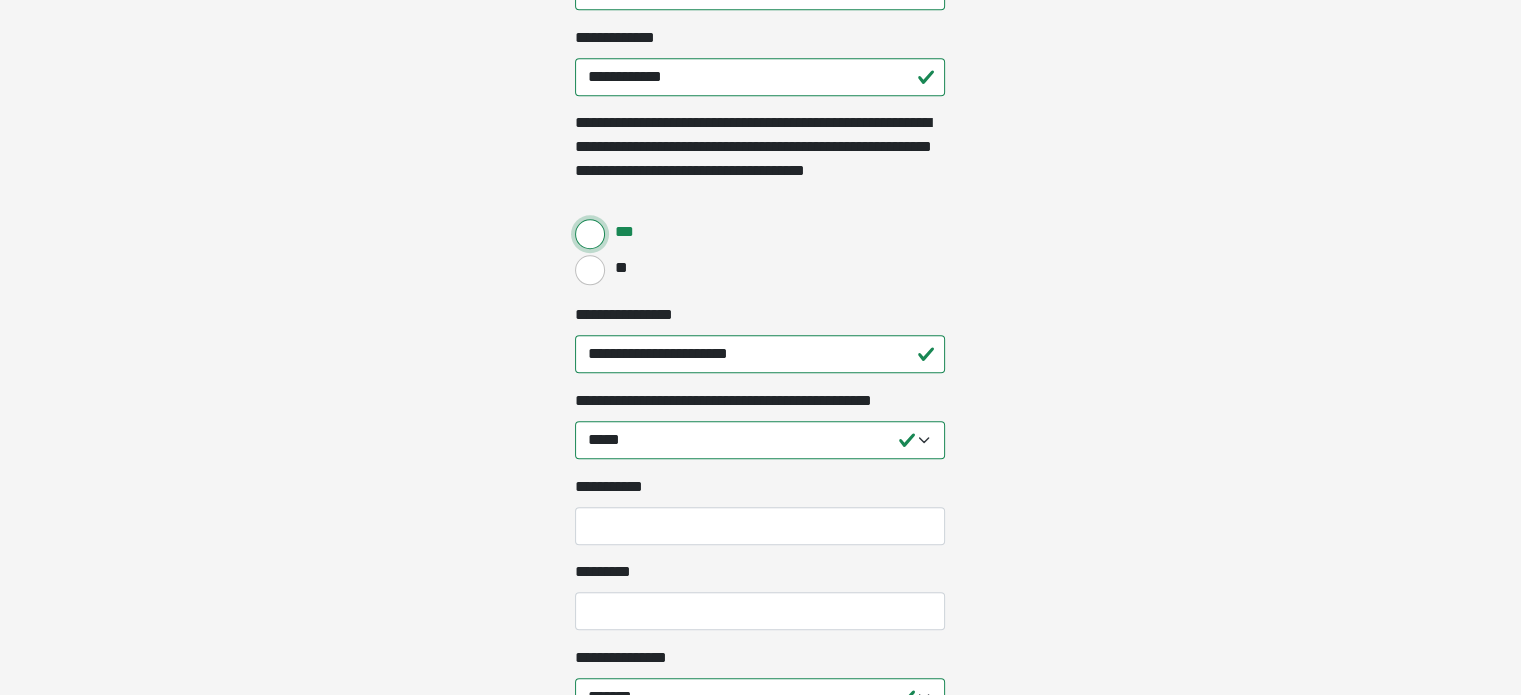 scroll, scrollTop: 1800, scrollLeft: 0, axis: vertical 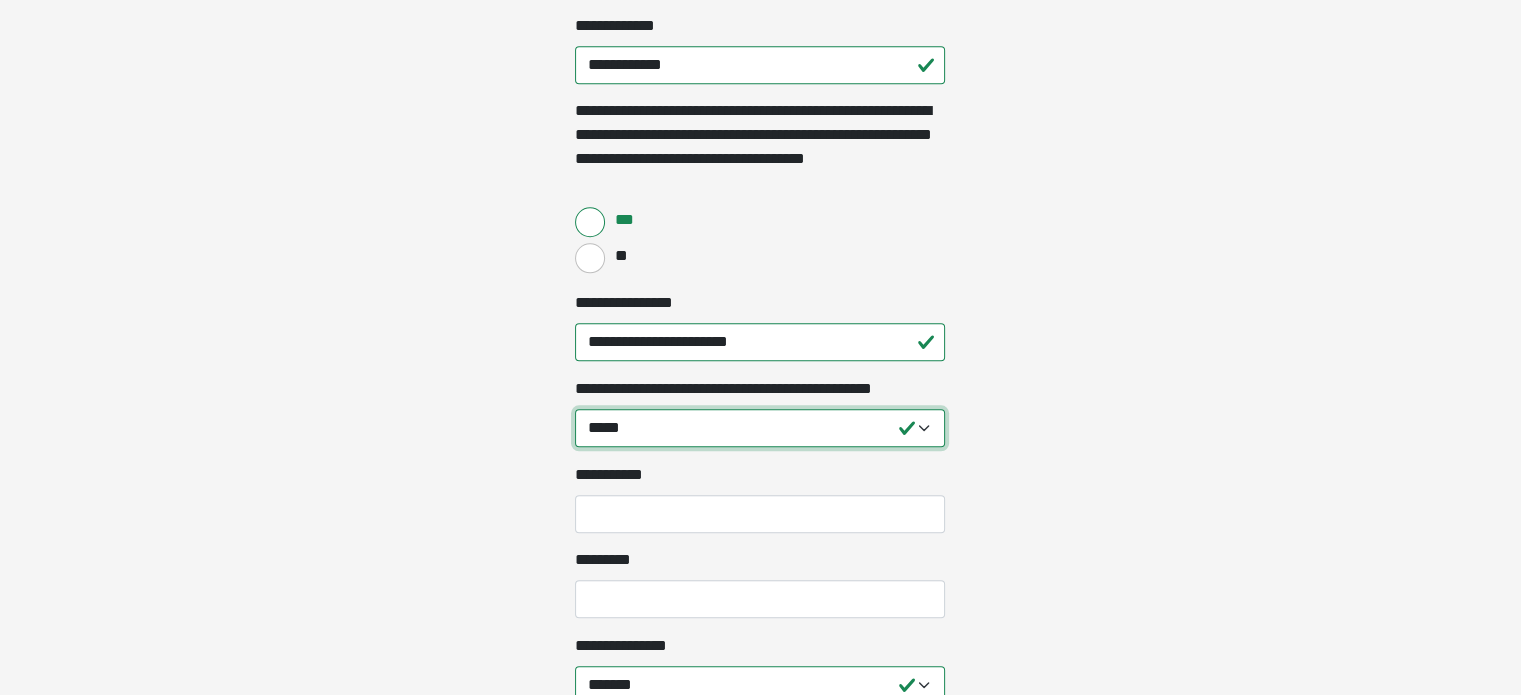 click on "**********" at bounding box center [760, 428] 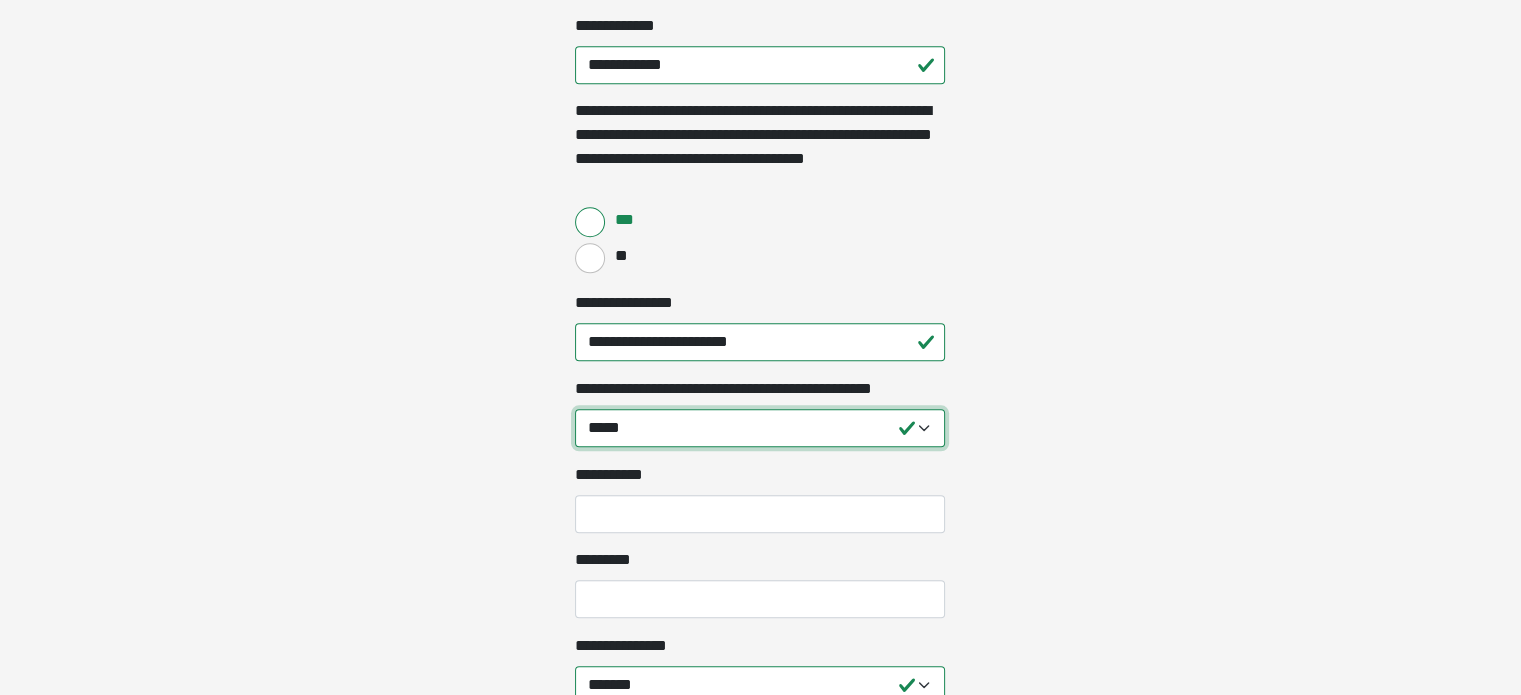click on "**********" at bounding box center (760, 428) 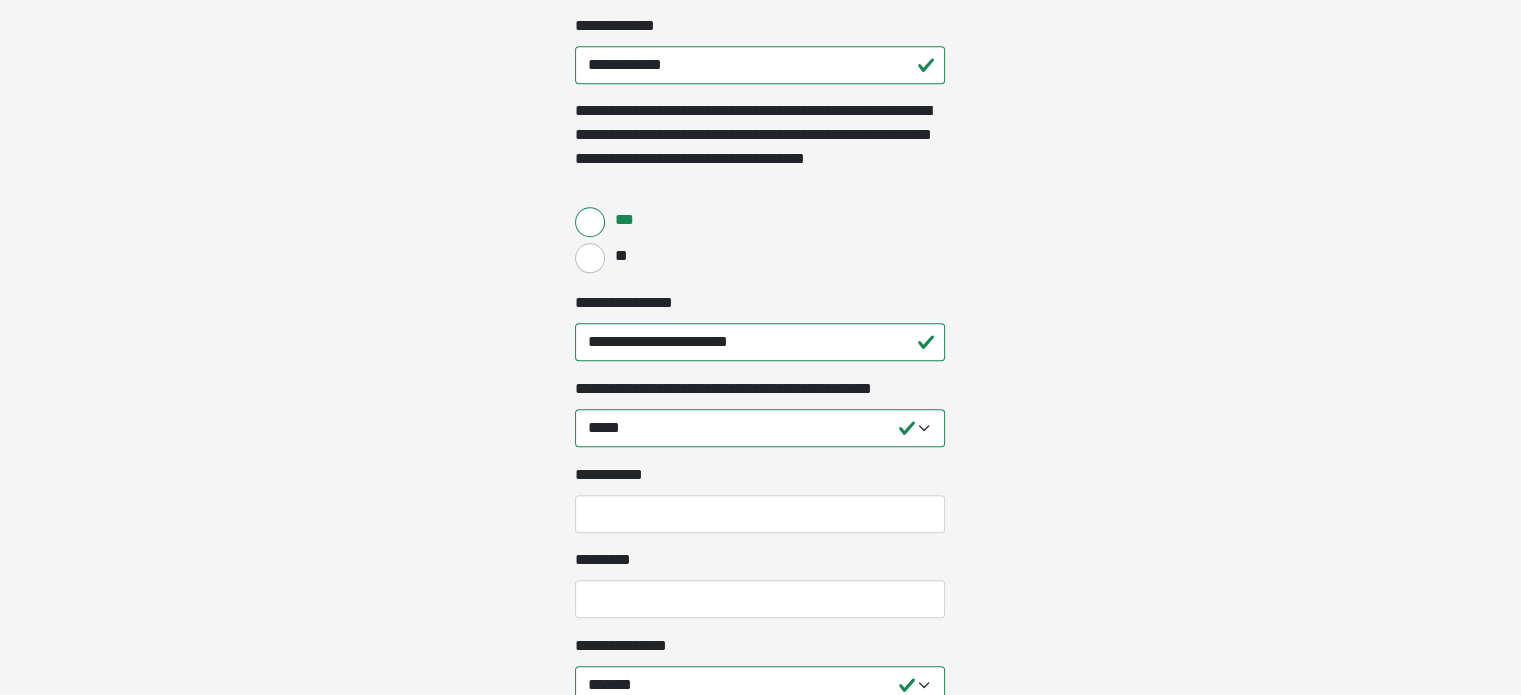 click on "**********" at bounding box center [760, -1453] 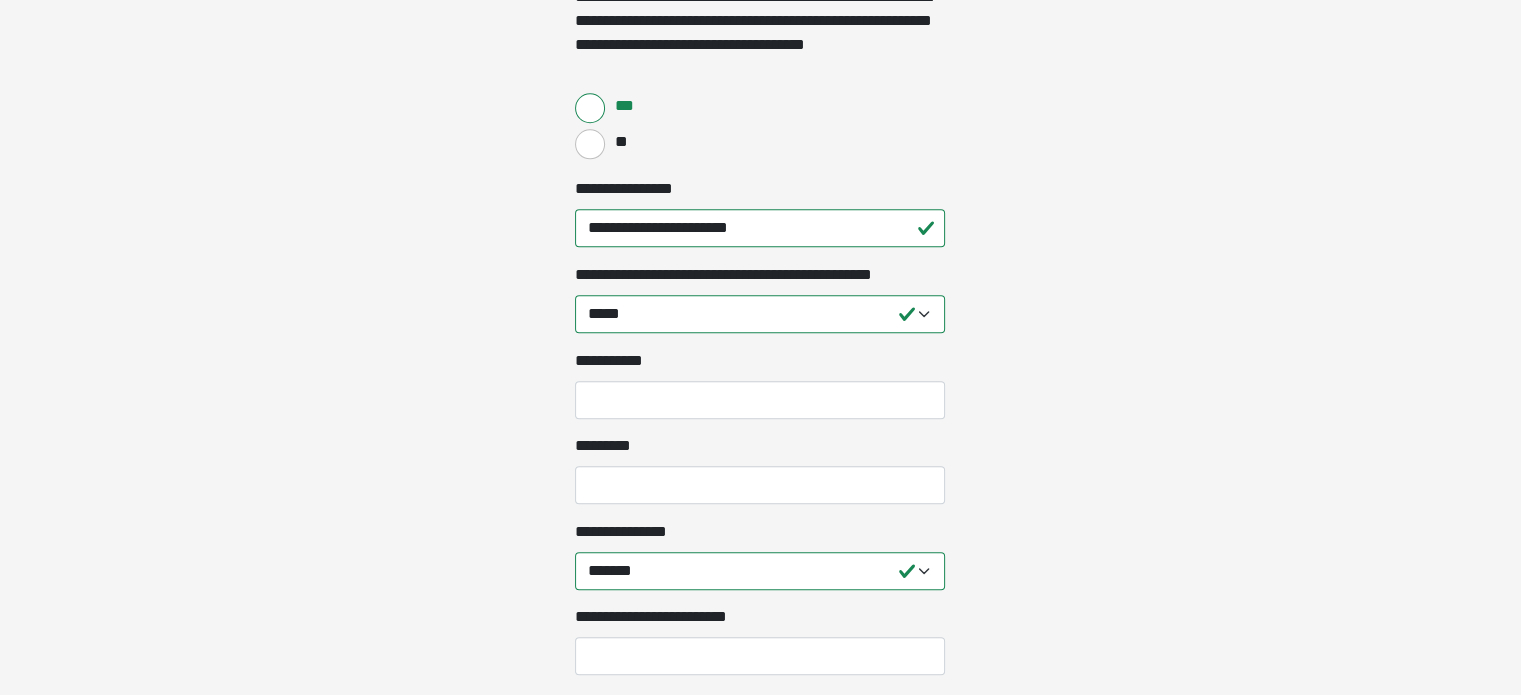 scroll, scrollTop: 2000, scrollLeft: 0, axis: vertical 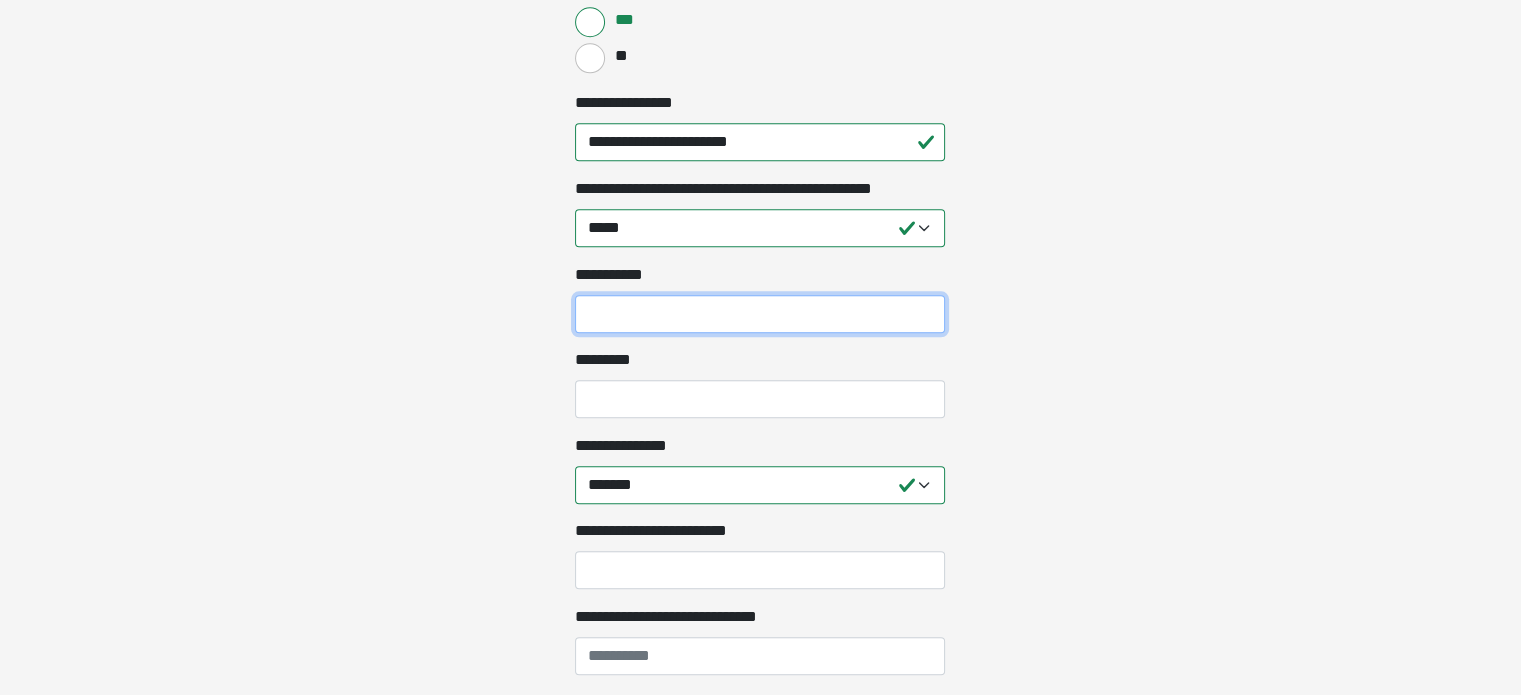 click on "**********" at bounding box center [760, 314] 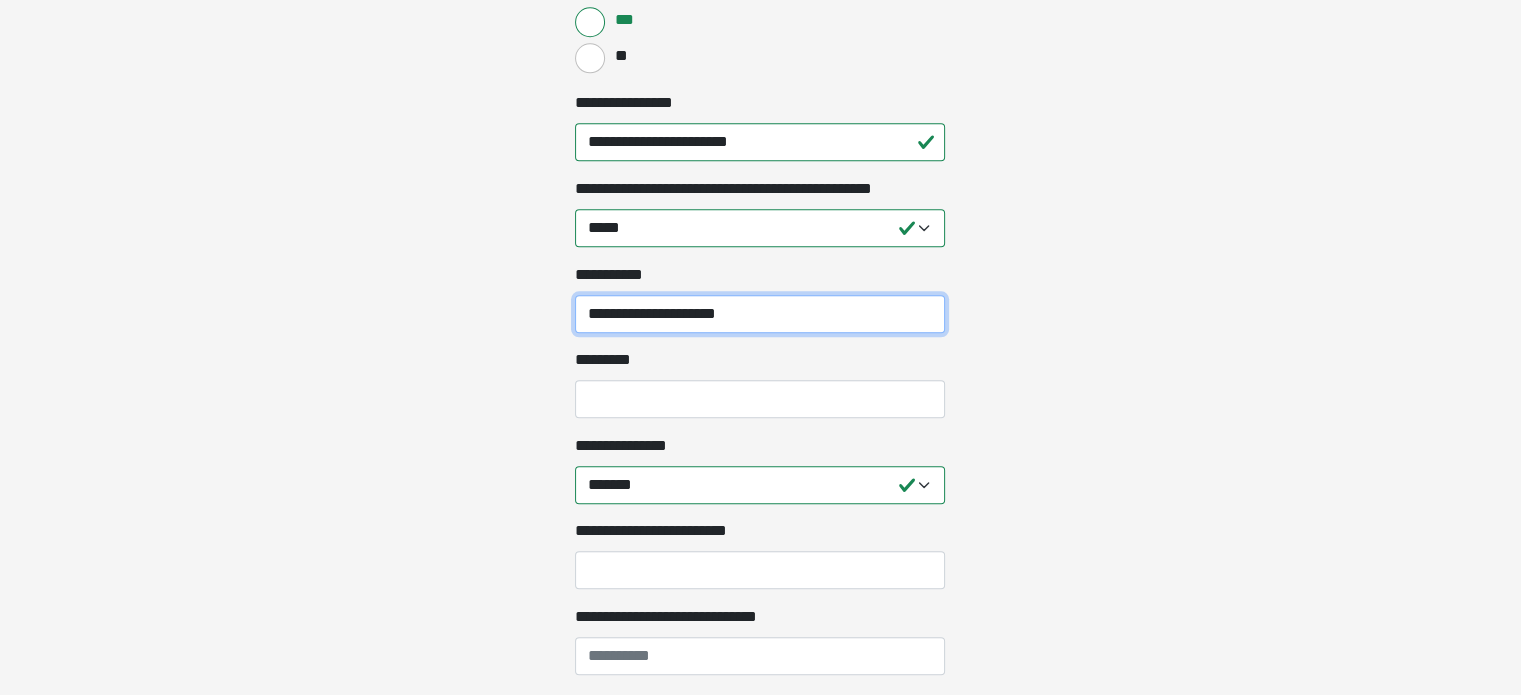 type on "**********" 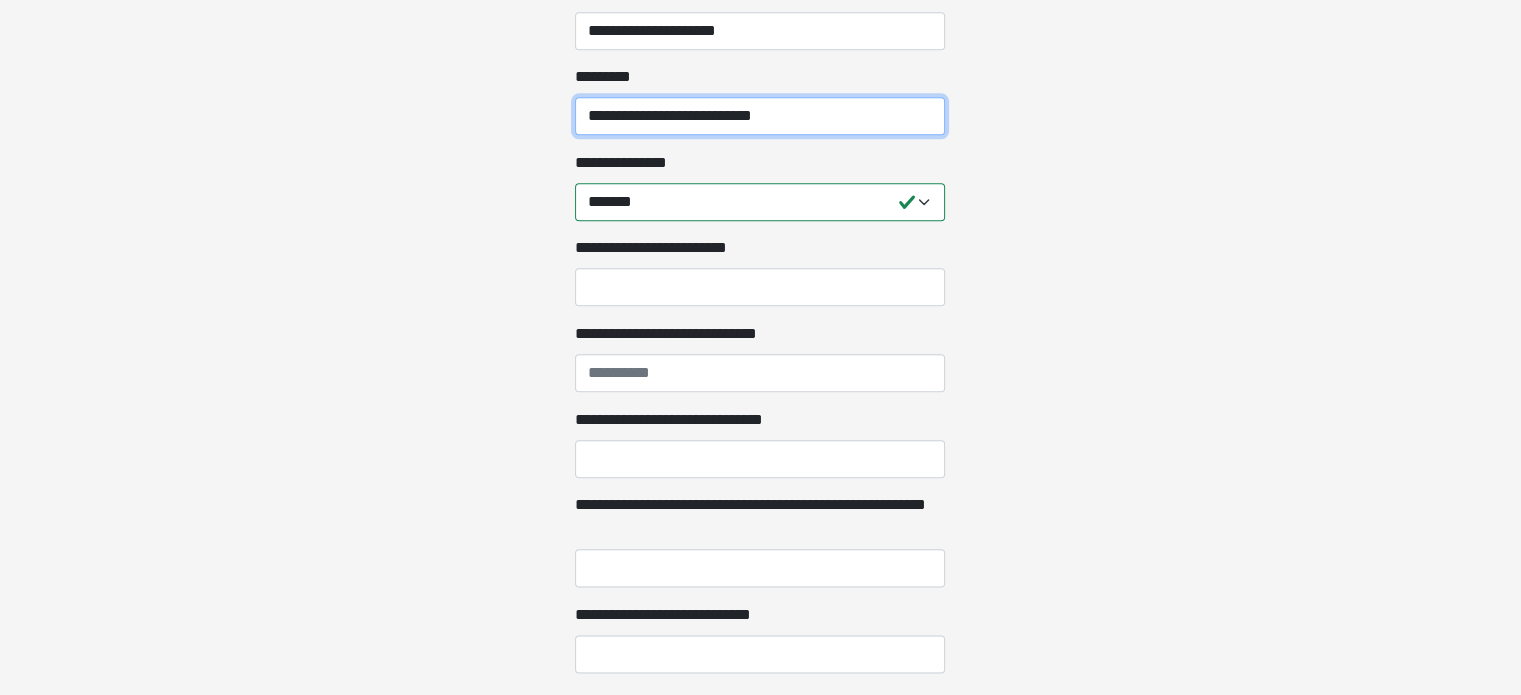 scroll, scrollTop: 2300, scrollLeft: 0, axis: vertical 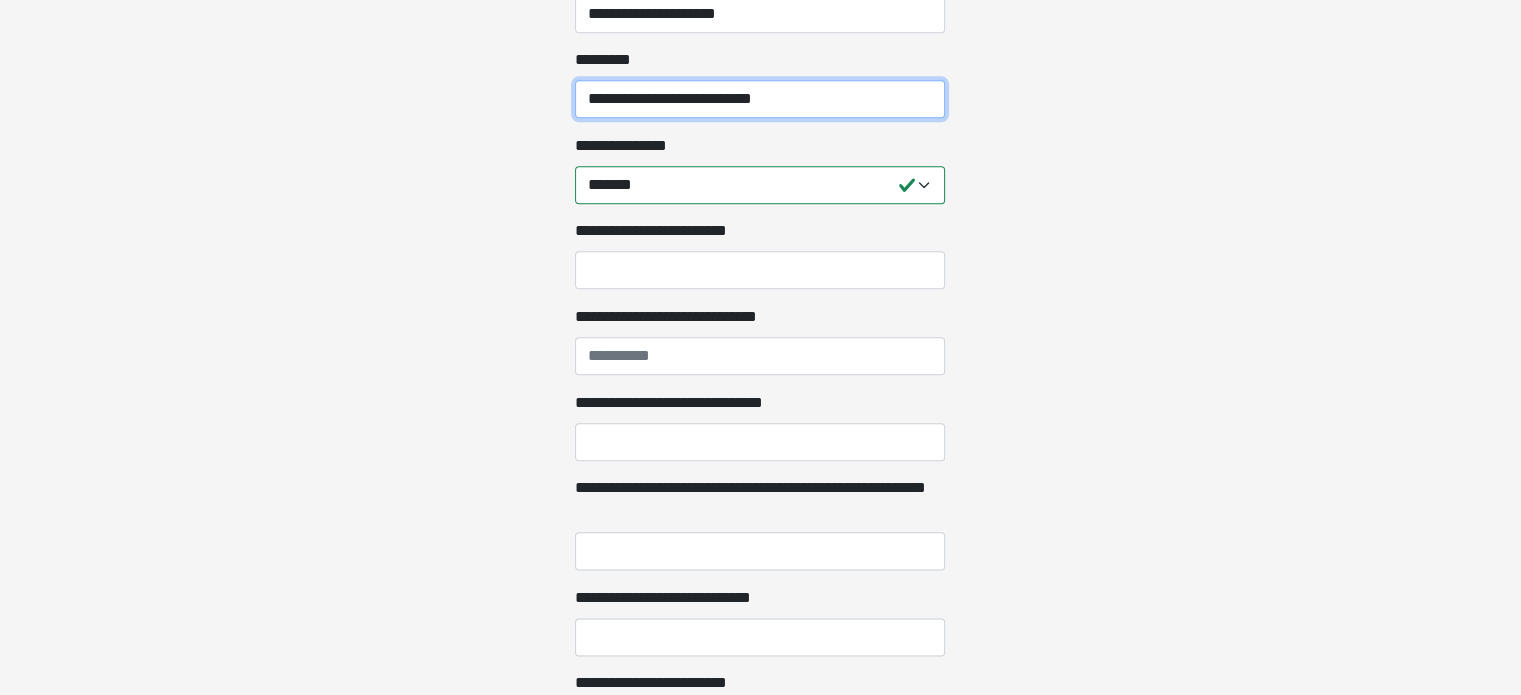 type on "**********" 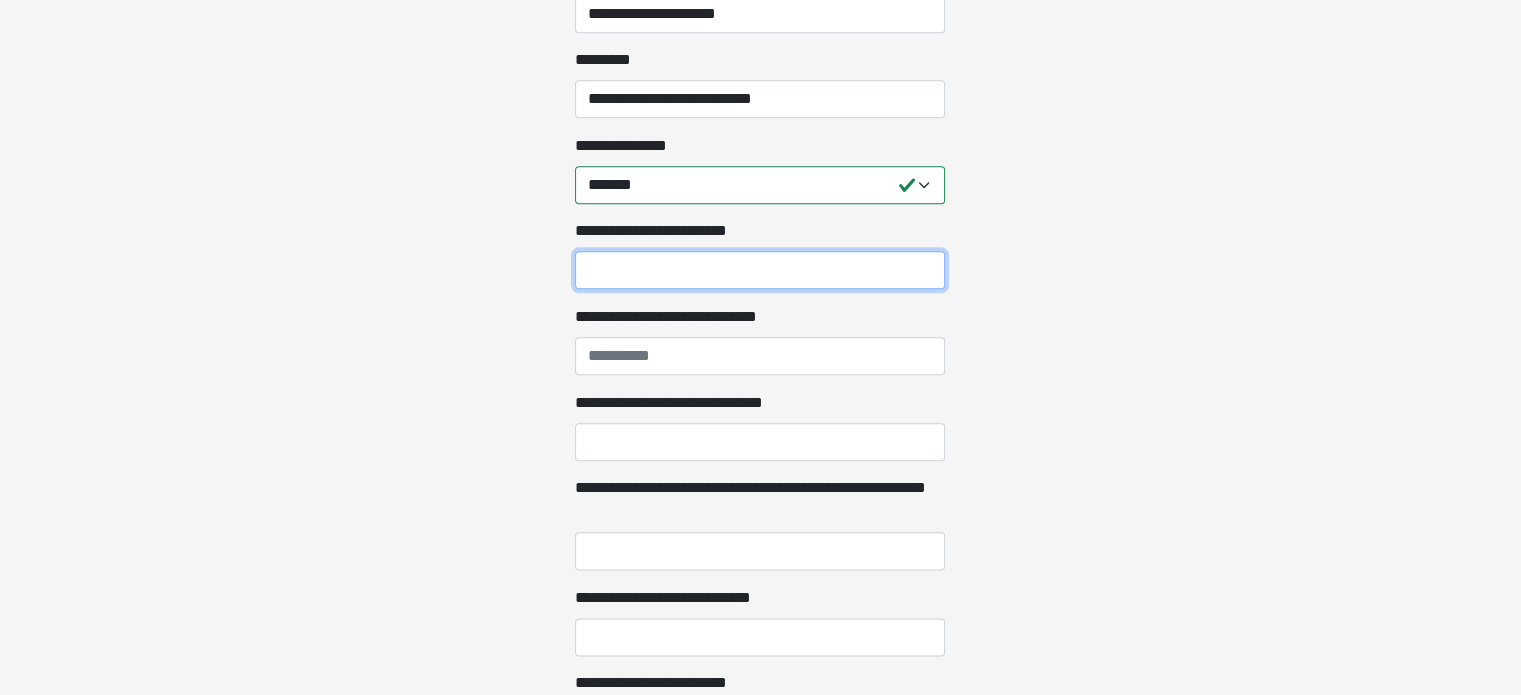 click on "**********" at bounding box center [760, 270] 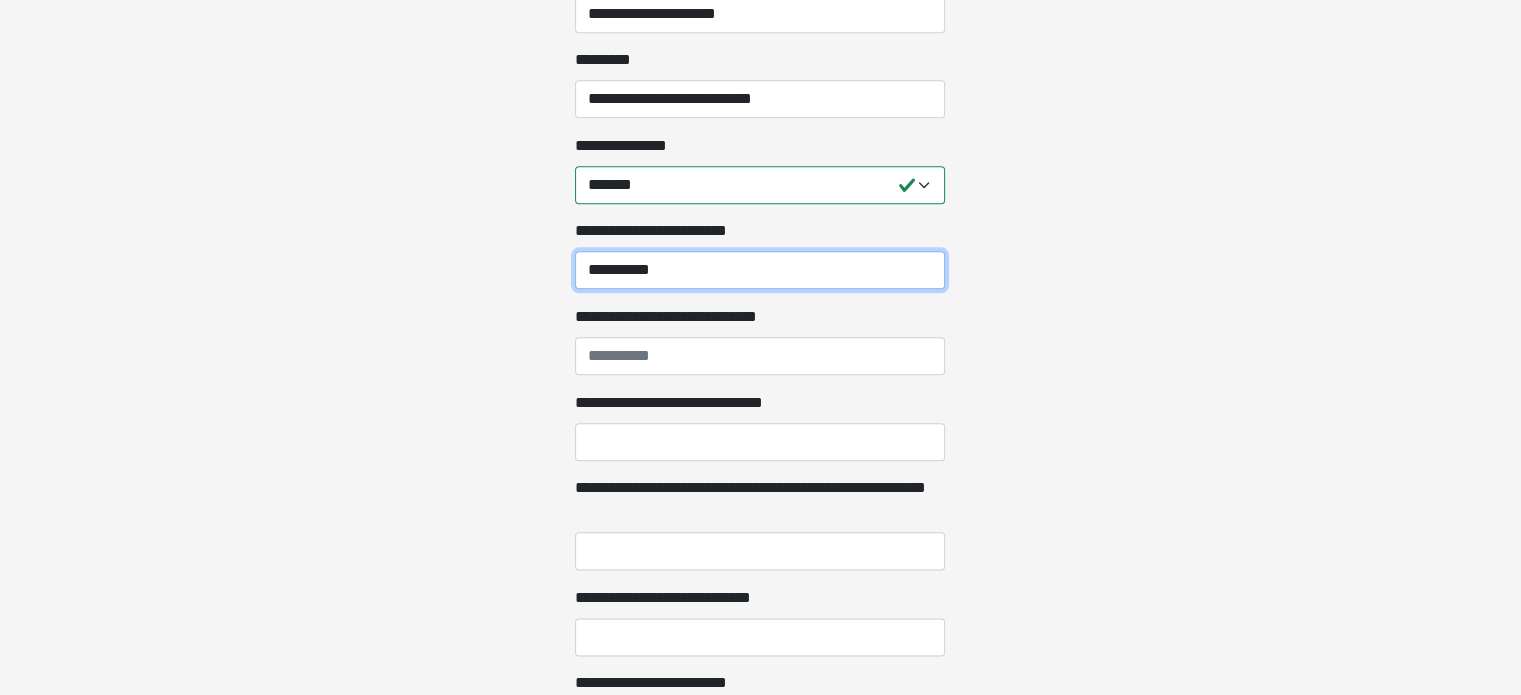 type on "**********" 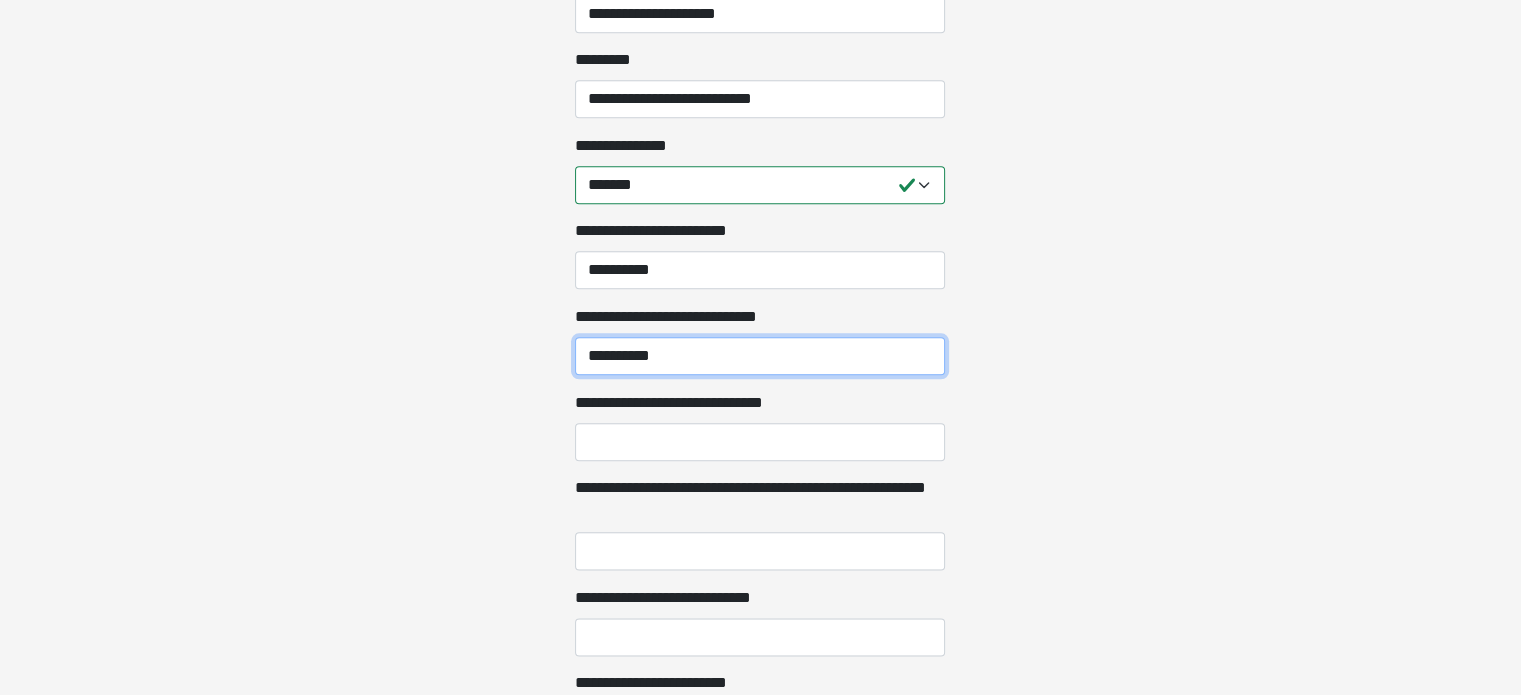 type on "**********" 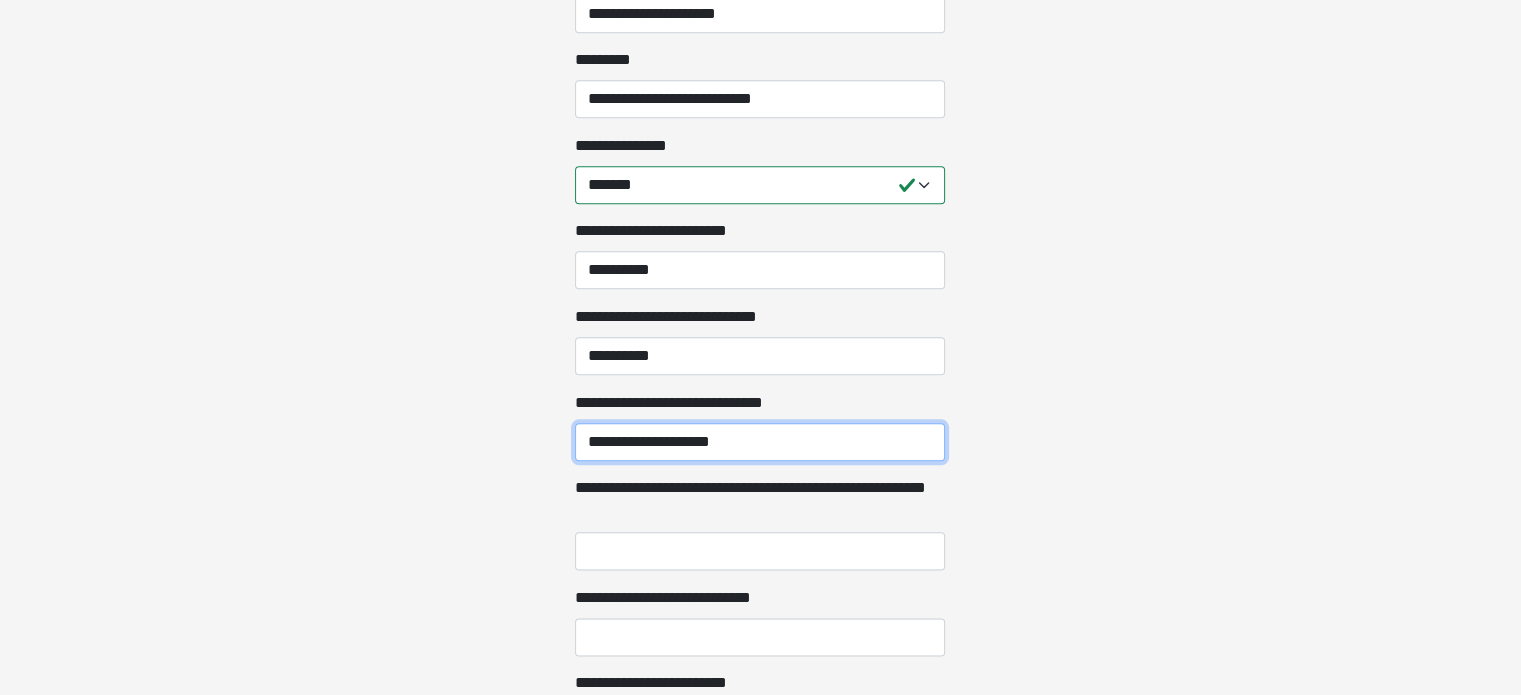 type on "**********" 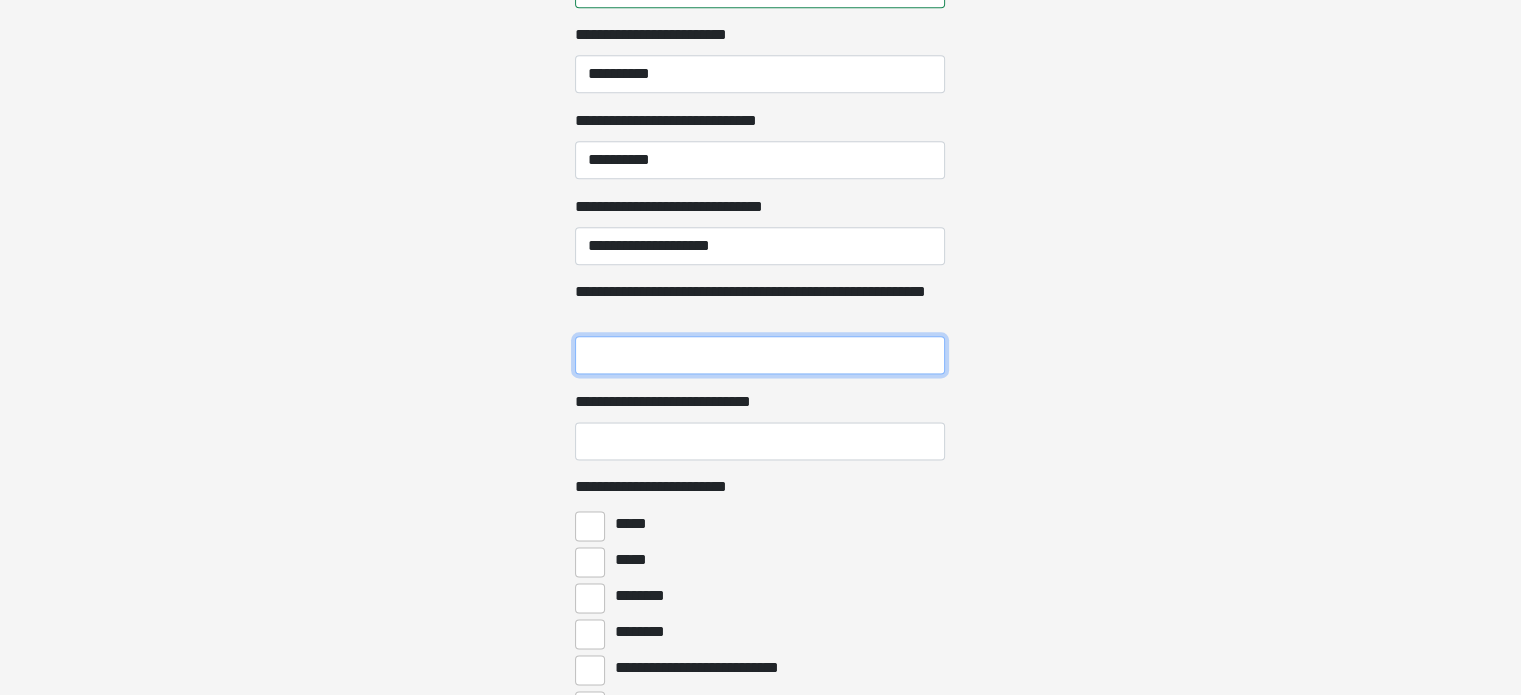 scroll, scrollTop: 2500, scrollLeft: 0, axis: vertical 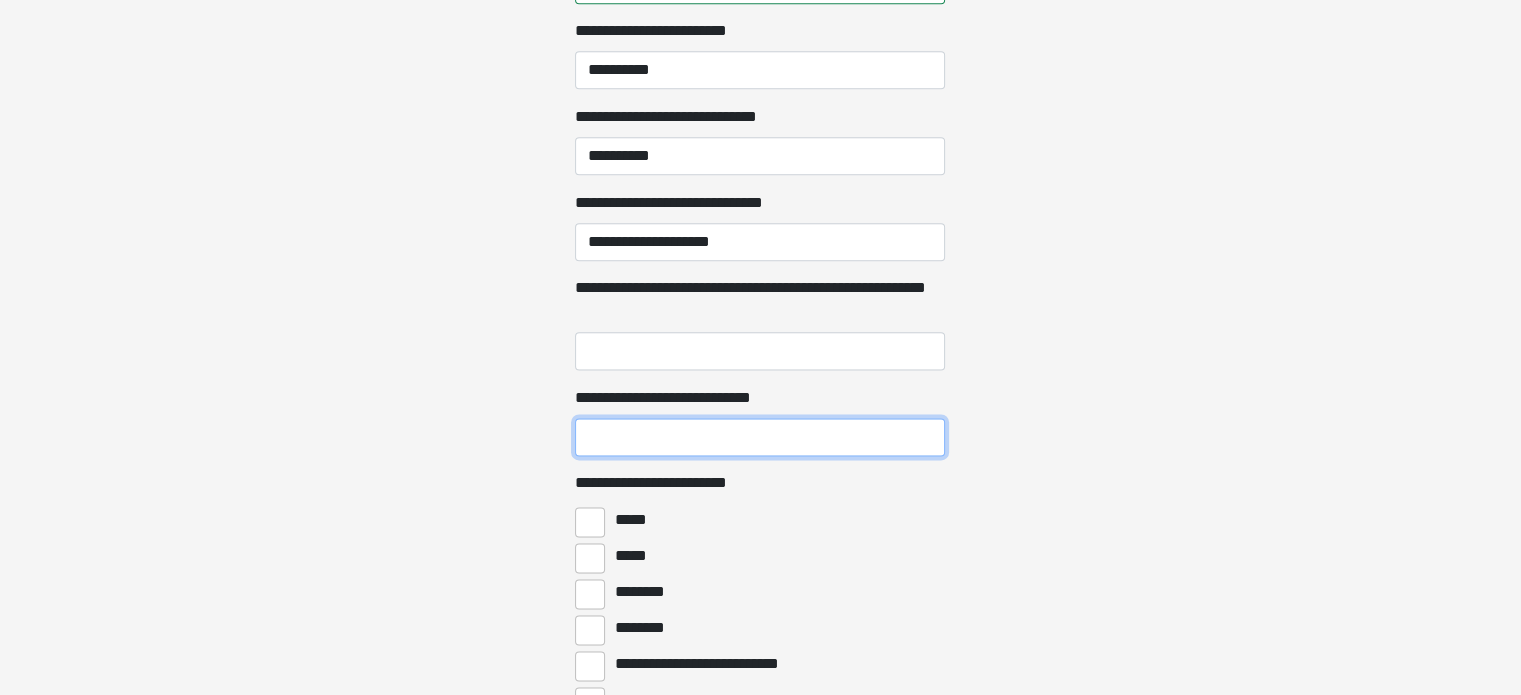 click on "**********" at bounding box center [760, 437] 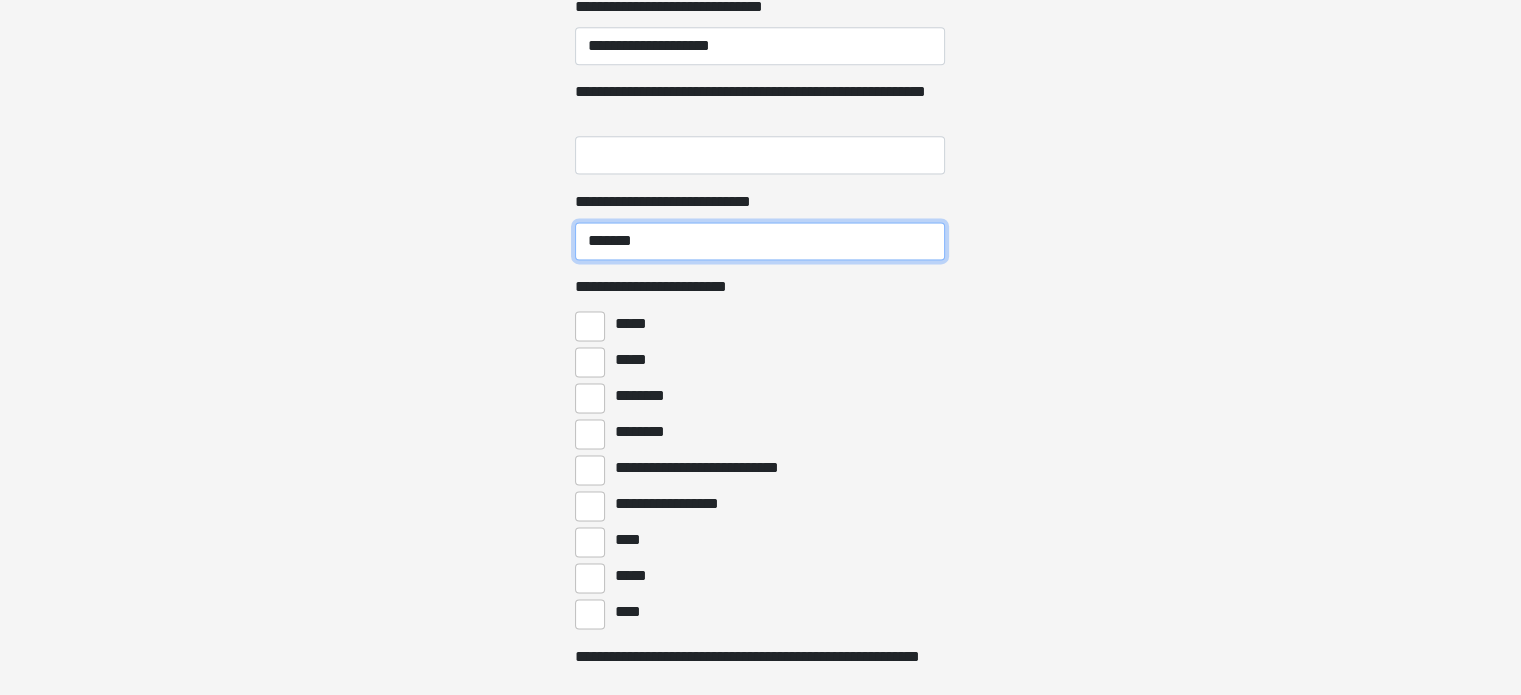 scroll, scrollTop: 2700, scrollLeft: 0, axis: vertical 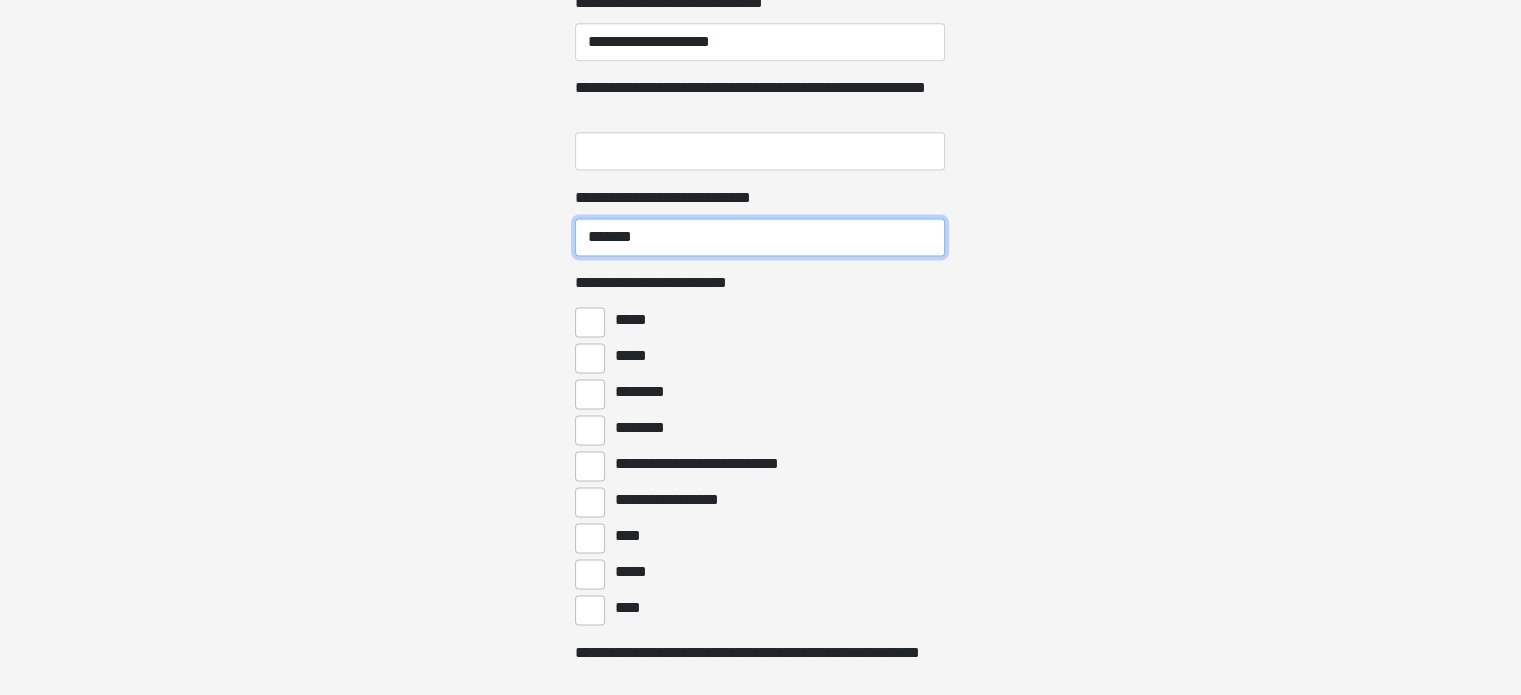 type on "*******" 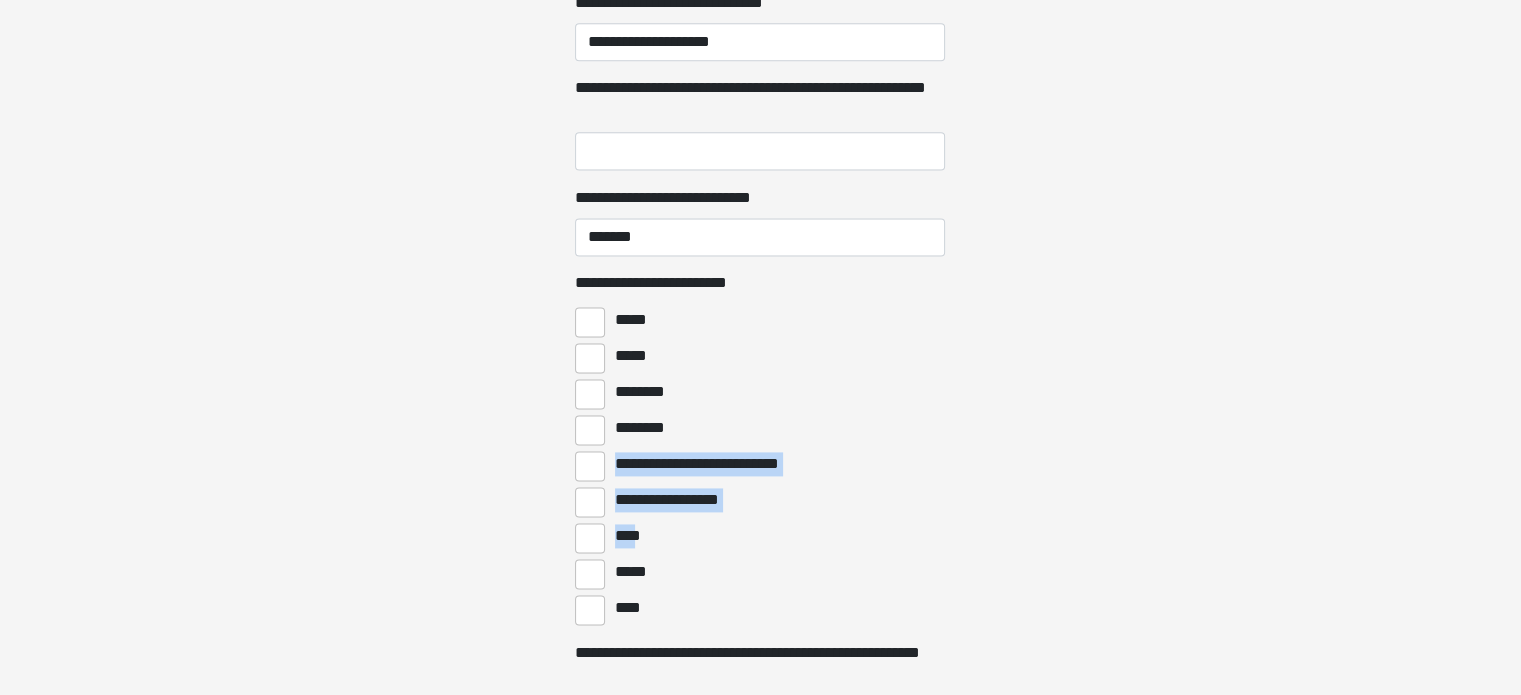 drag, startPoint x: 650, startPoint y: 531, endPoint x: 574, endPoint y: 447, distance: 113.27842 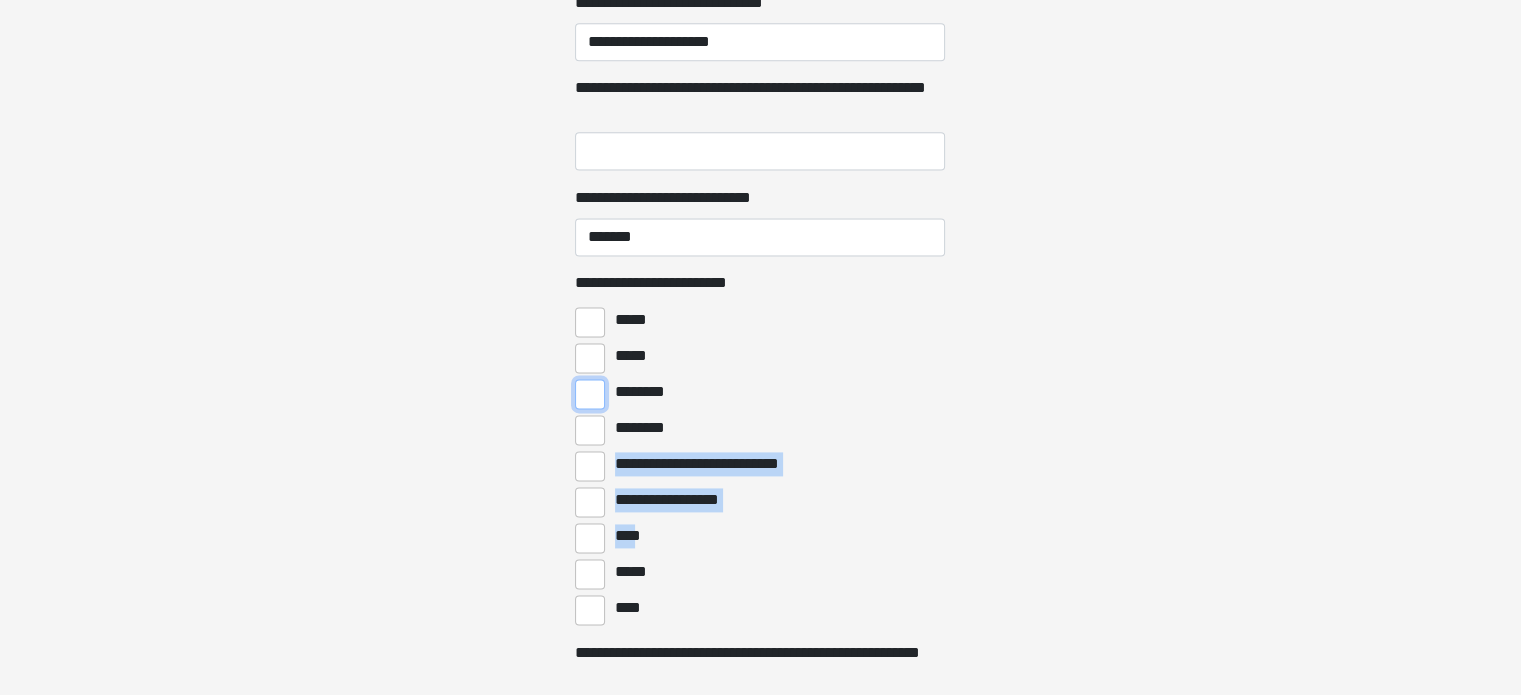 click on "********" at bounding box center [590, 394] 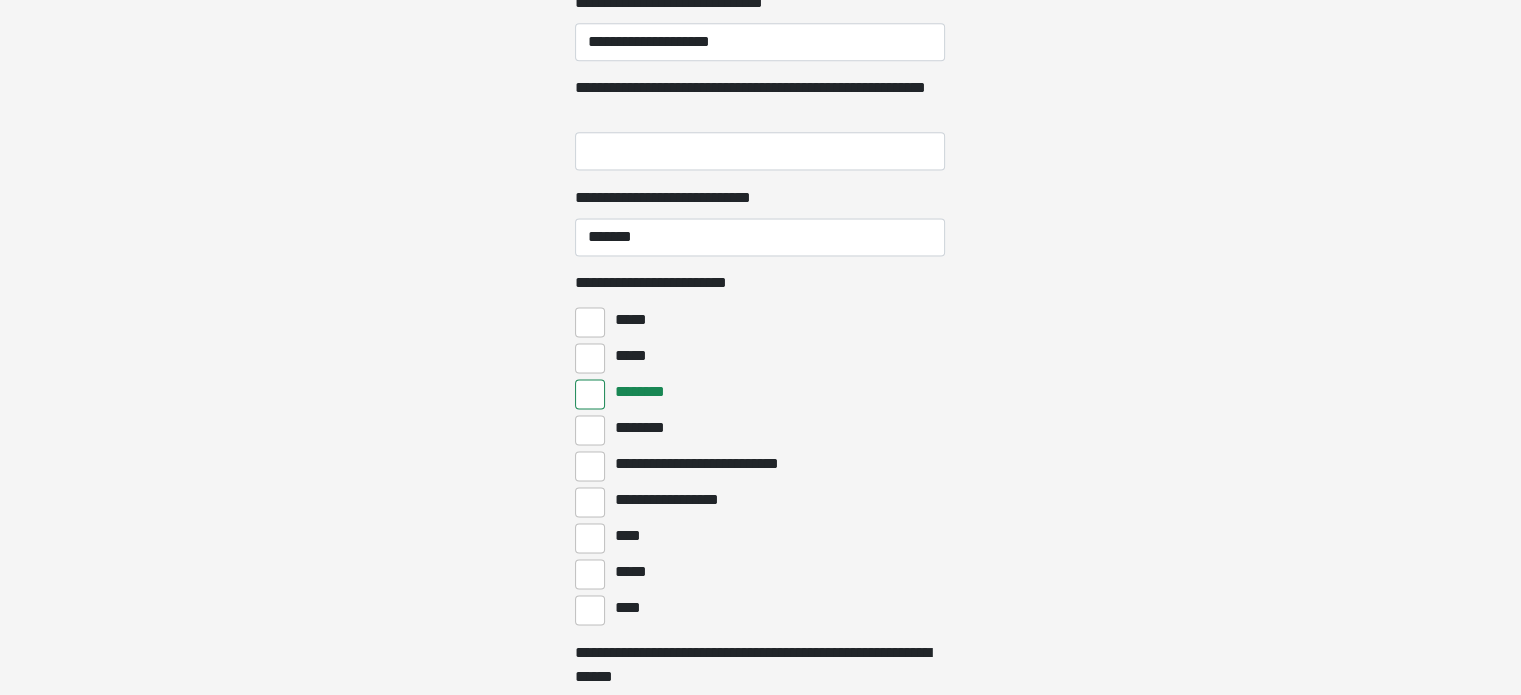click on "**********" at bounding box center (760, -2353) 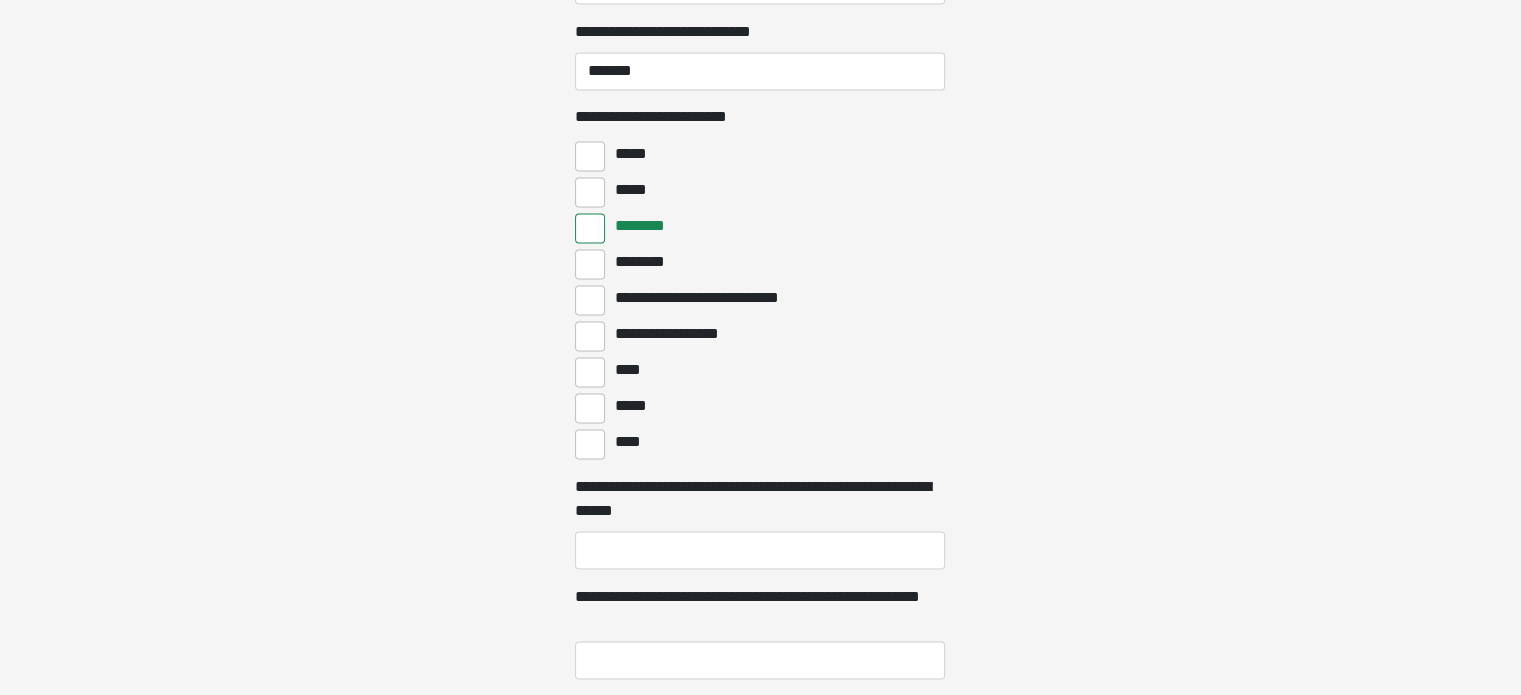 scroll, scrollTop: 2900, scrollLeft: 0, axis: vertical 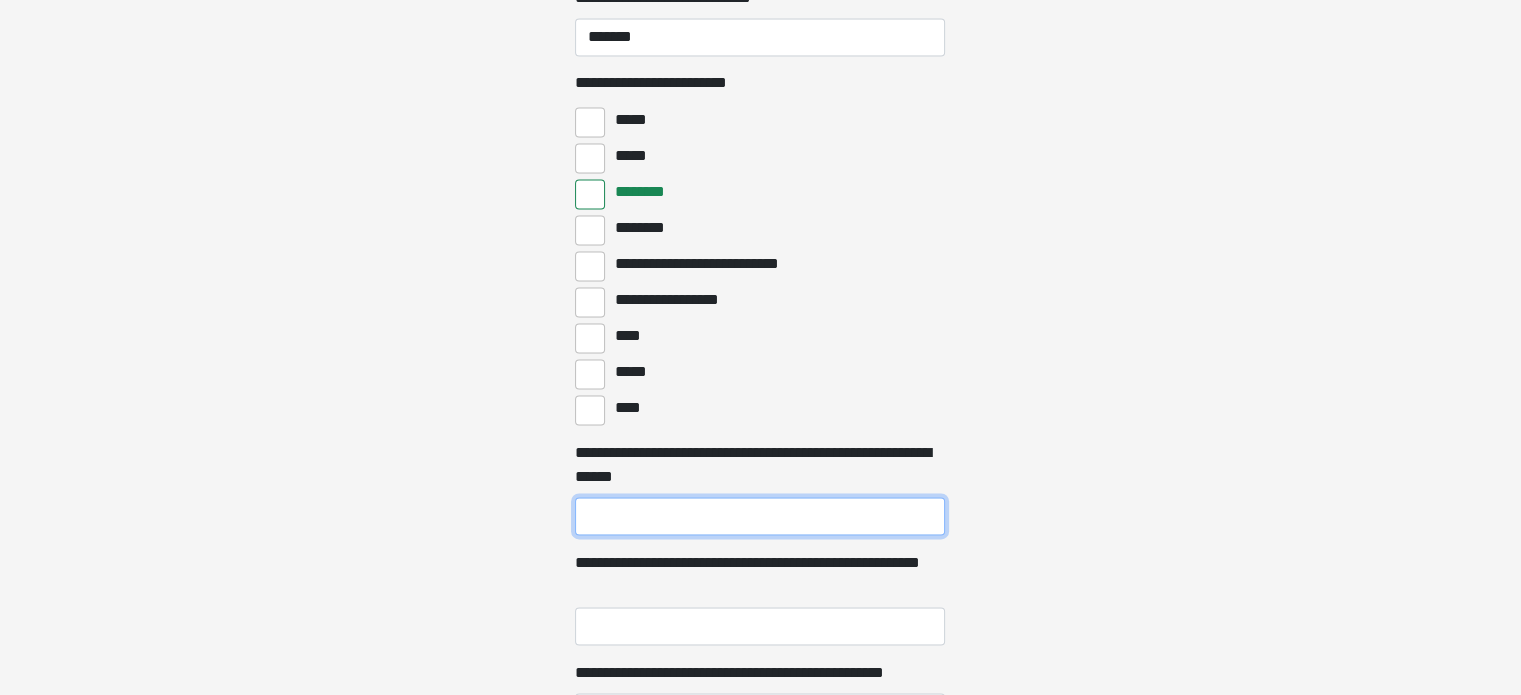 drag, startPoint x: 664, startPoint y: 515, endPoint x: 680, endPoint y: 515, distance: 16 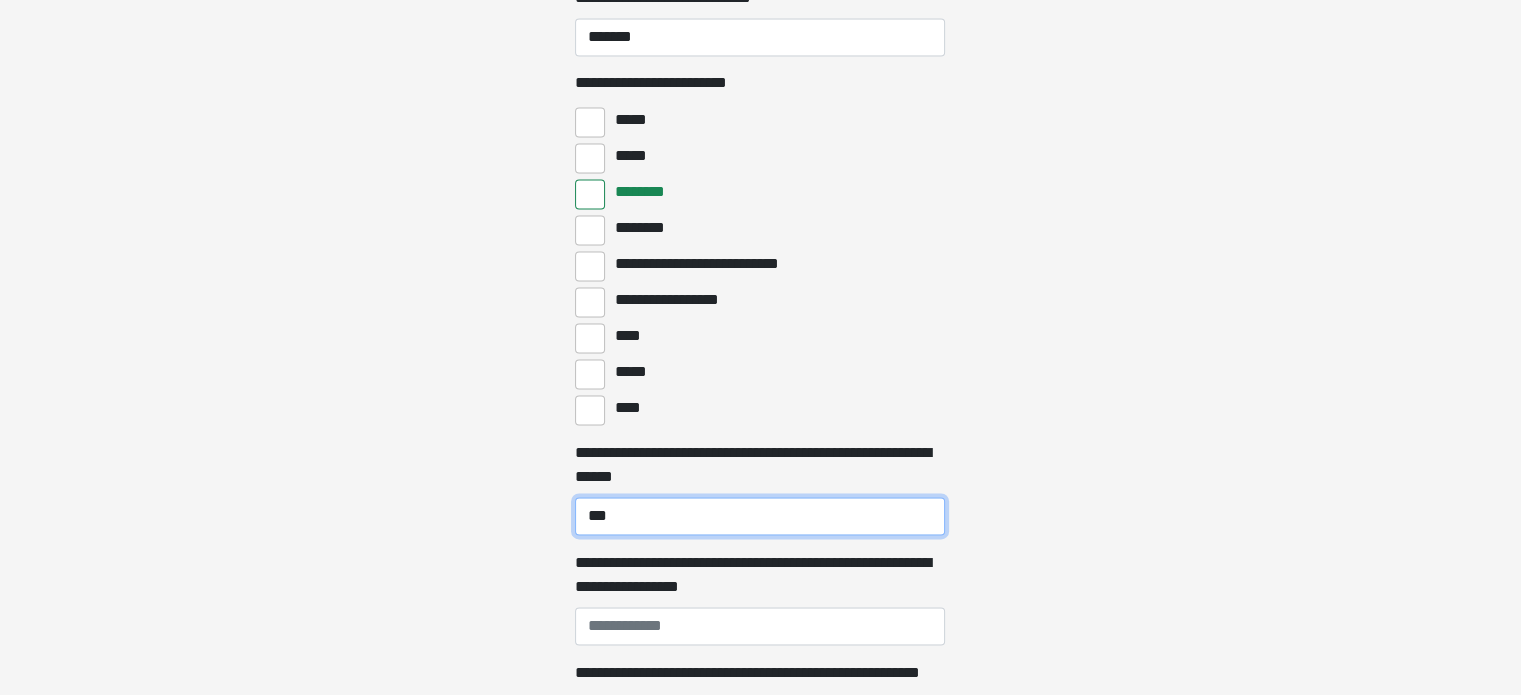 type on "***" 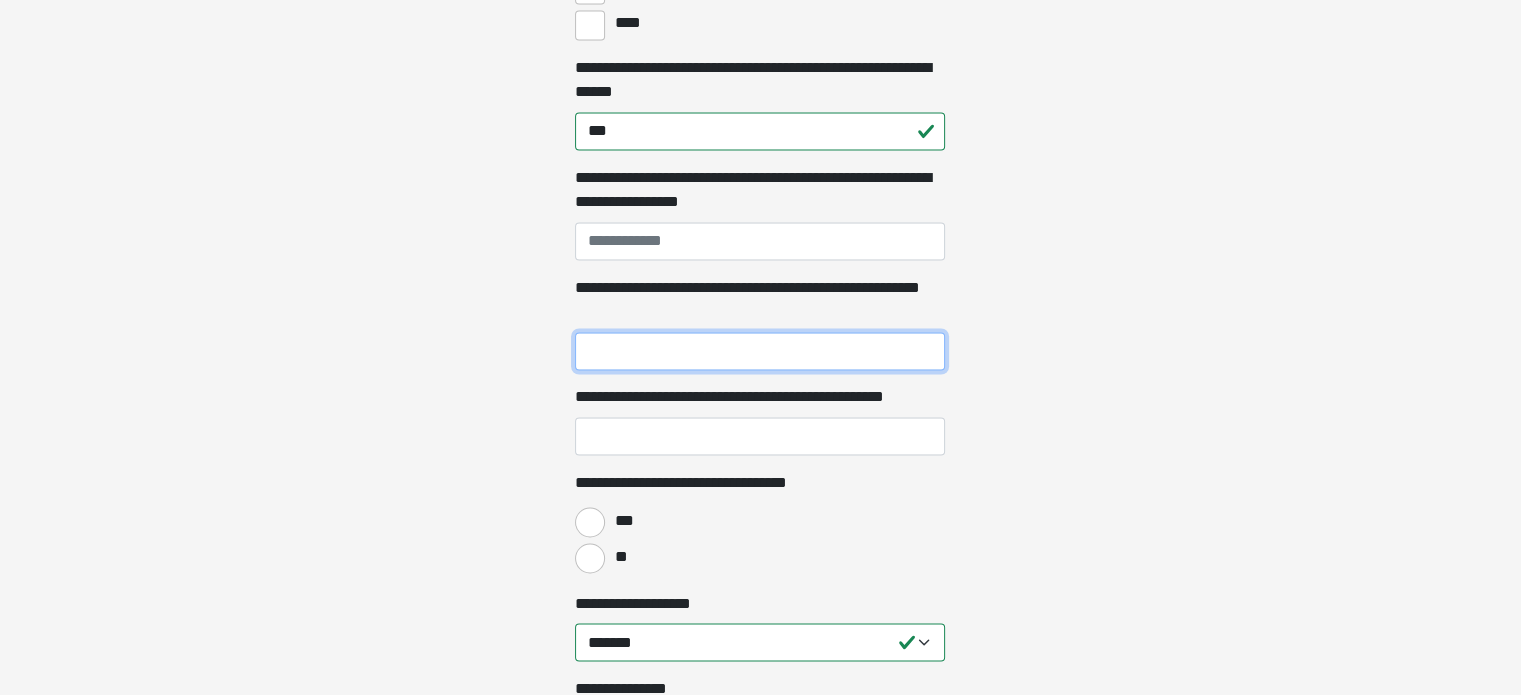 scroll, scrollTop: 3288, scrollLeft: 0, axis: vertical 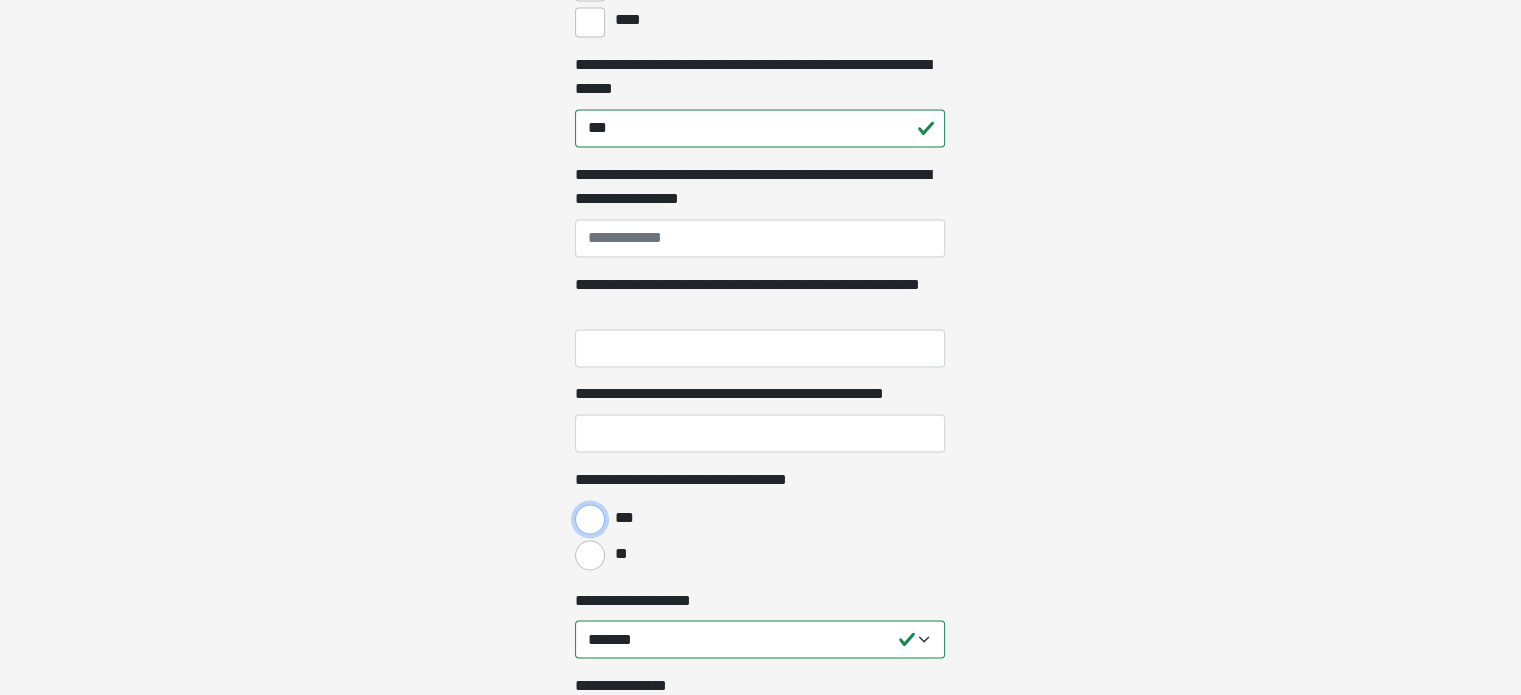 click on "***" at bounding box center (590, 519) 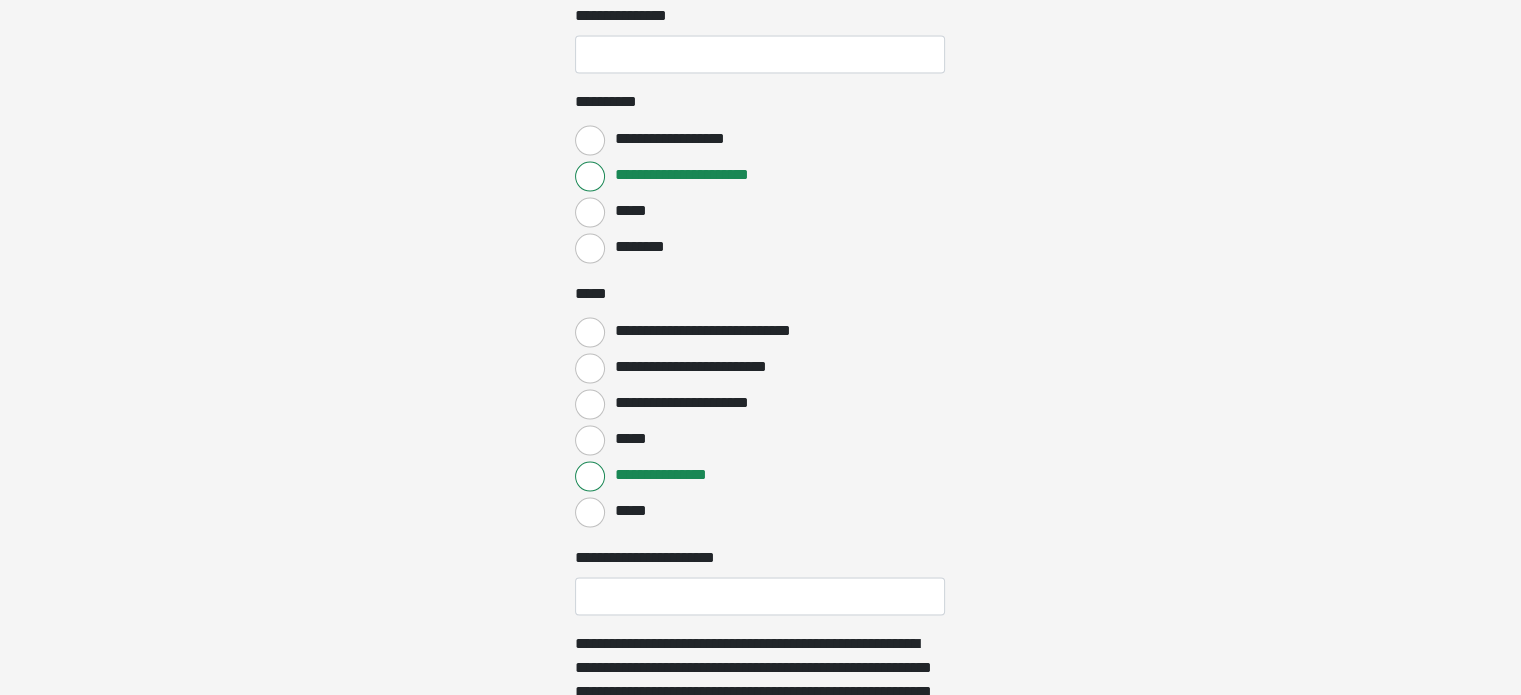 scroll, scrollTop: 4088, scrollLeft: 0, axis: vertical 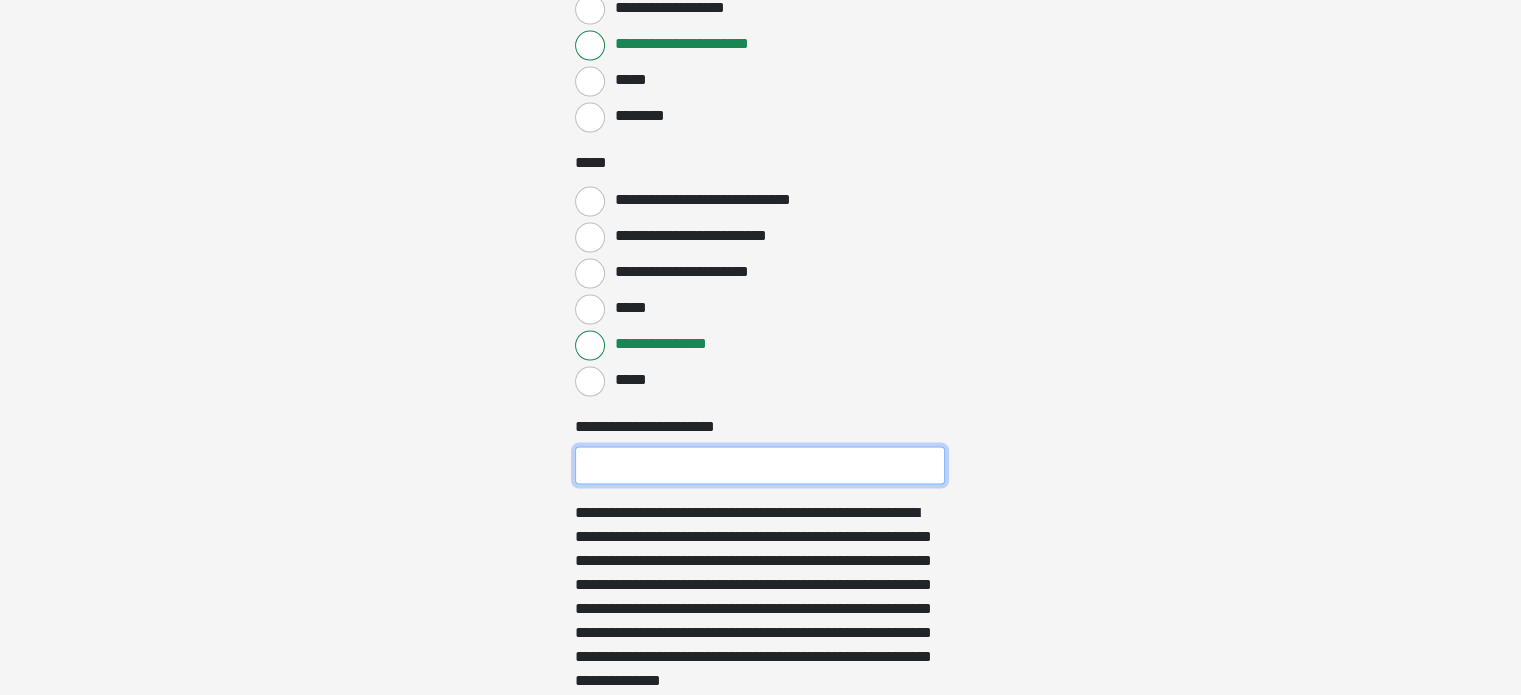 click on "**********" at bounding box center (760, 466) 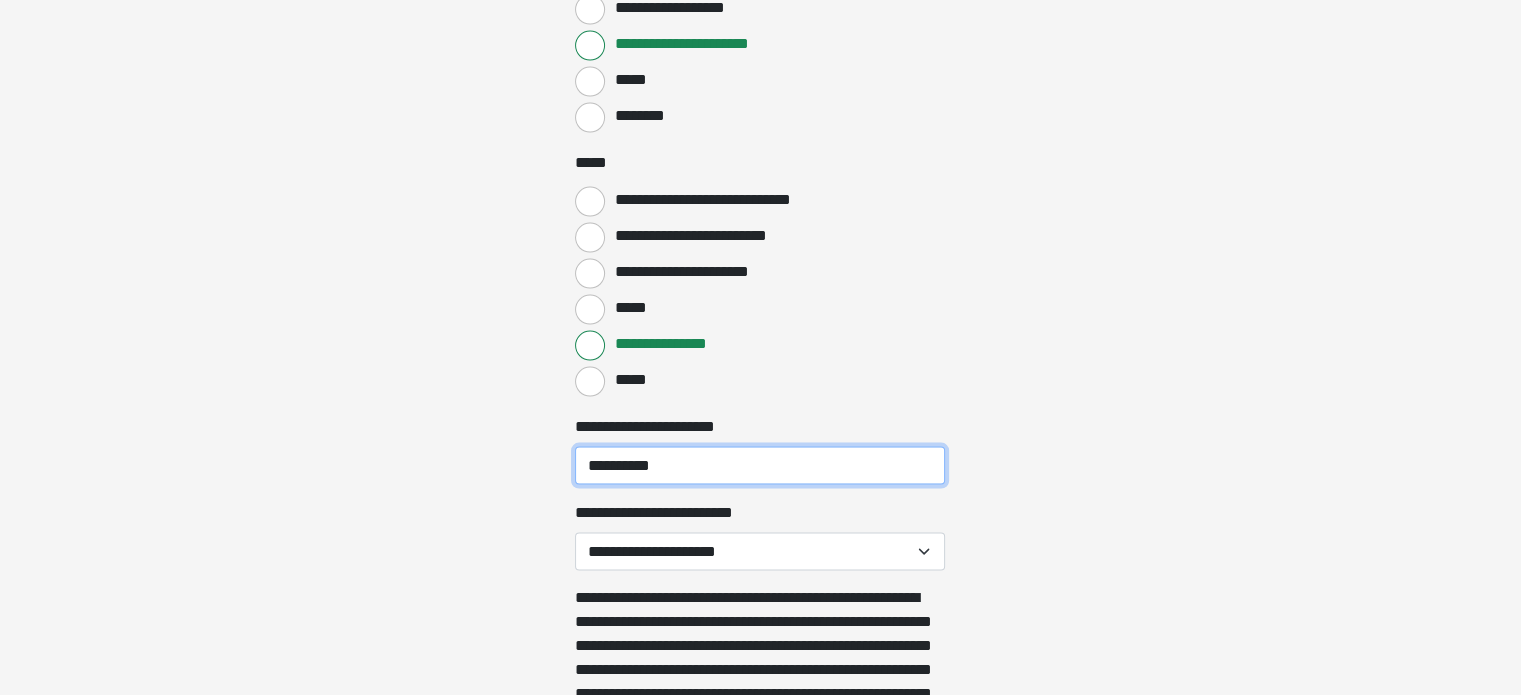 type on "**********" 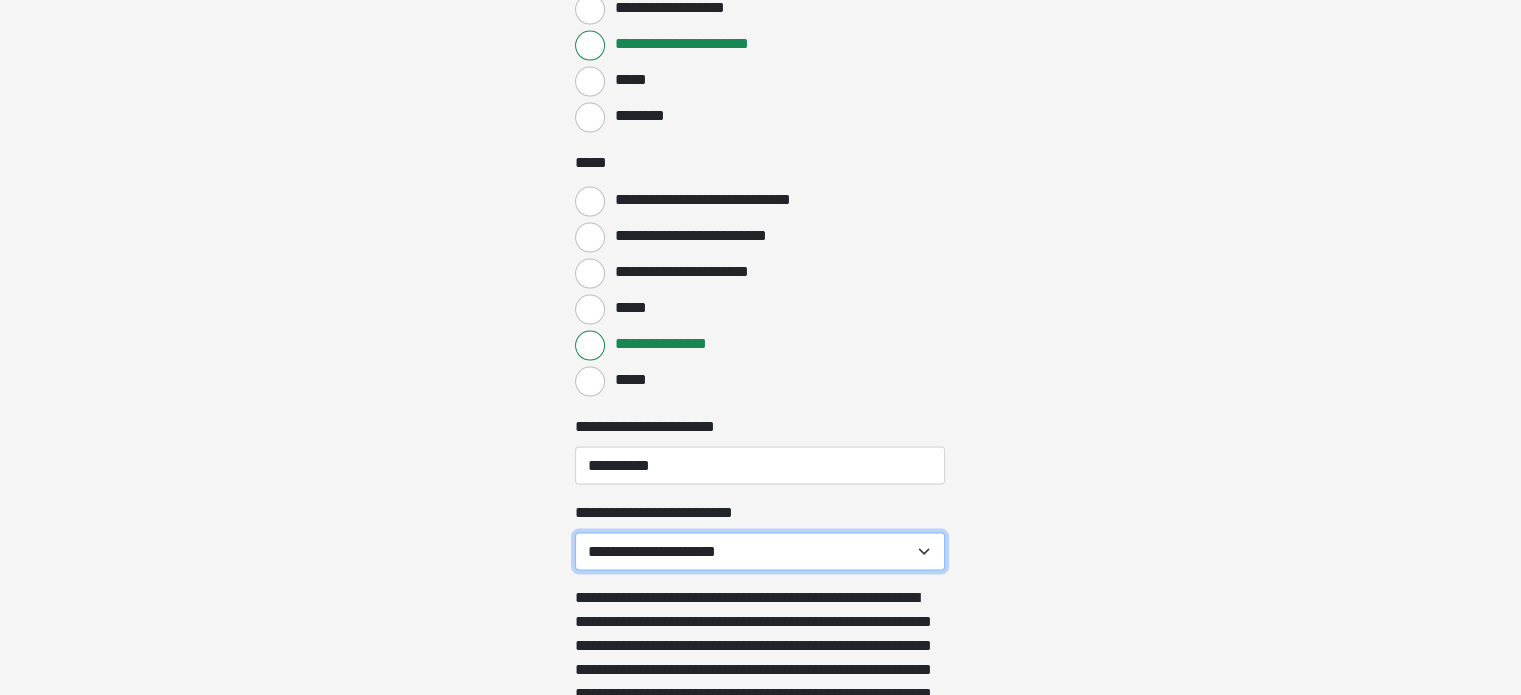 click on "**********" at bounding box center (760, 552) 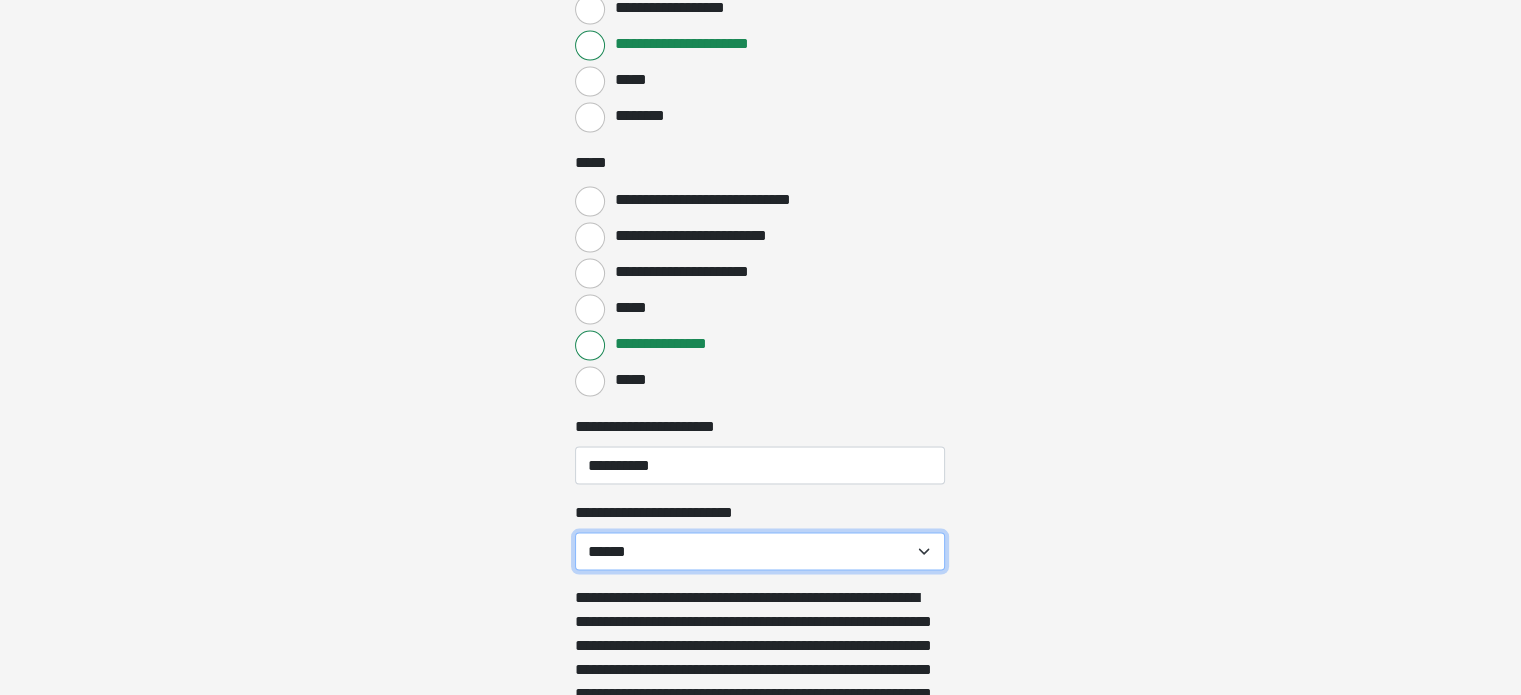 click on "**********" at bounding box center [760, 552] 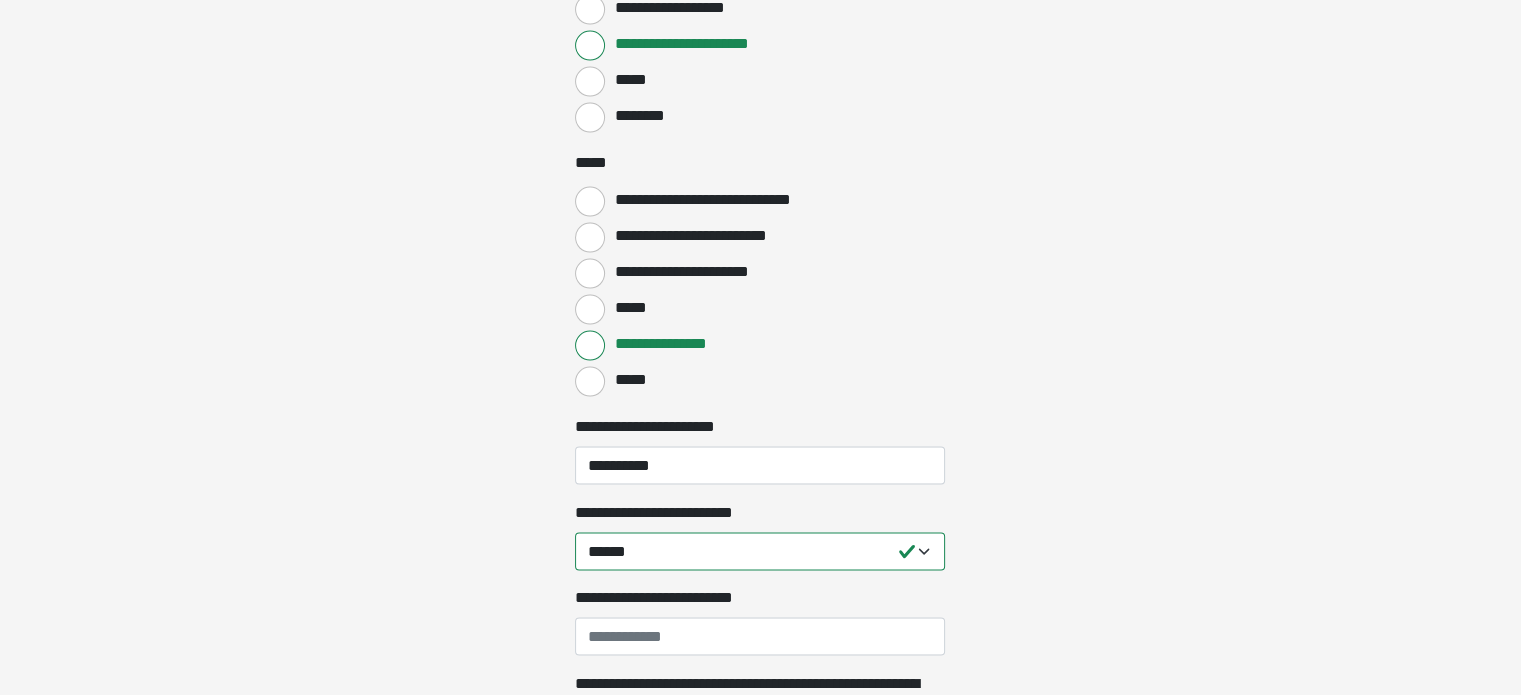 click on "**********" at bounding box center [760, -3741] 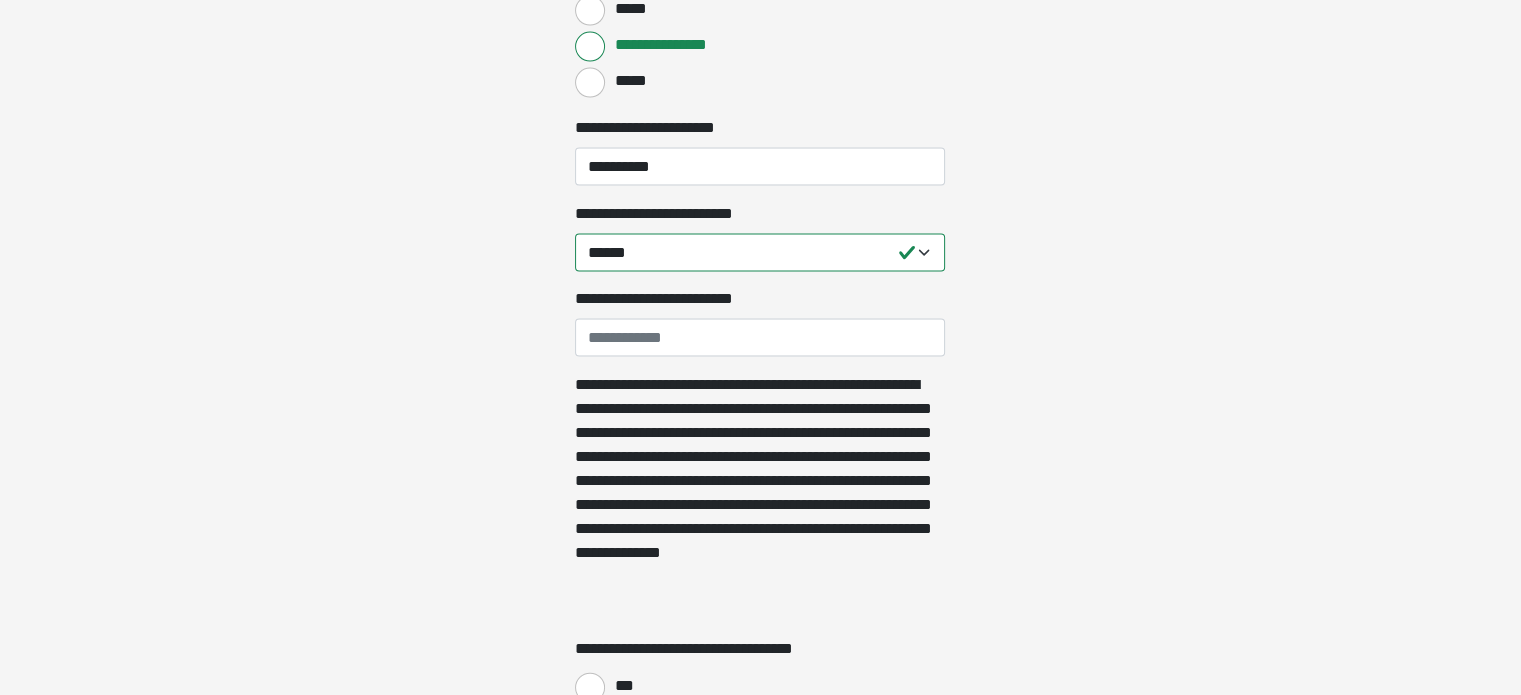 scroll, scrollTop: 4388, scrollLeft: 0, axis: vertical 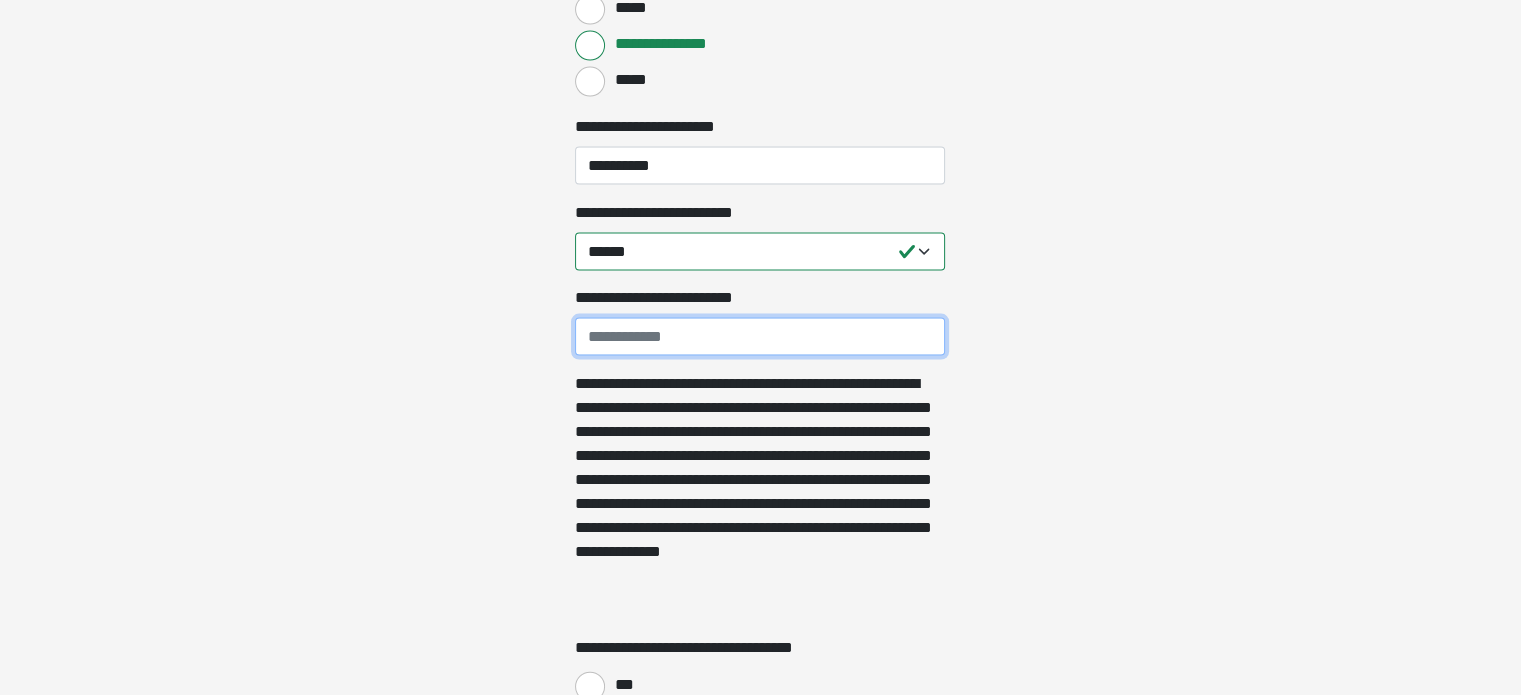 click on "**********" at bounding box center [760, 337] 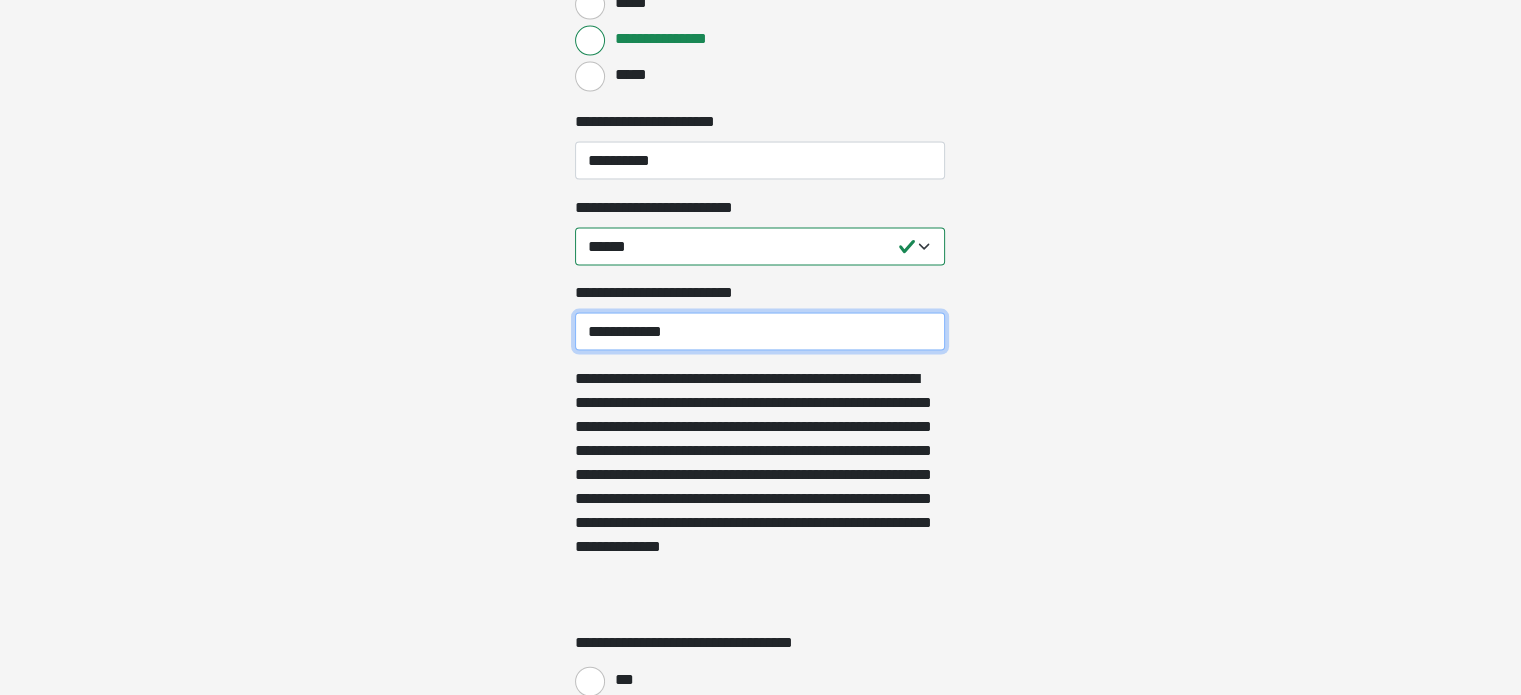 scroll, scrollTop: 4588, scrollLeft: 0, axis: vertical 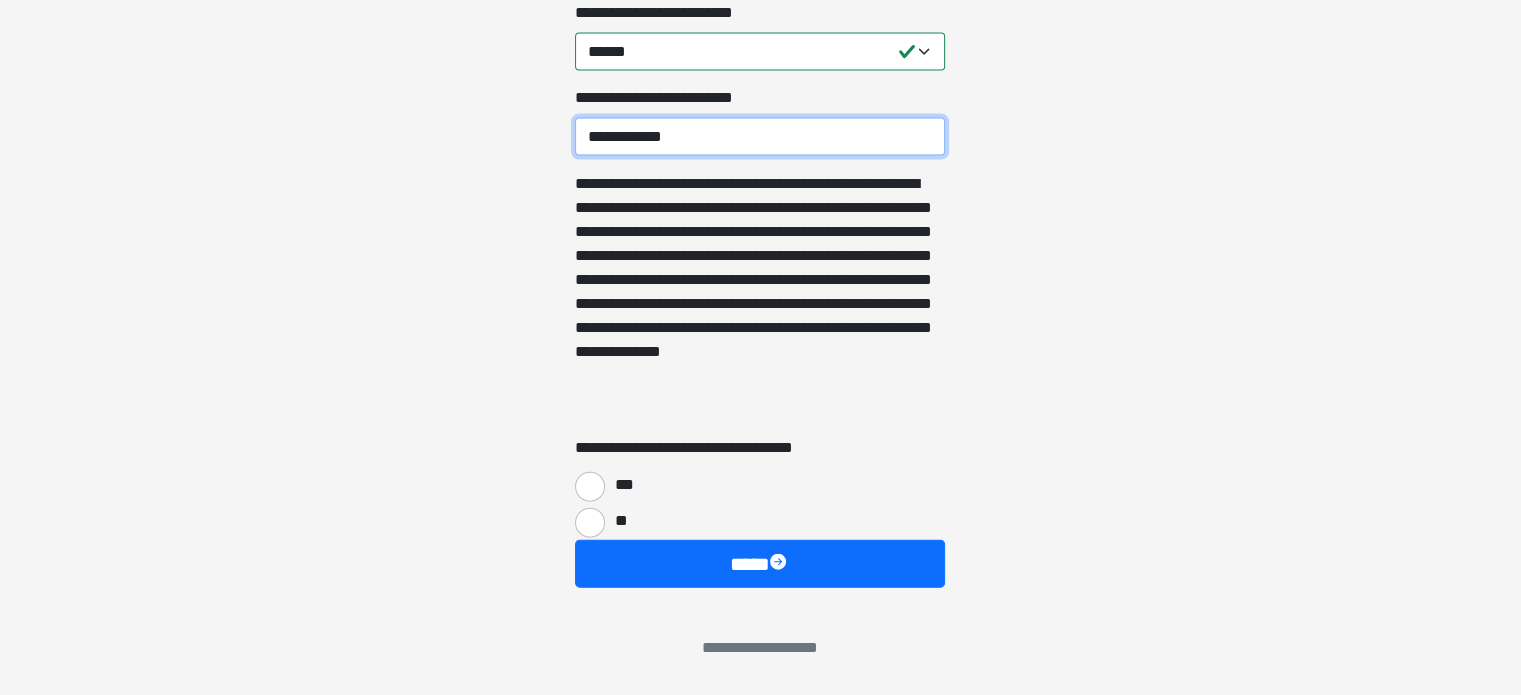 type on "**********" 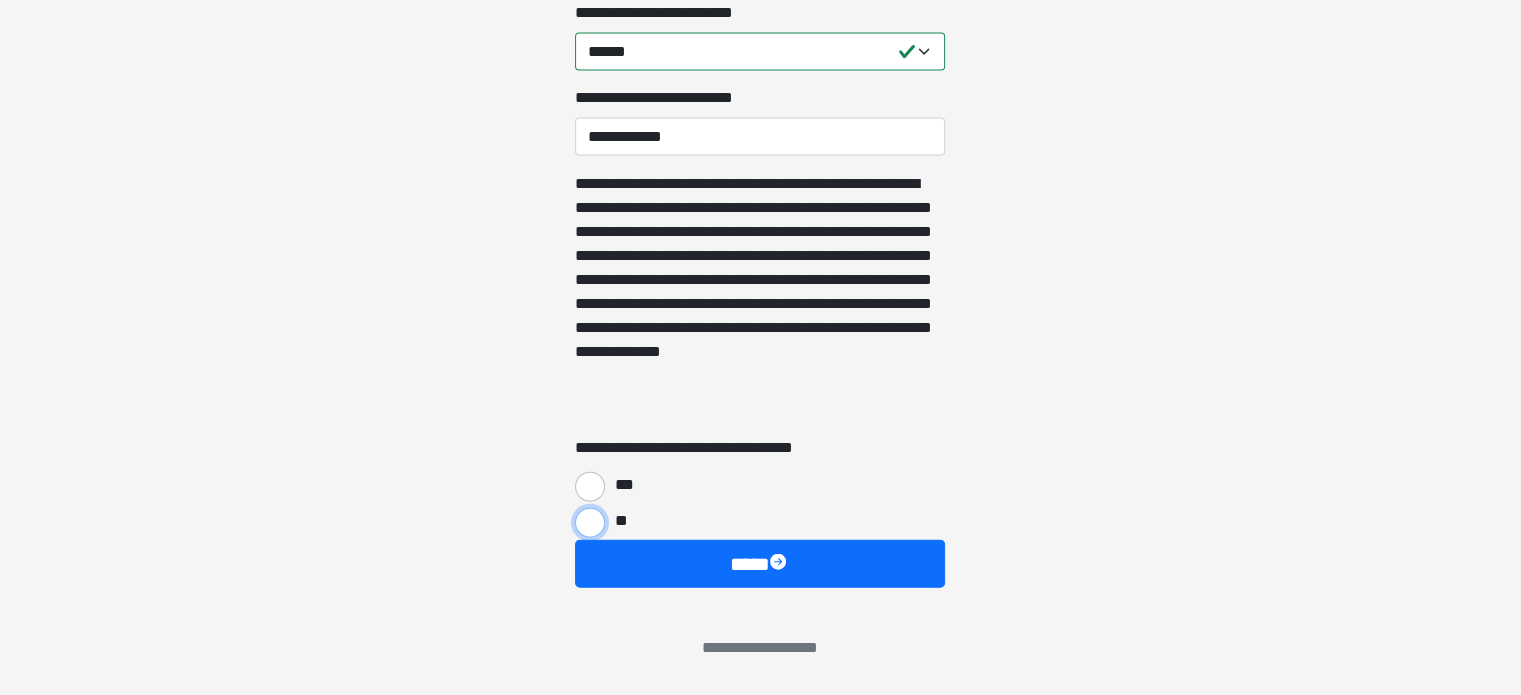 click on "**" at bounding box center (590, 523) 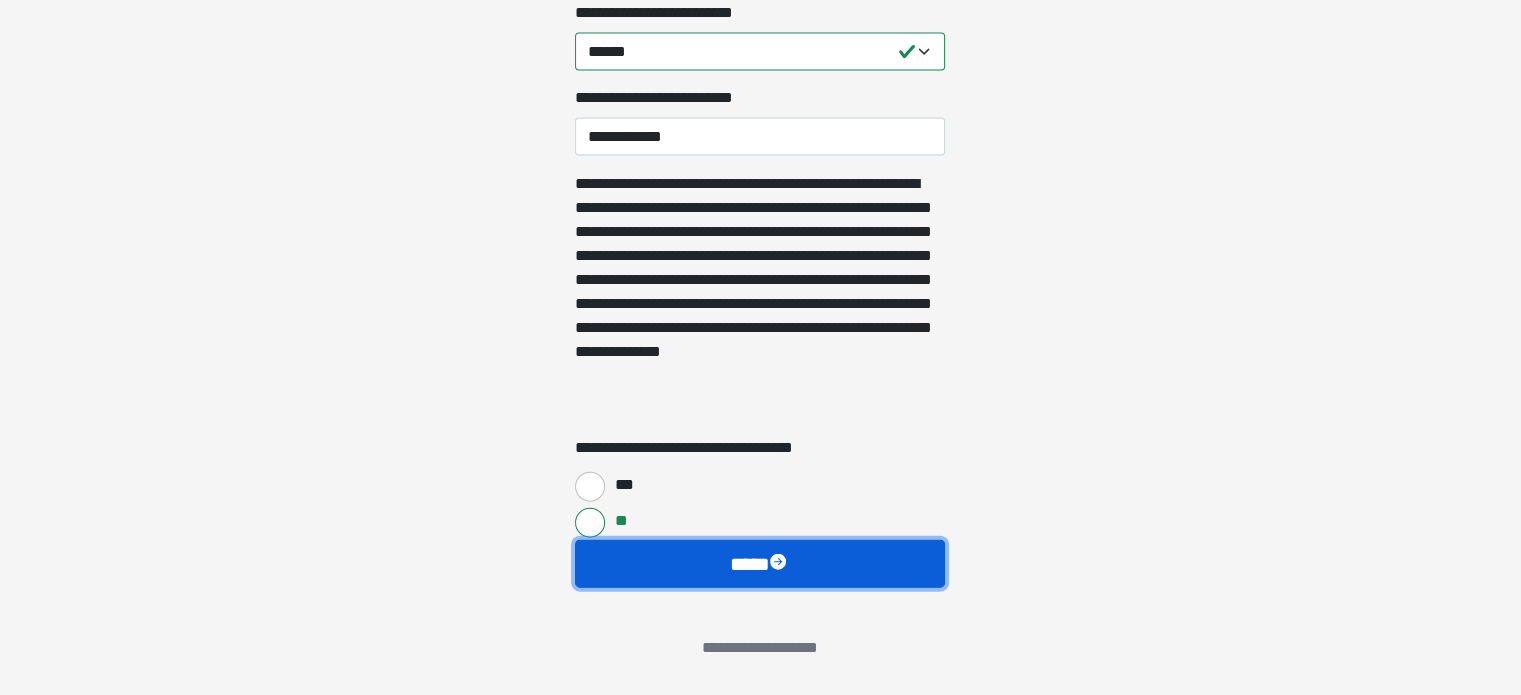 click on "****" at bounding box center [760, 564] 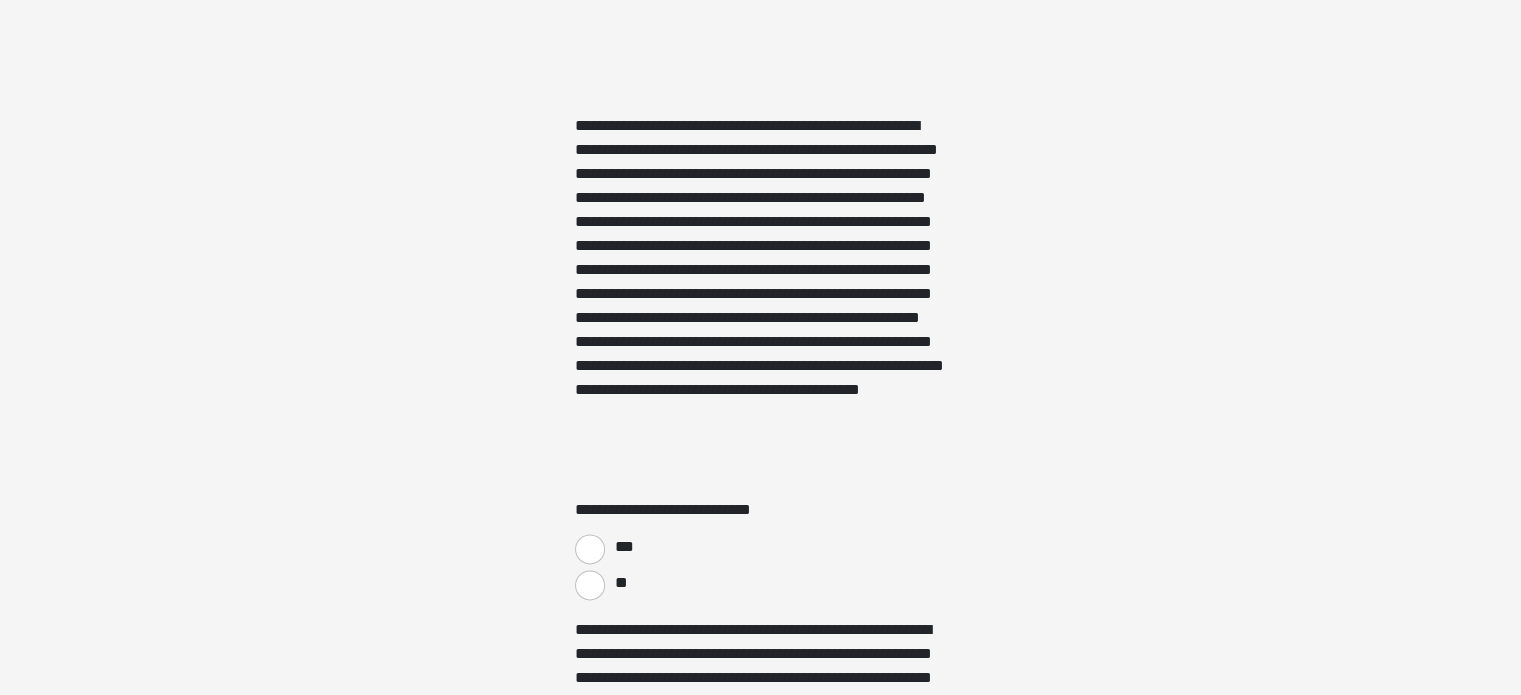 scroll, scrollTop: 3100, scrollLeft: 0, axis: vertical 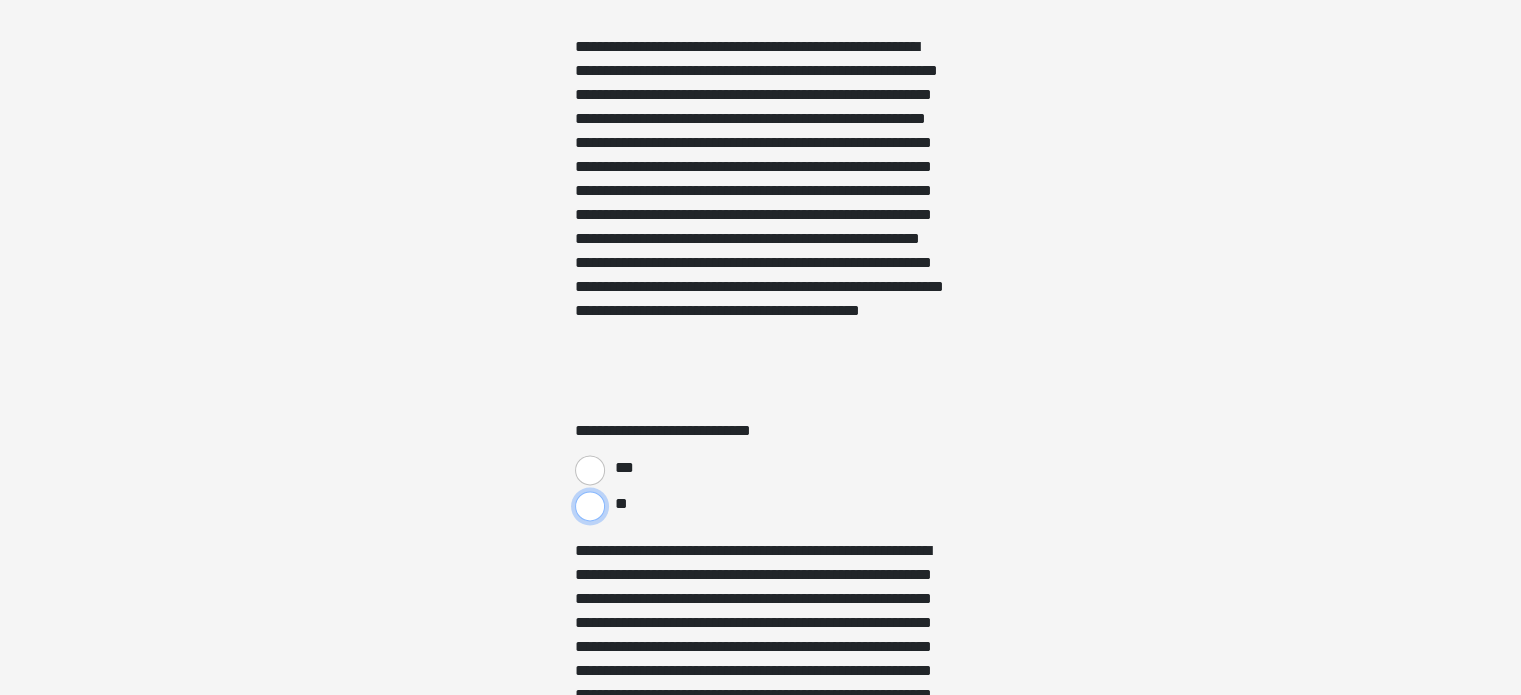 click on "**" at bounding box center (590, 506) 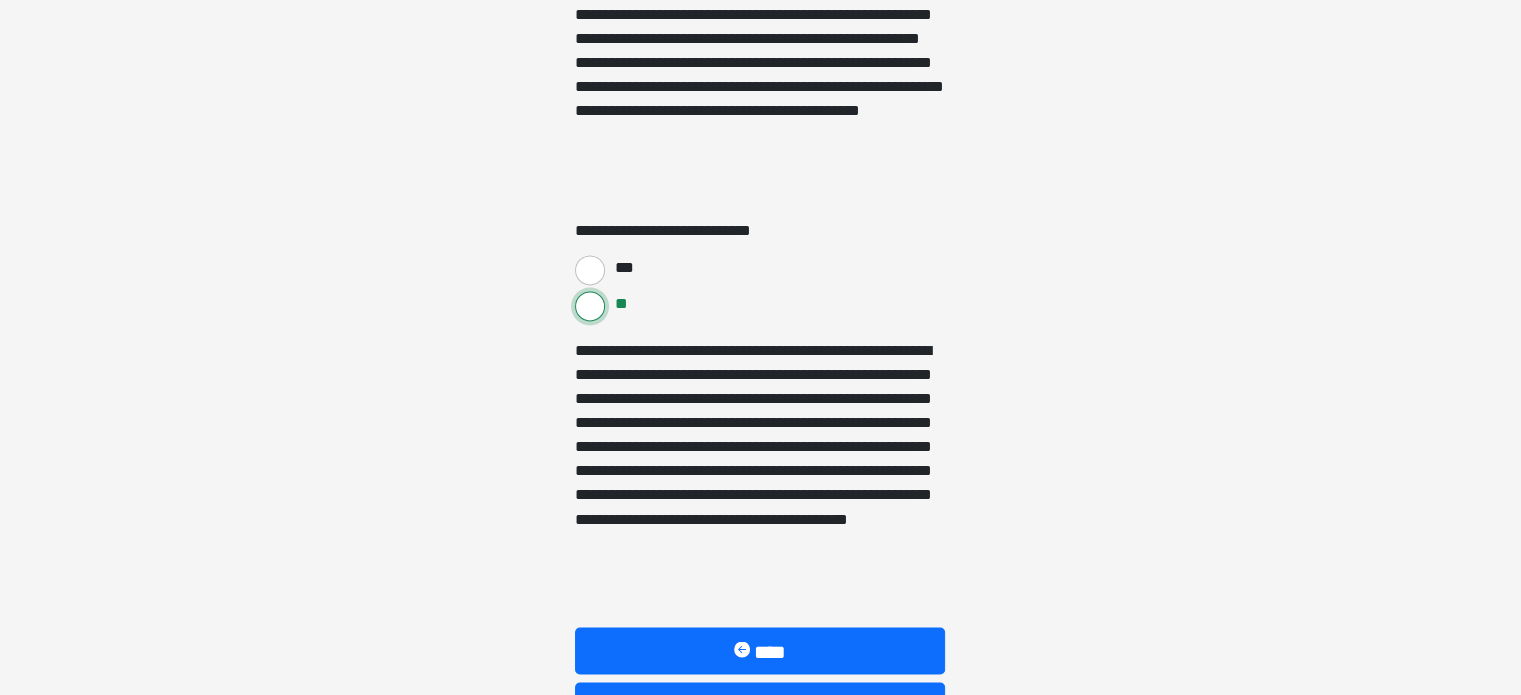 scroll, scrollTop: 3437, scrollLeft: 0, axis: vertical 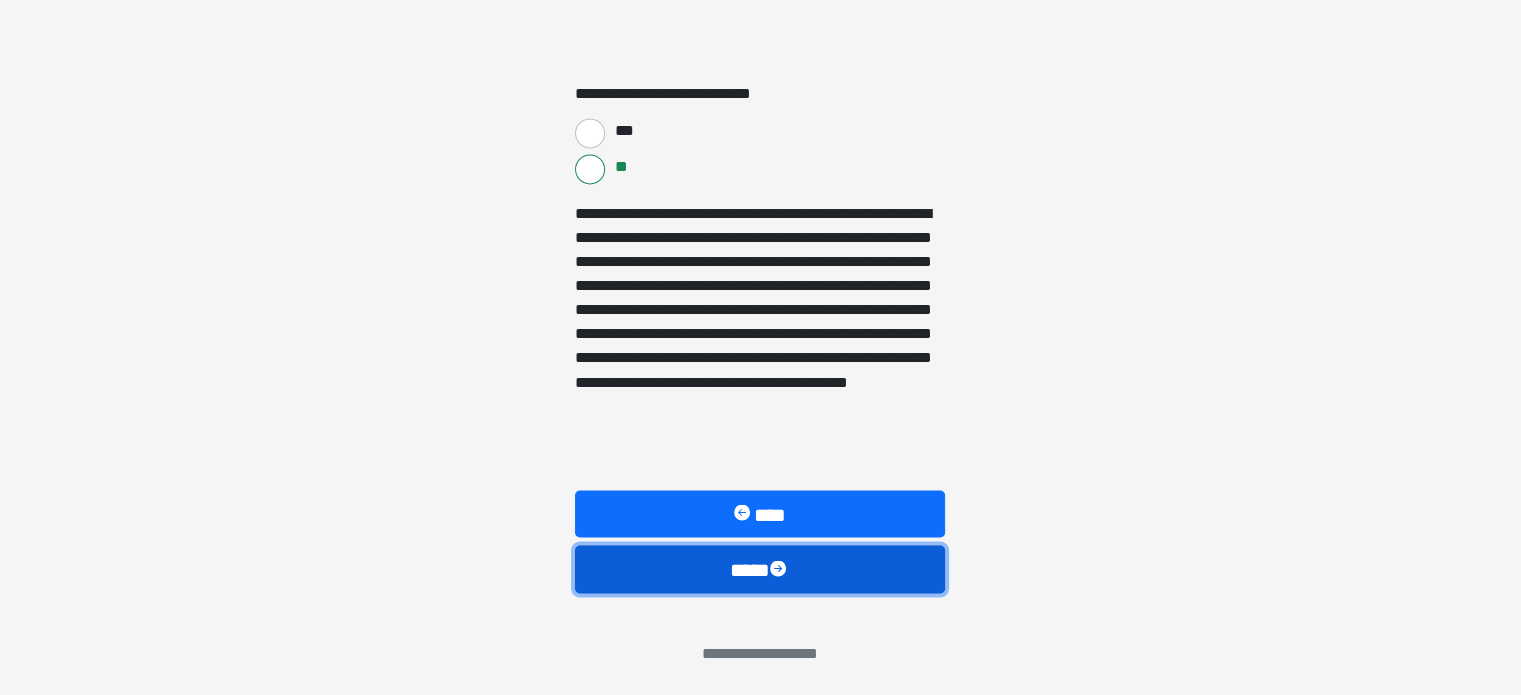 click on "****" at bounding box center (760, 569) 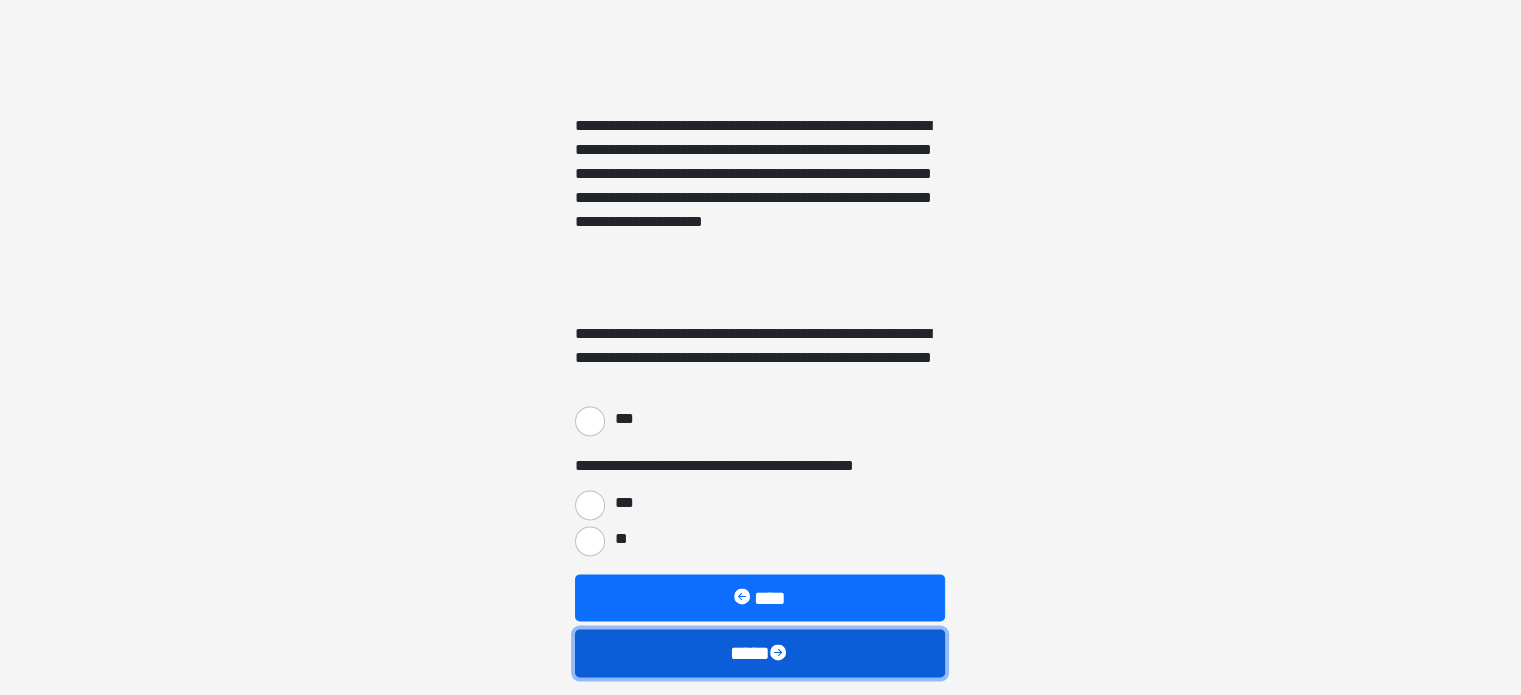 scroll, scrollTop: 2800, scrollLeft: 0, axis: vertical 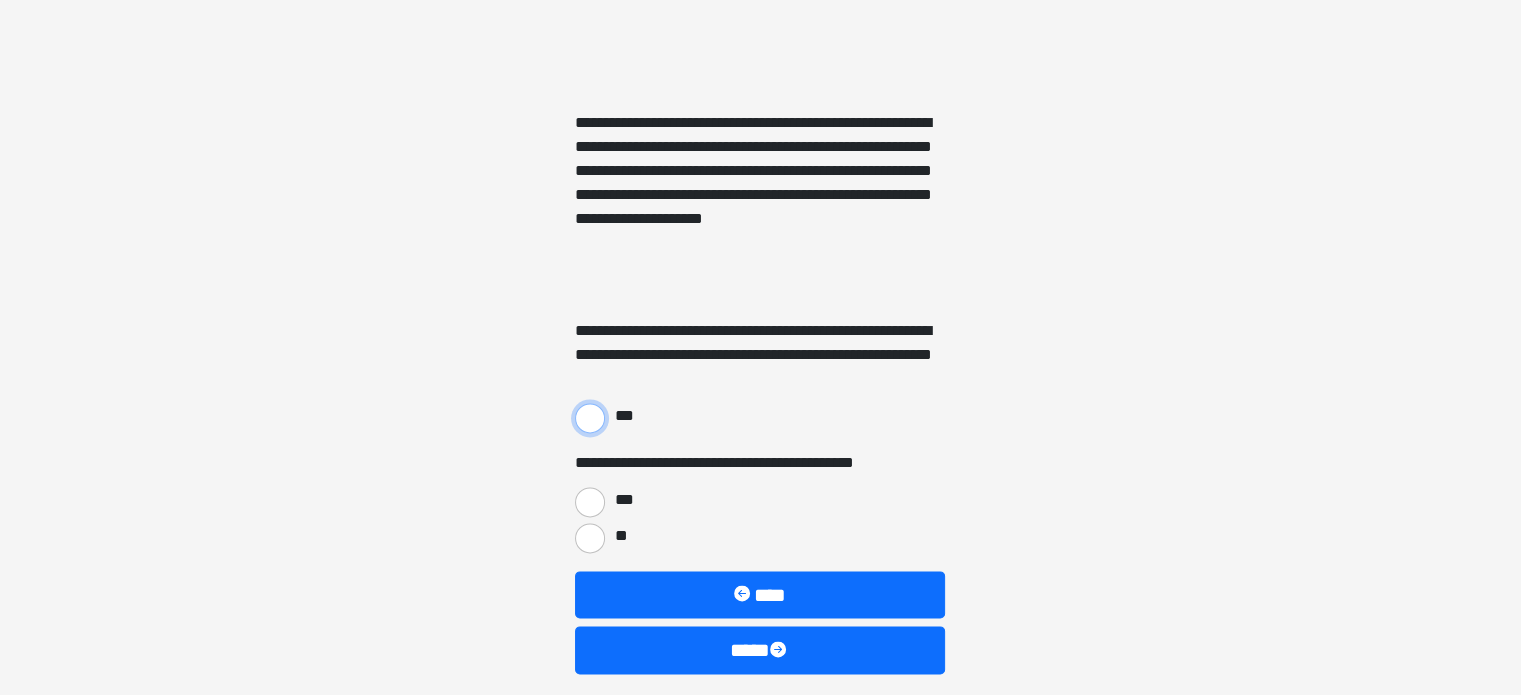 click on "***" at bounding box center [590, 418] 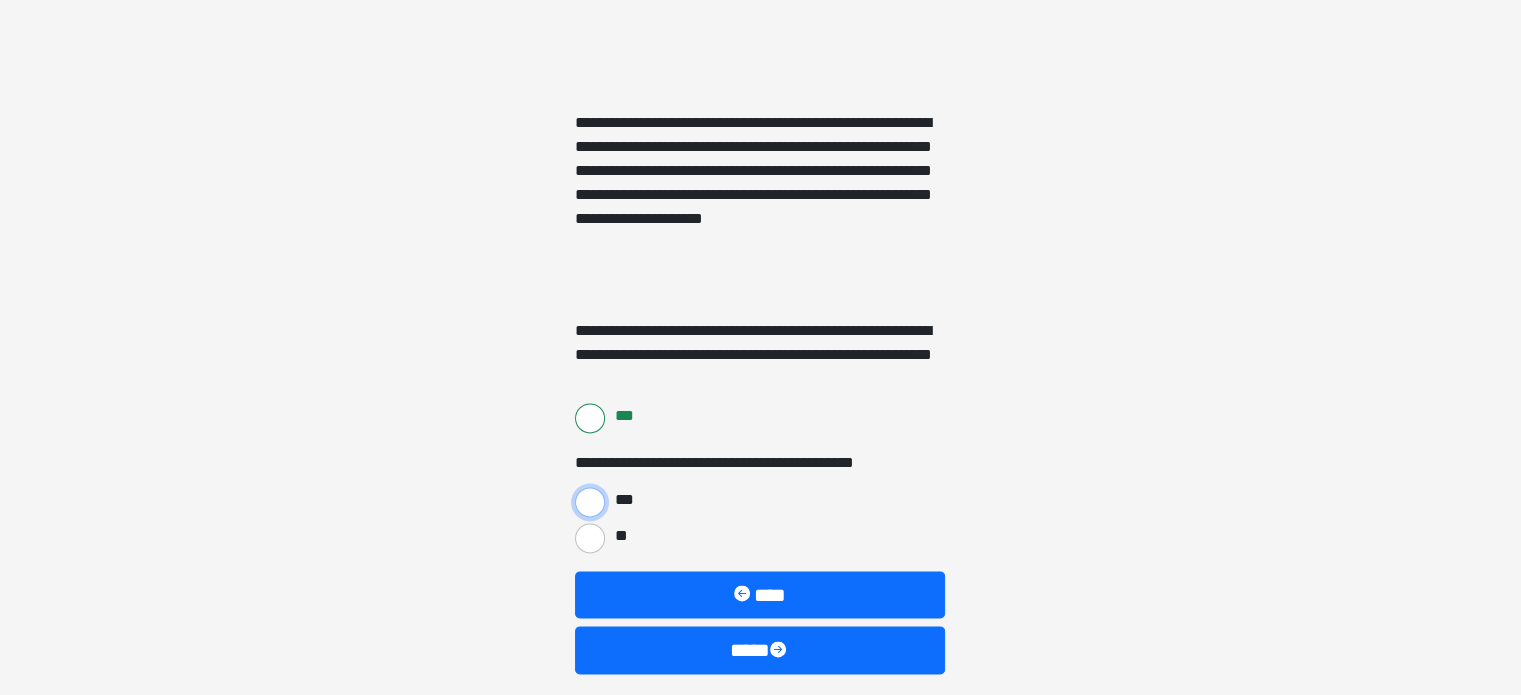 click on "***" at bounding box center (590, 502) 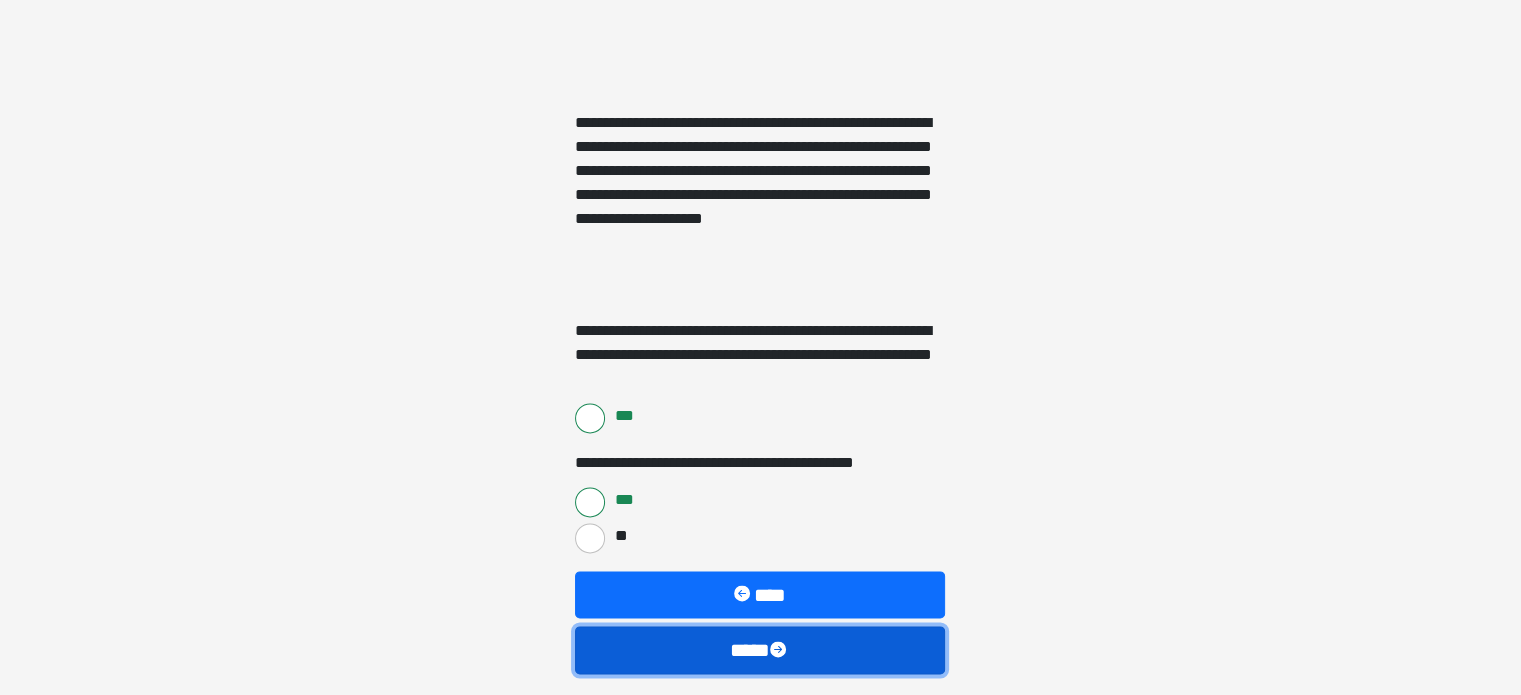 click on "****" at bounding box center [760, 650] 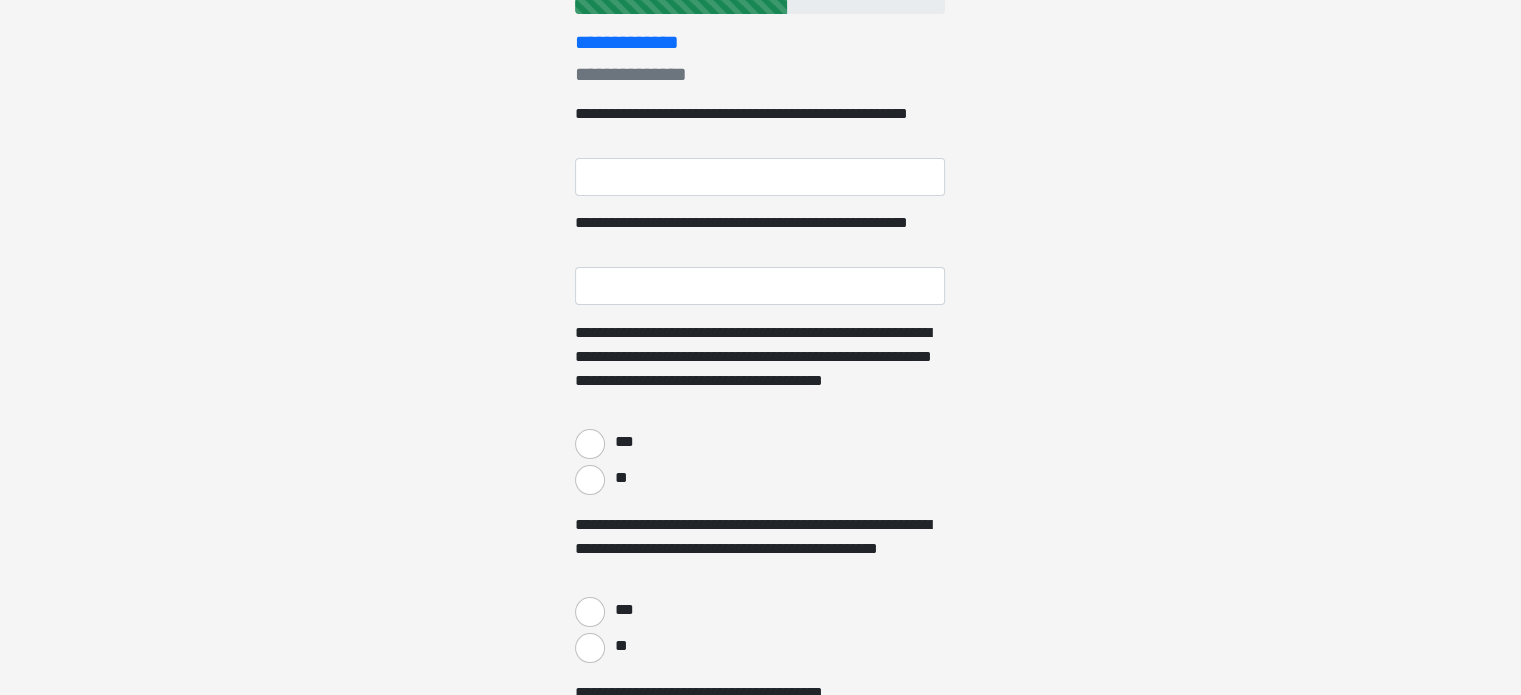 scroll, scrollTop: 0, scrollLeft: 0, axis: both 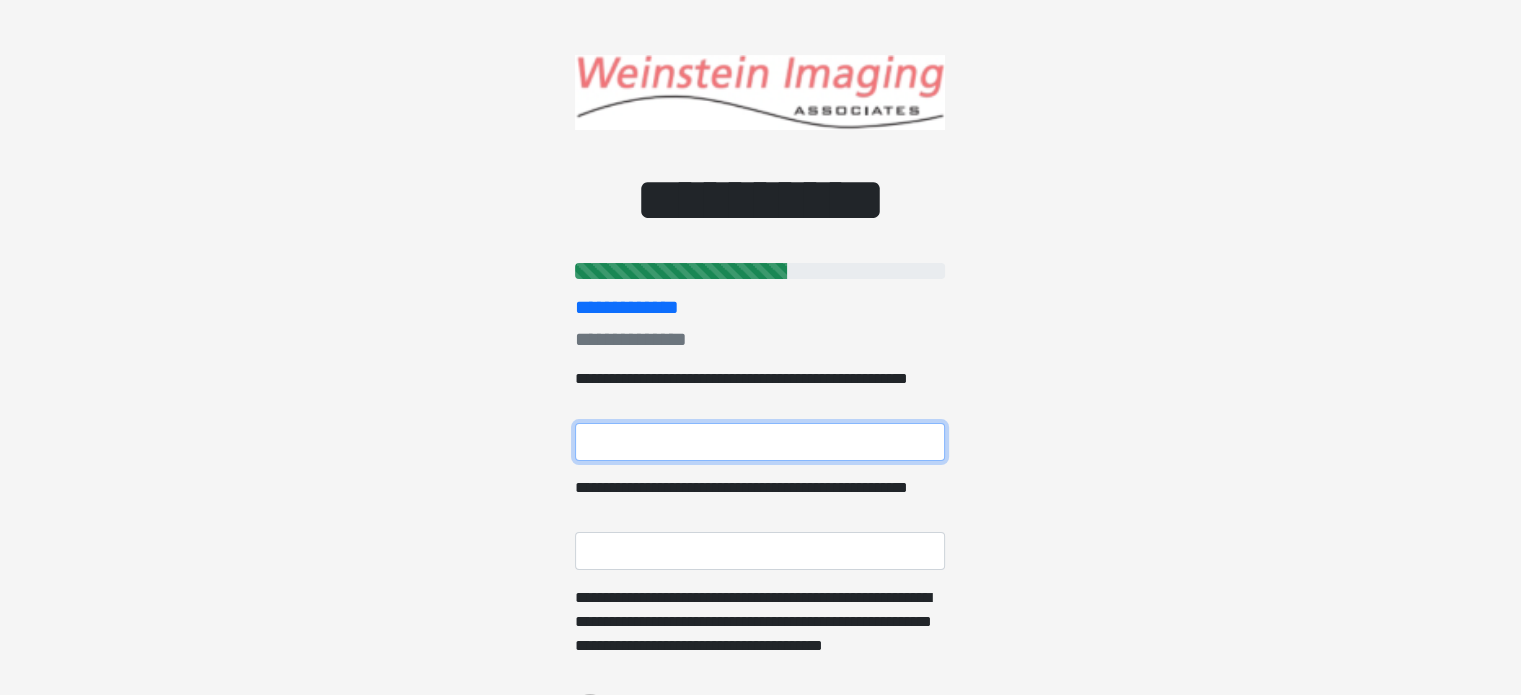 click on "**********" at bounding box center [760, 442] 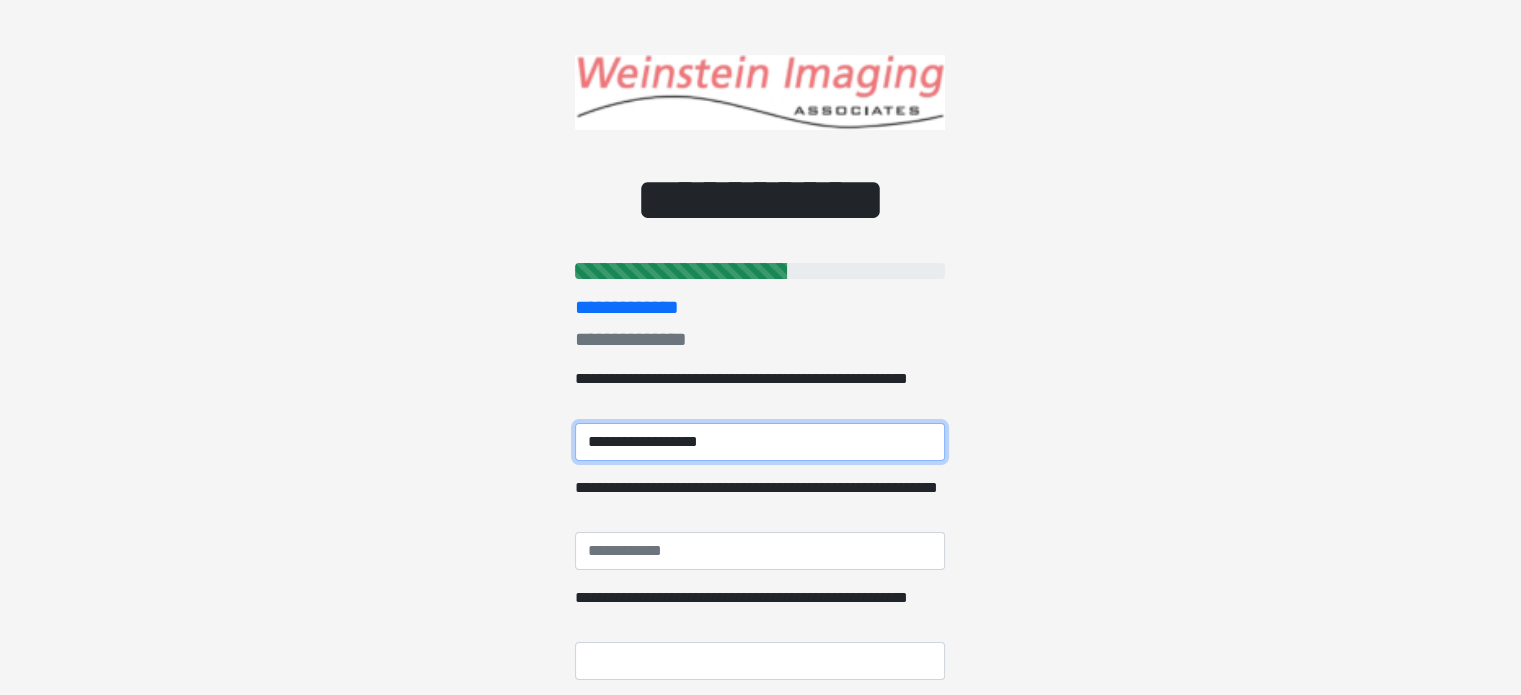type on "**********" 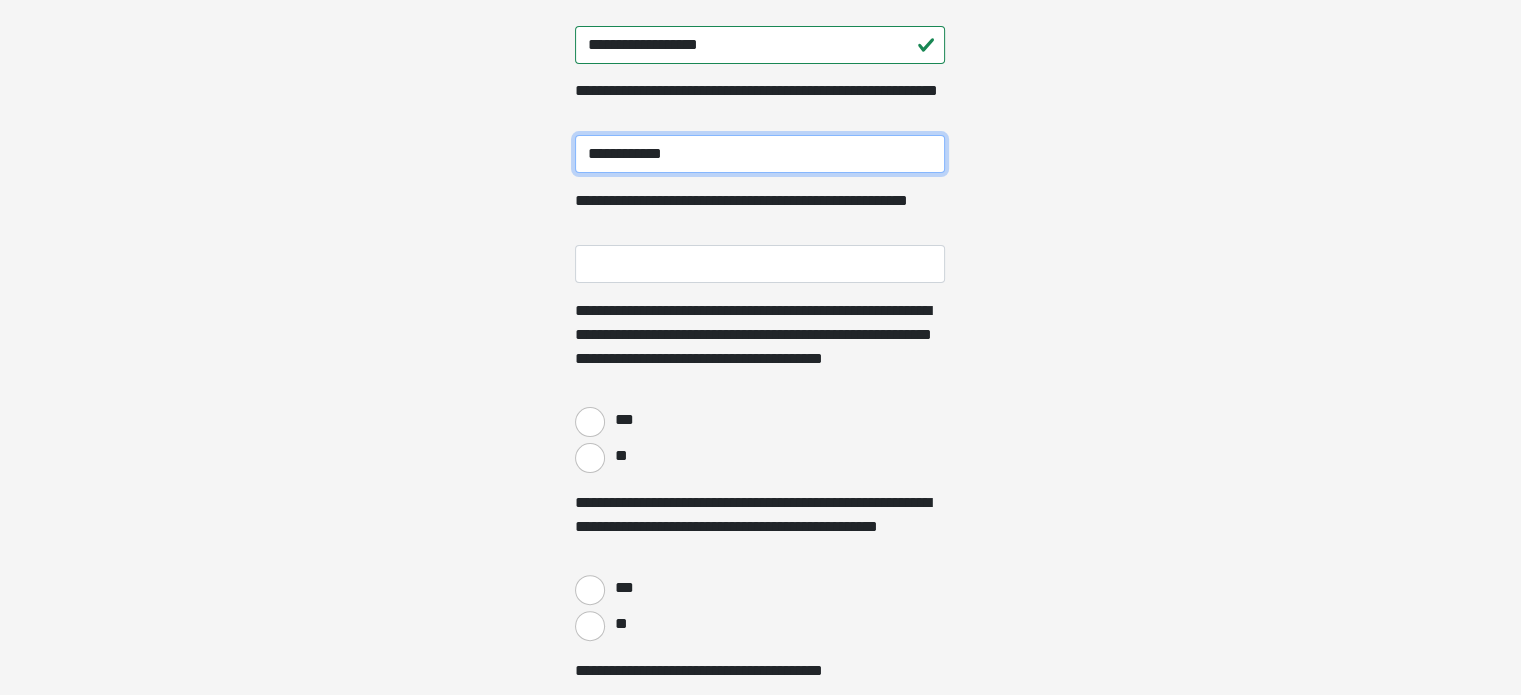scroll, scrollTop: 400, scrollLeft: 0, axis: vertical 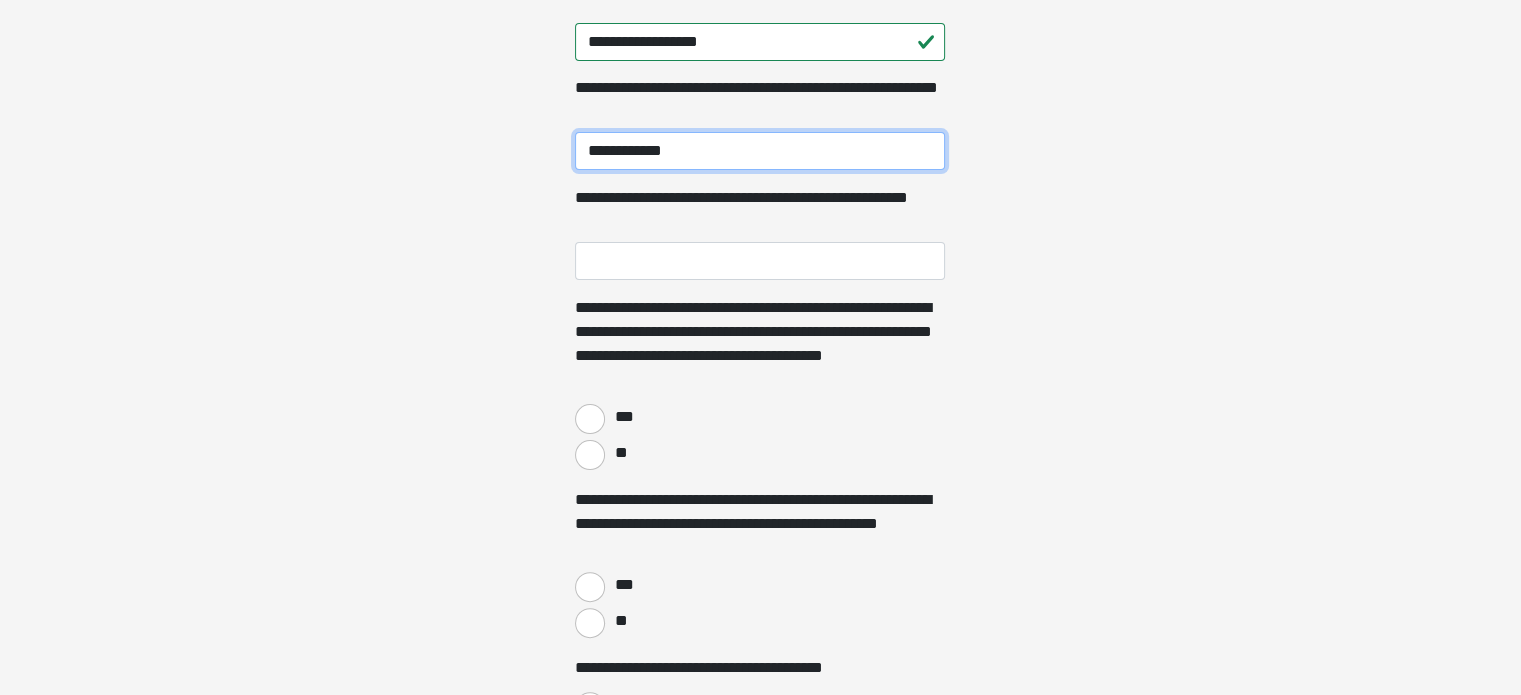 type on "**********" 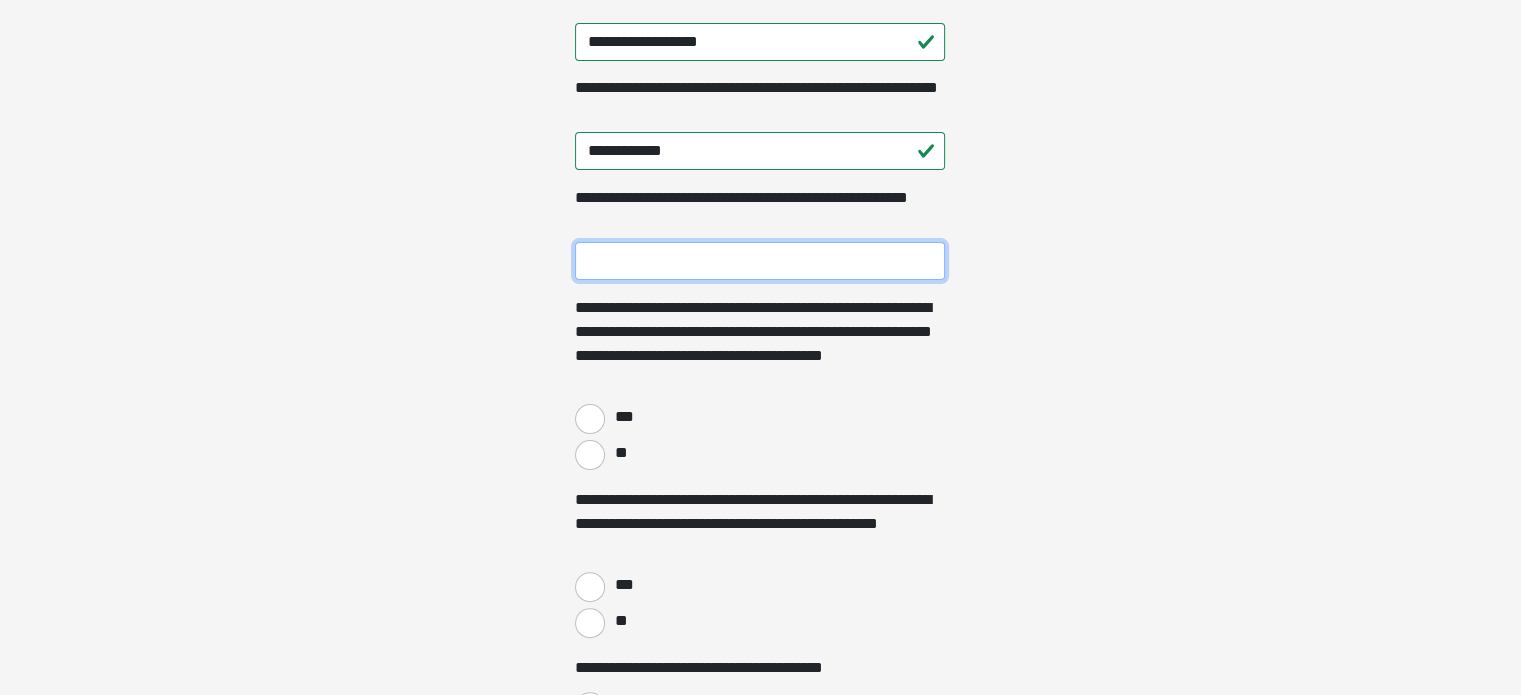 click on "**********" at bounding box center [760, 261] 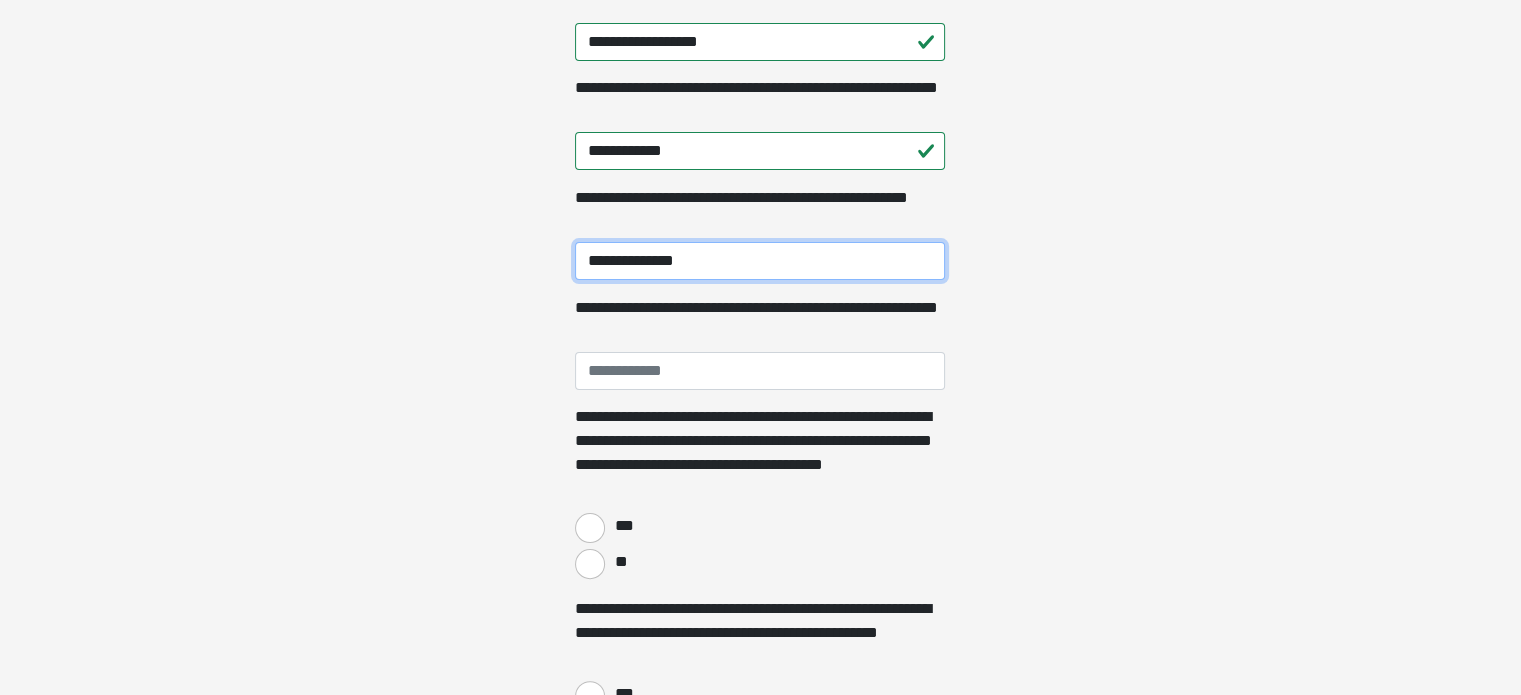 type on "**********" 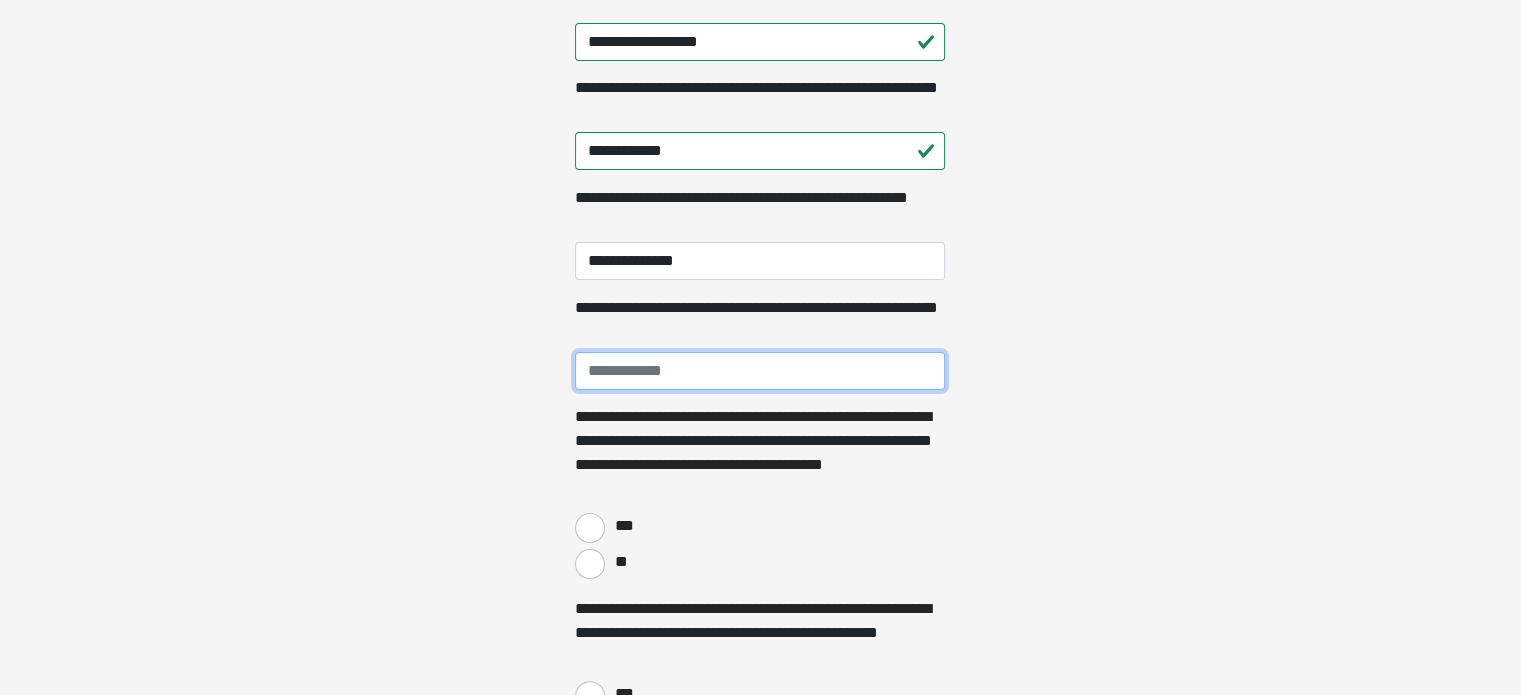 click on "**********" at bounding box center (760, 371) 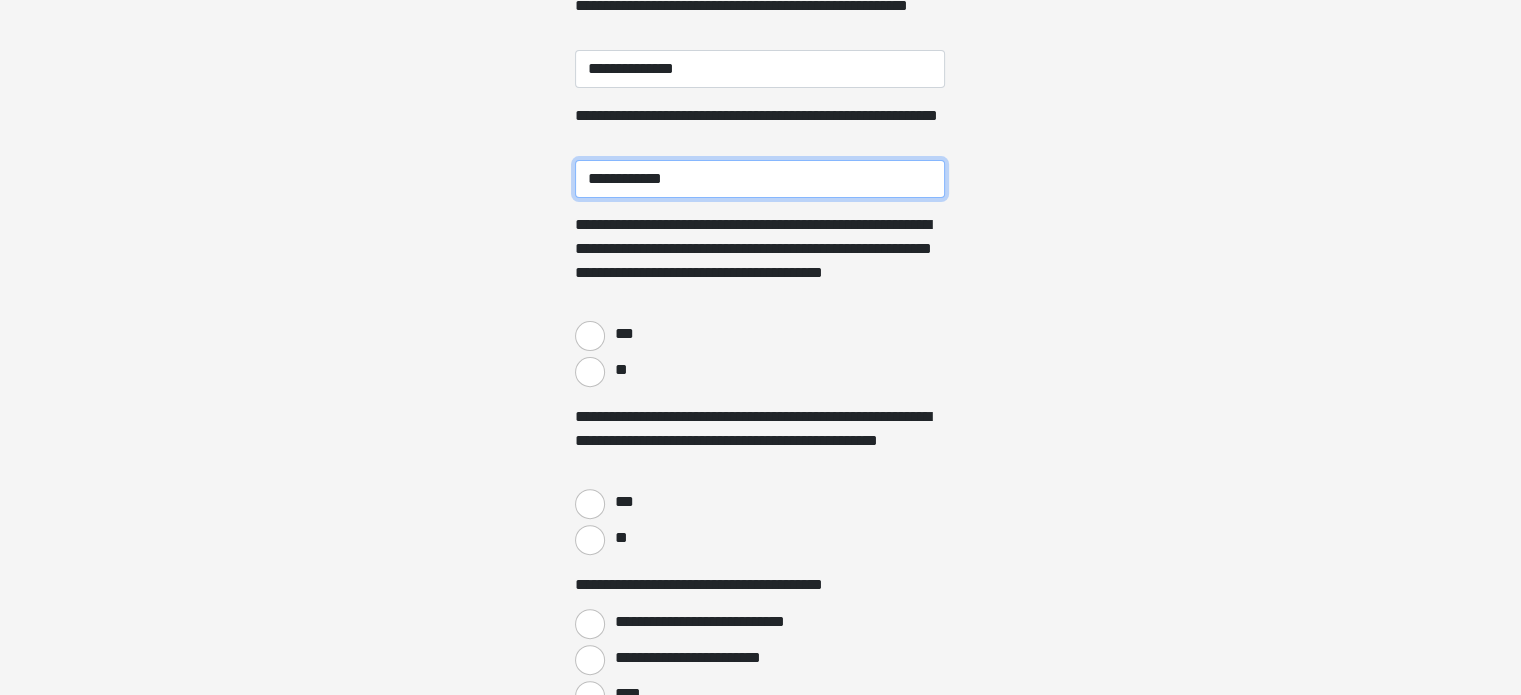 scroll, scrollTop: 600, scrollLeft: 0, axis: vertical 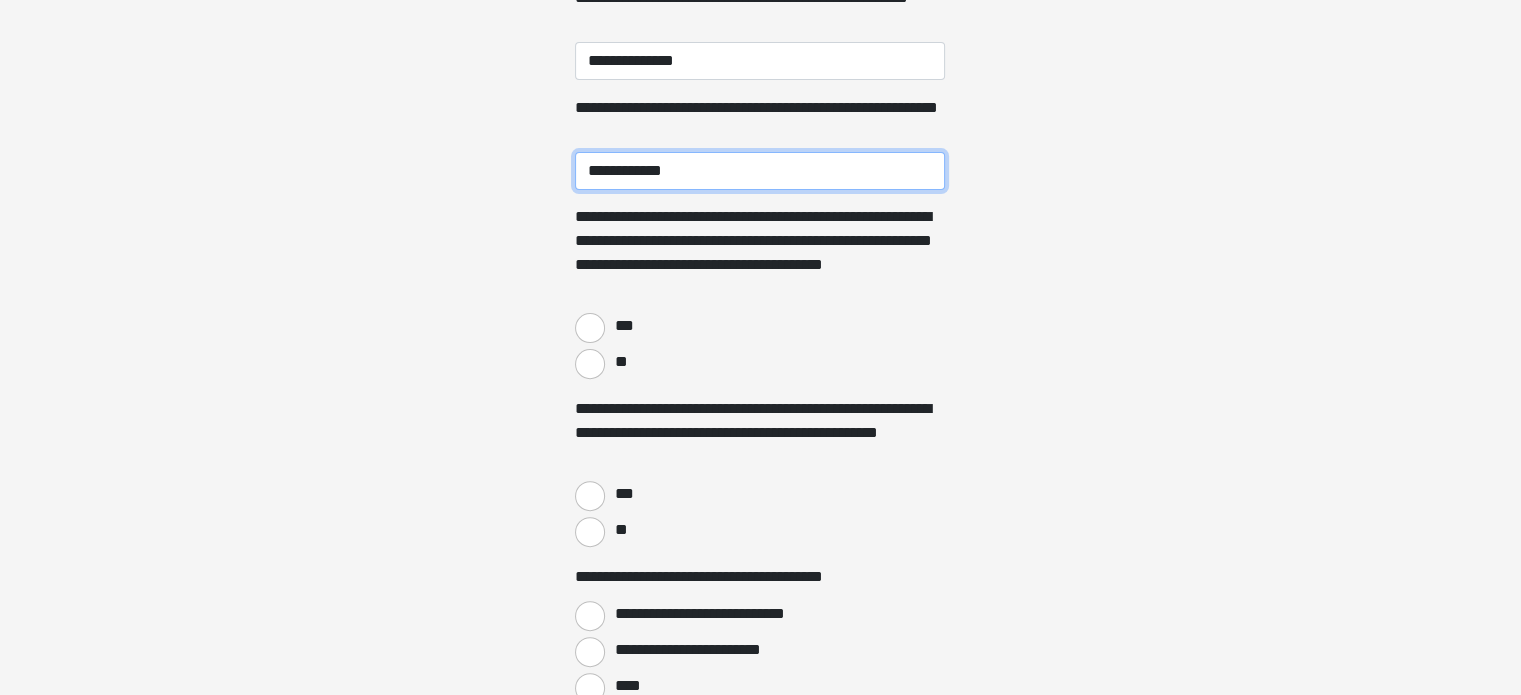 type on "**********" 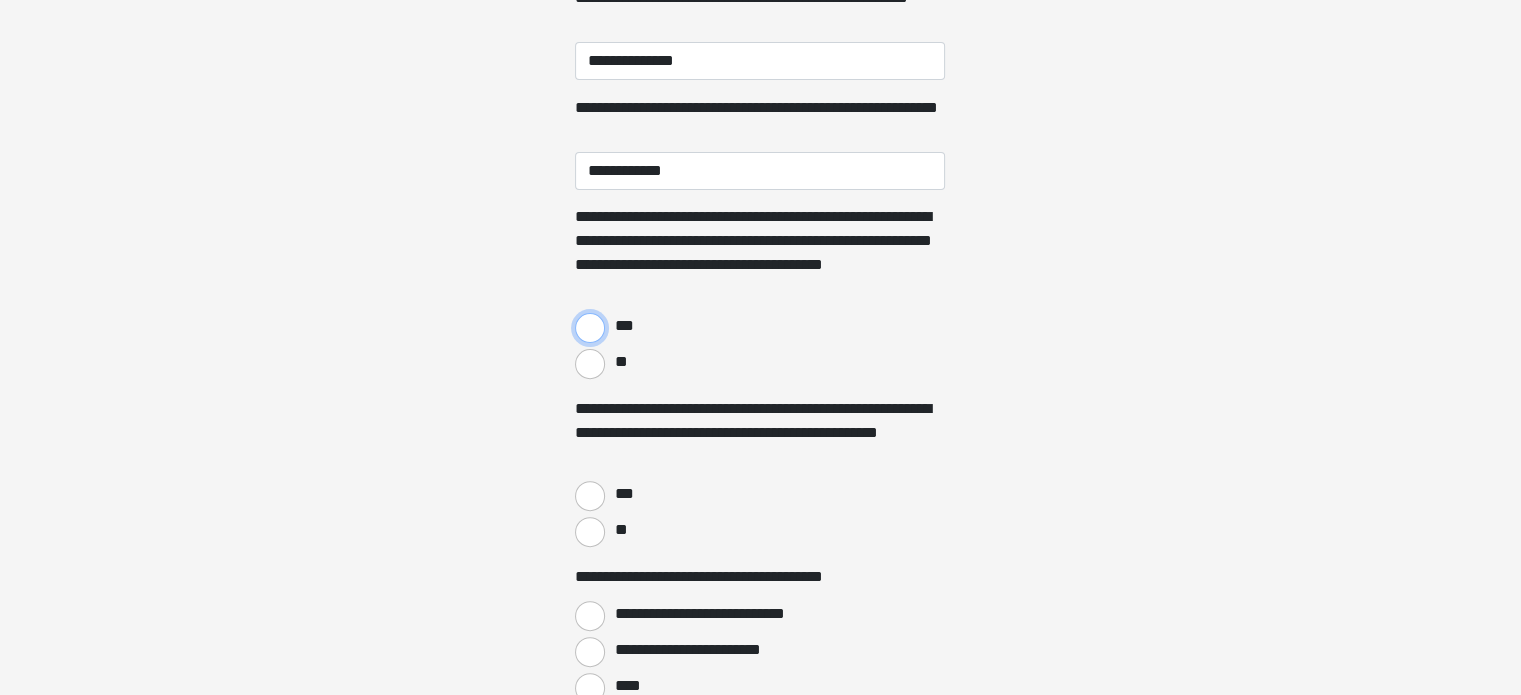 click on "***" at bounding box center [590, 328] 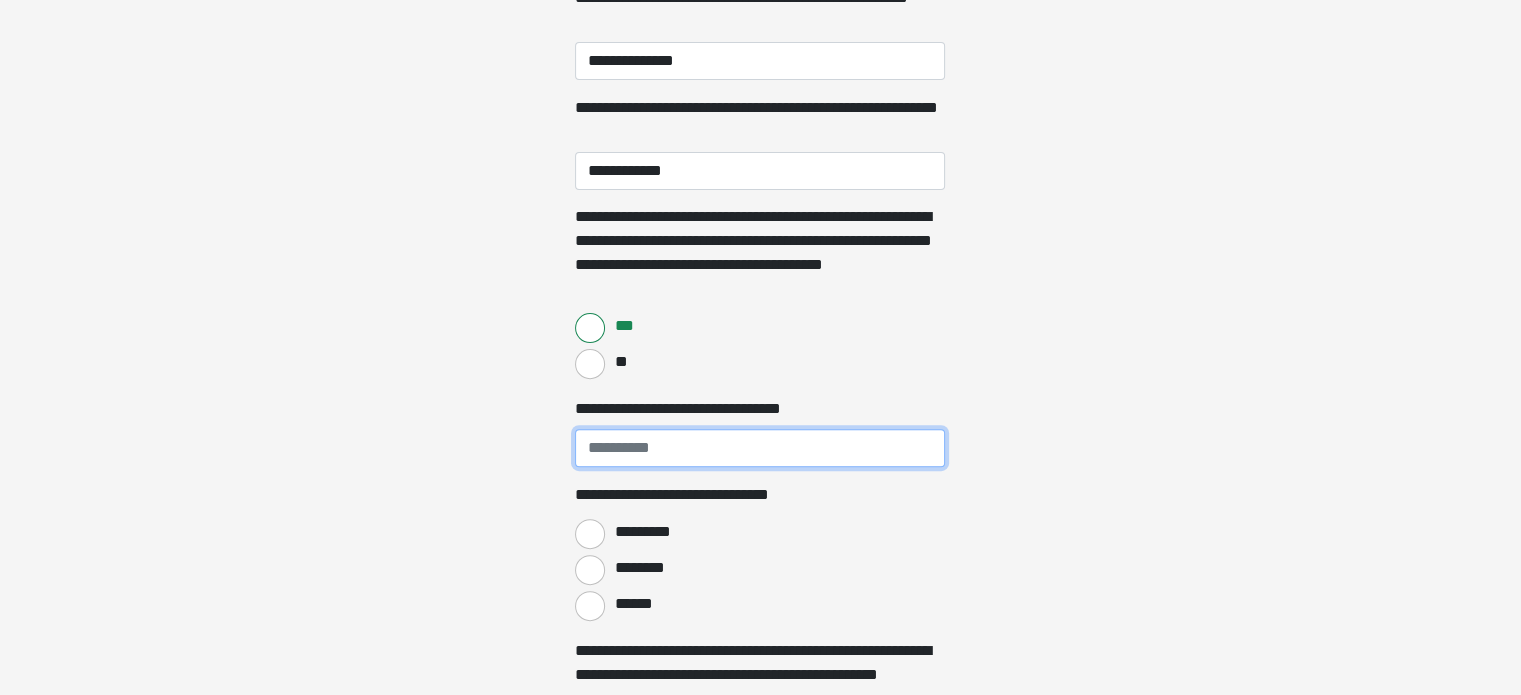 click on "**********" at bounding box center [760, 448] 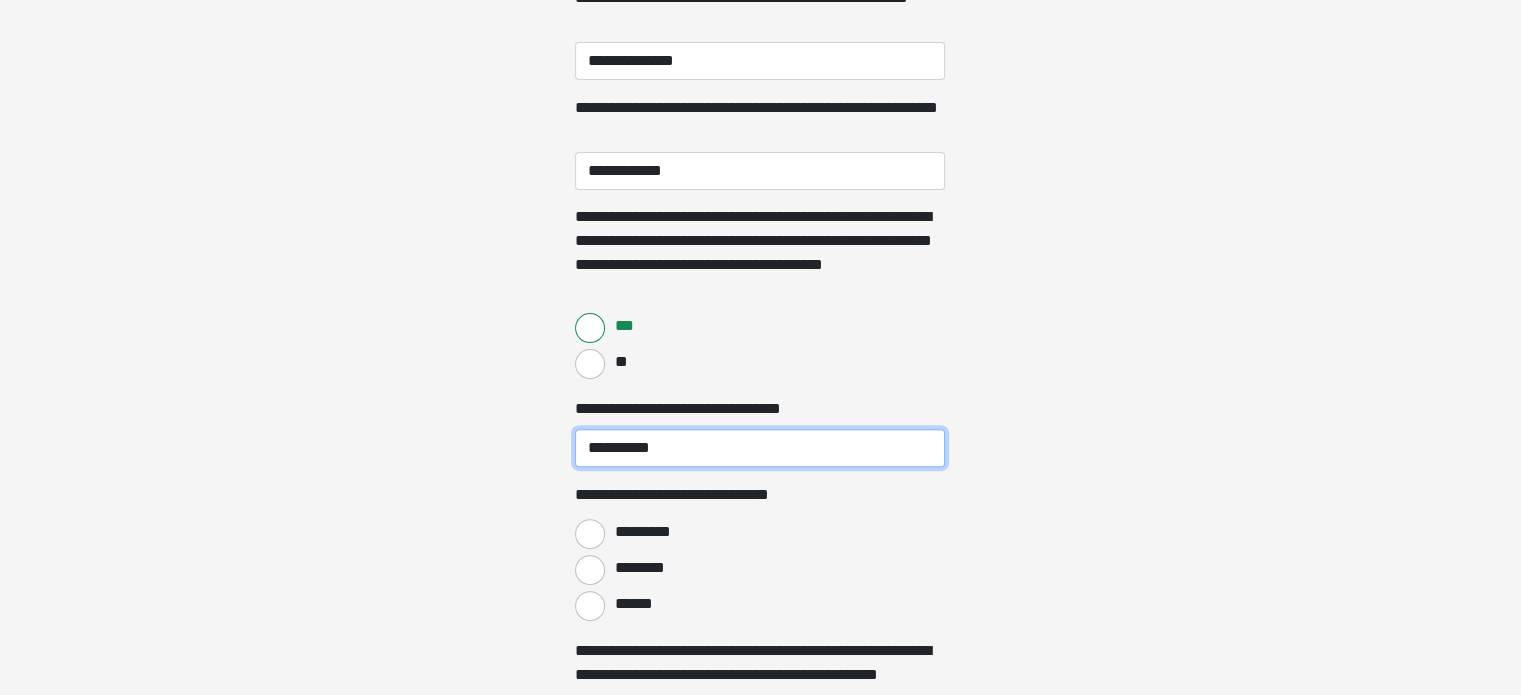 type on "**********" 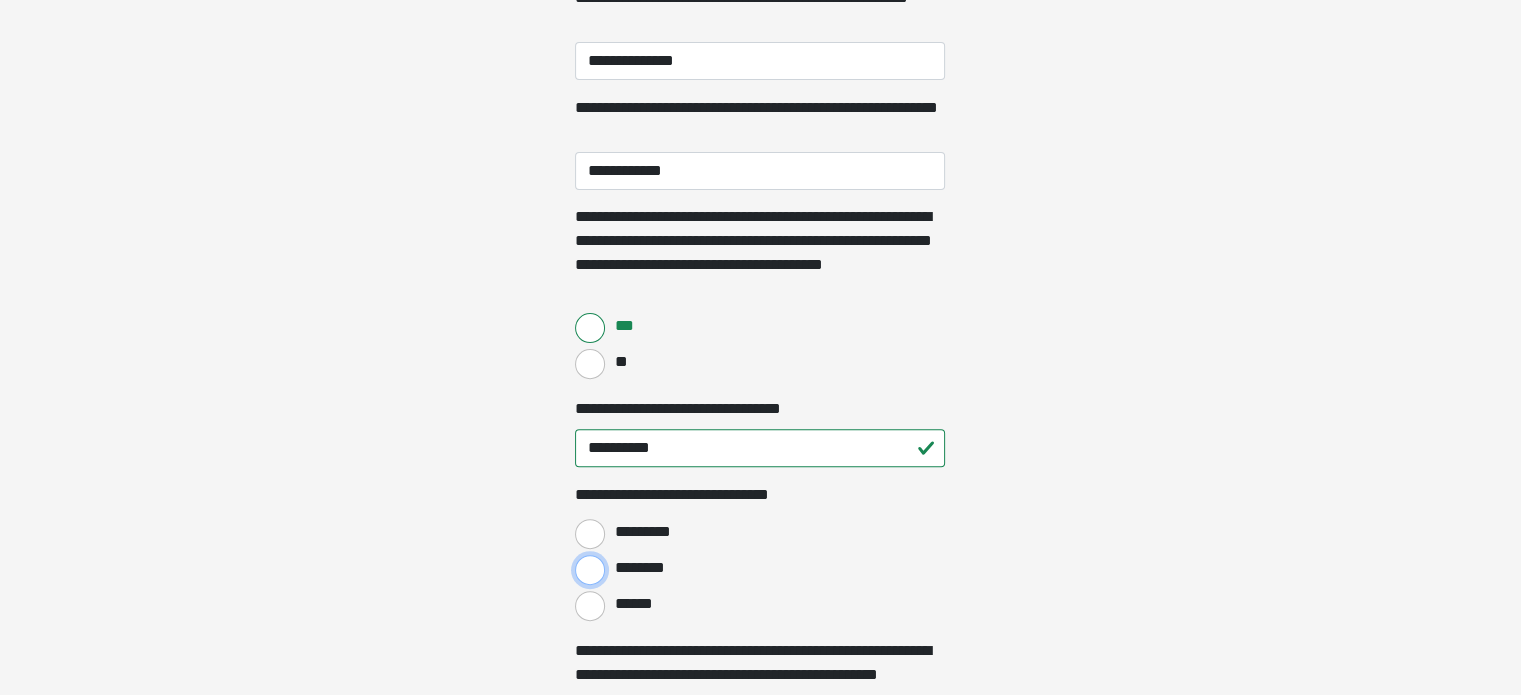 click on "********" at bounding box center (590, 570) 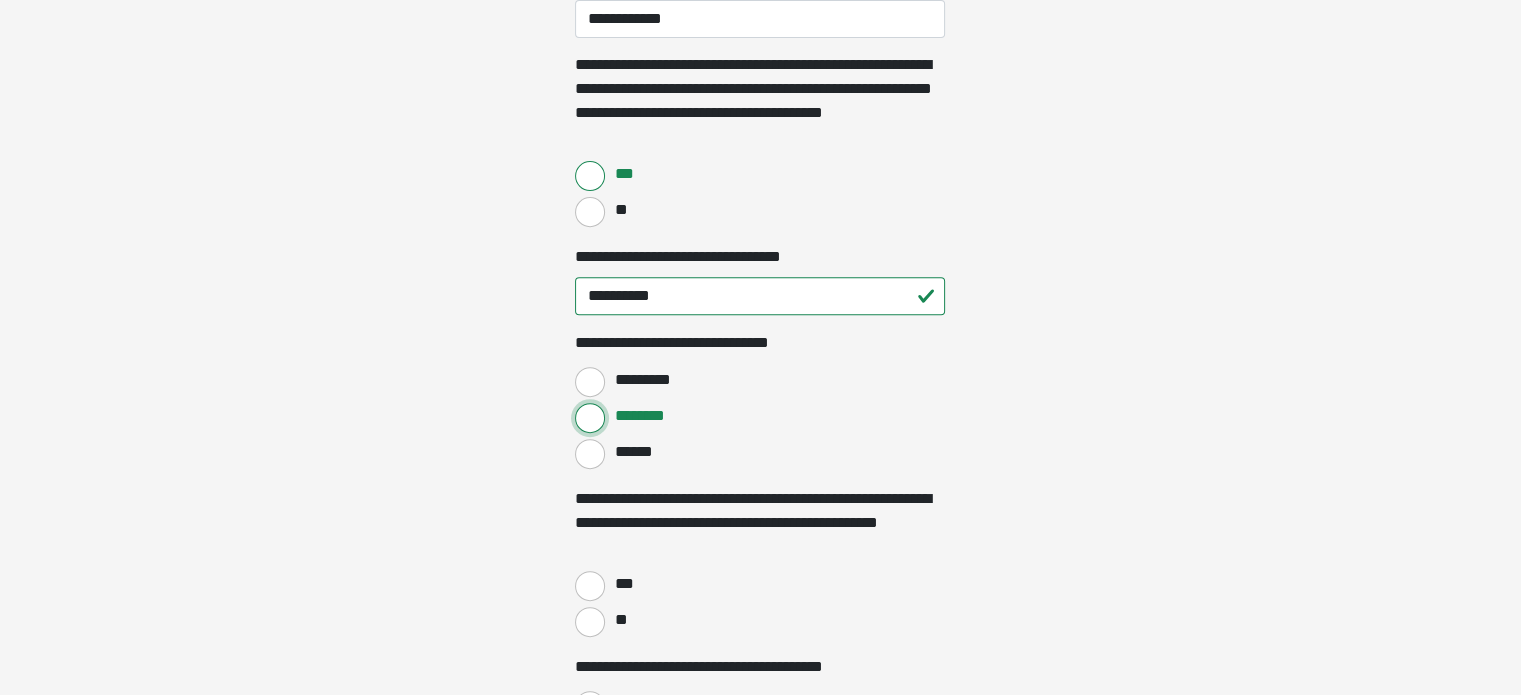 scroll, scrollTop: 800, scrollLeft: 0, axis: vertical 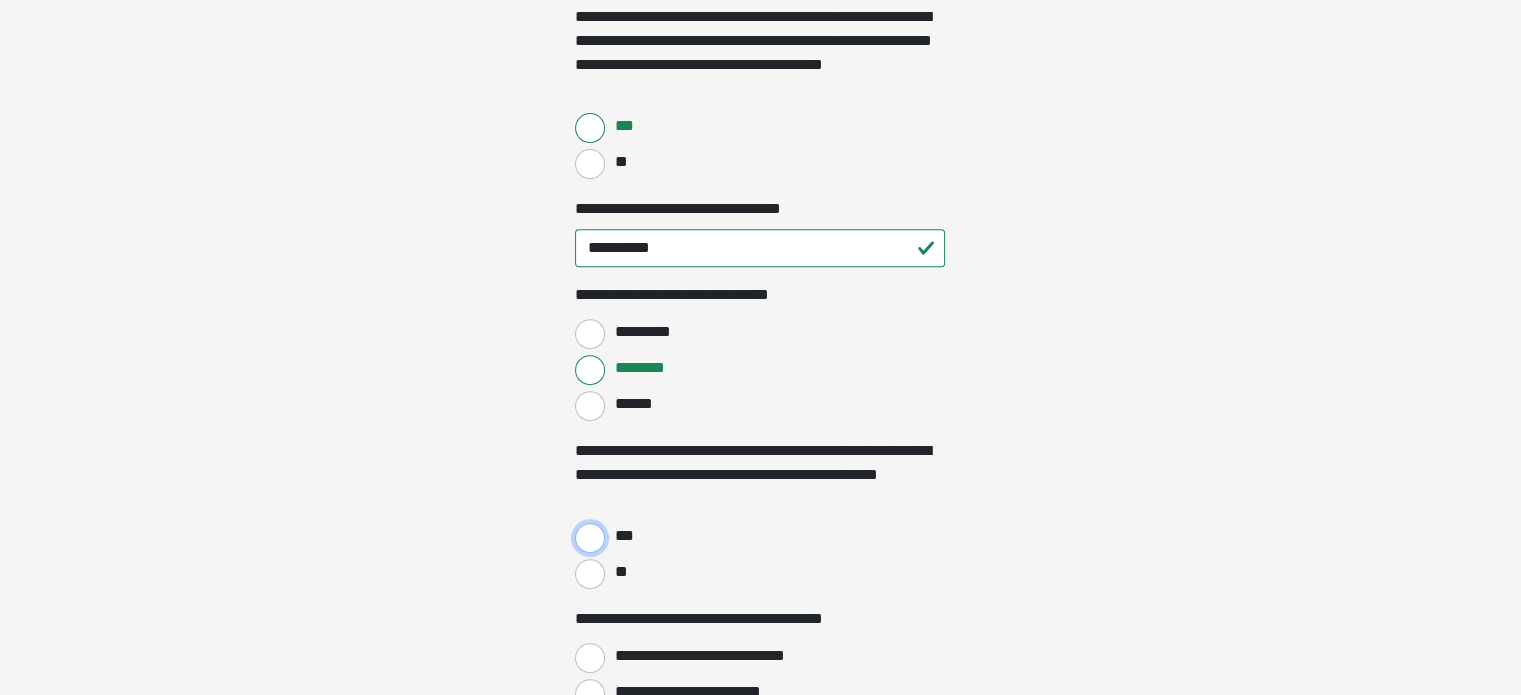 drag, startPoint x: 584, startPoint y: 537, endPoint x: 664, endPoint y: 549, distance: 80.895 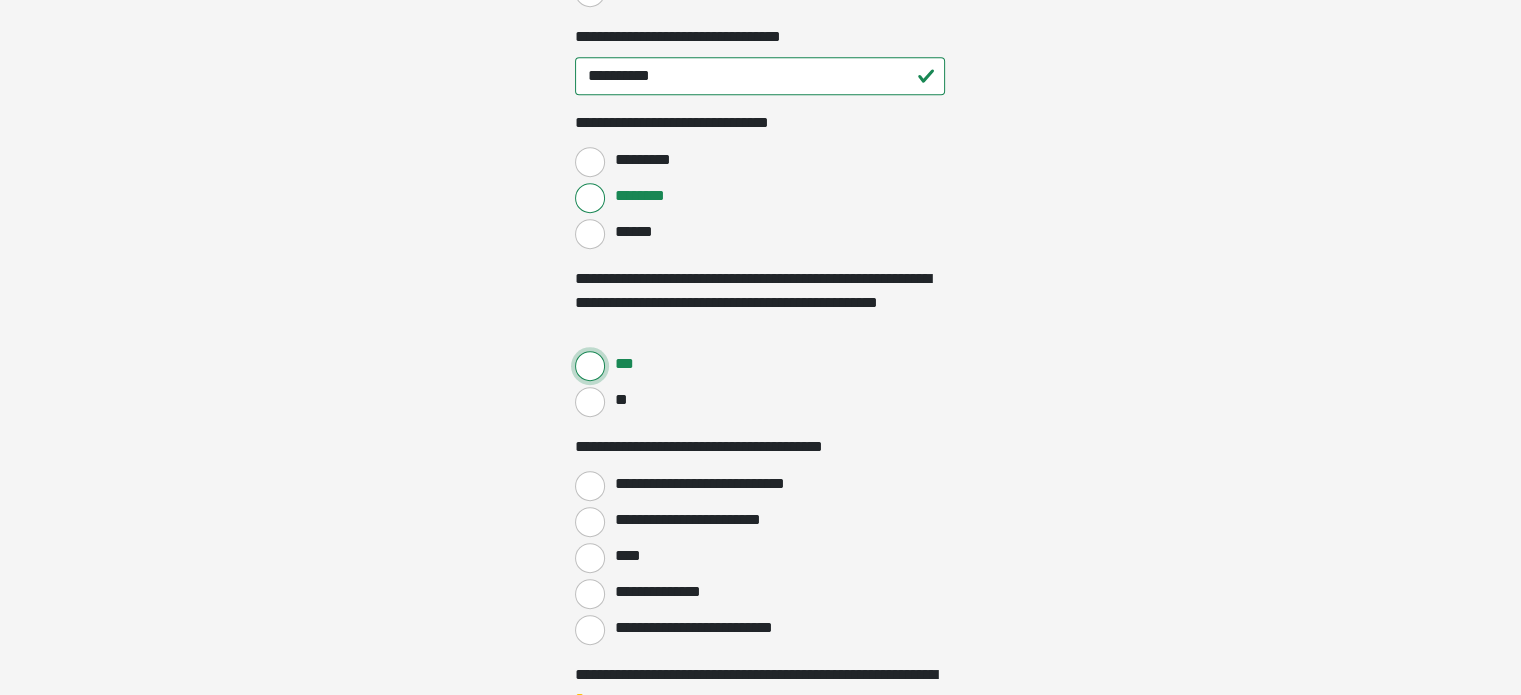 scroll, scrollTop: 1000, scrollLeft: 0, axis: vertical 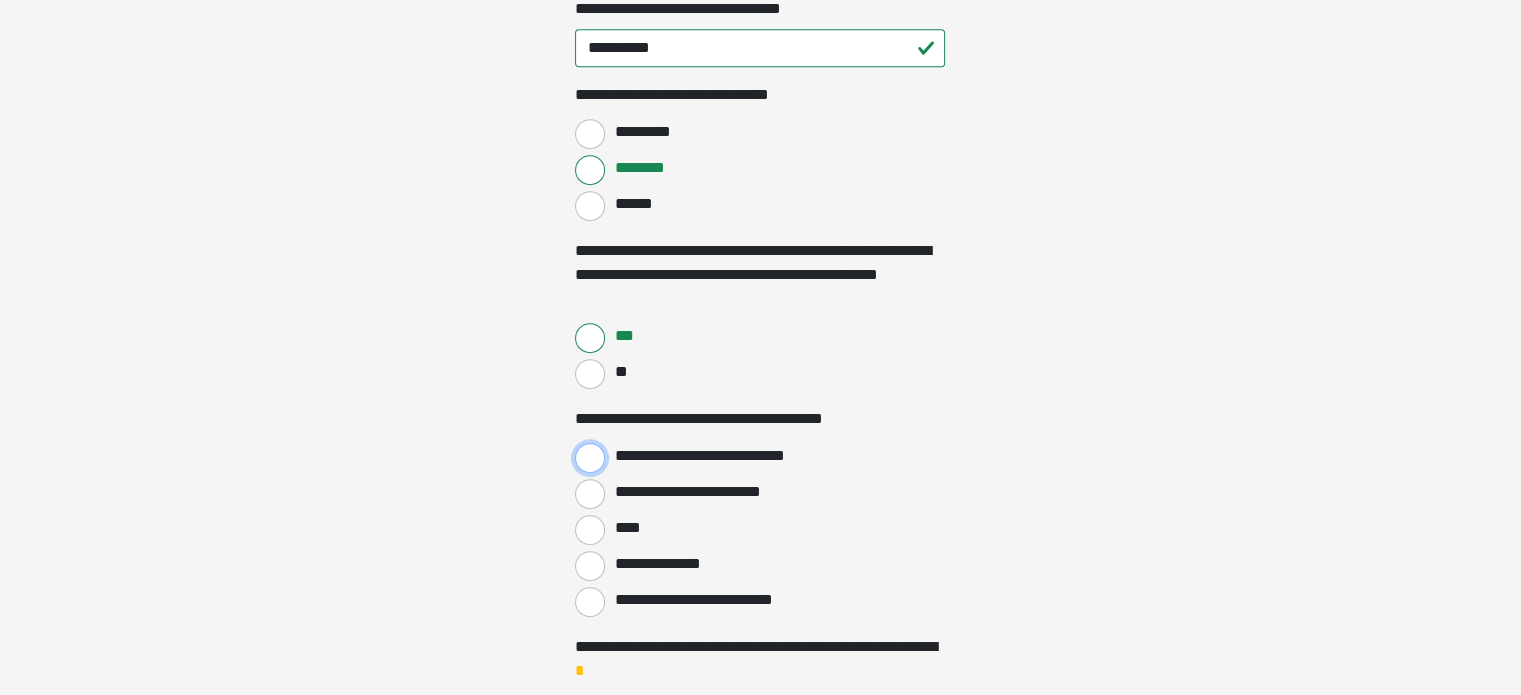 click on "**********" at bounding box center [590, 458] 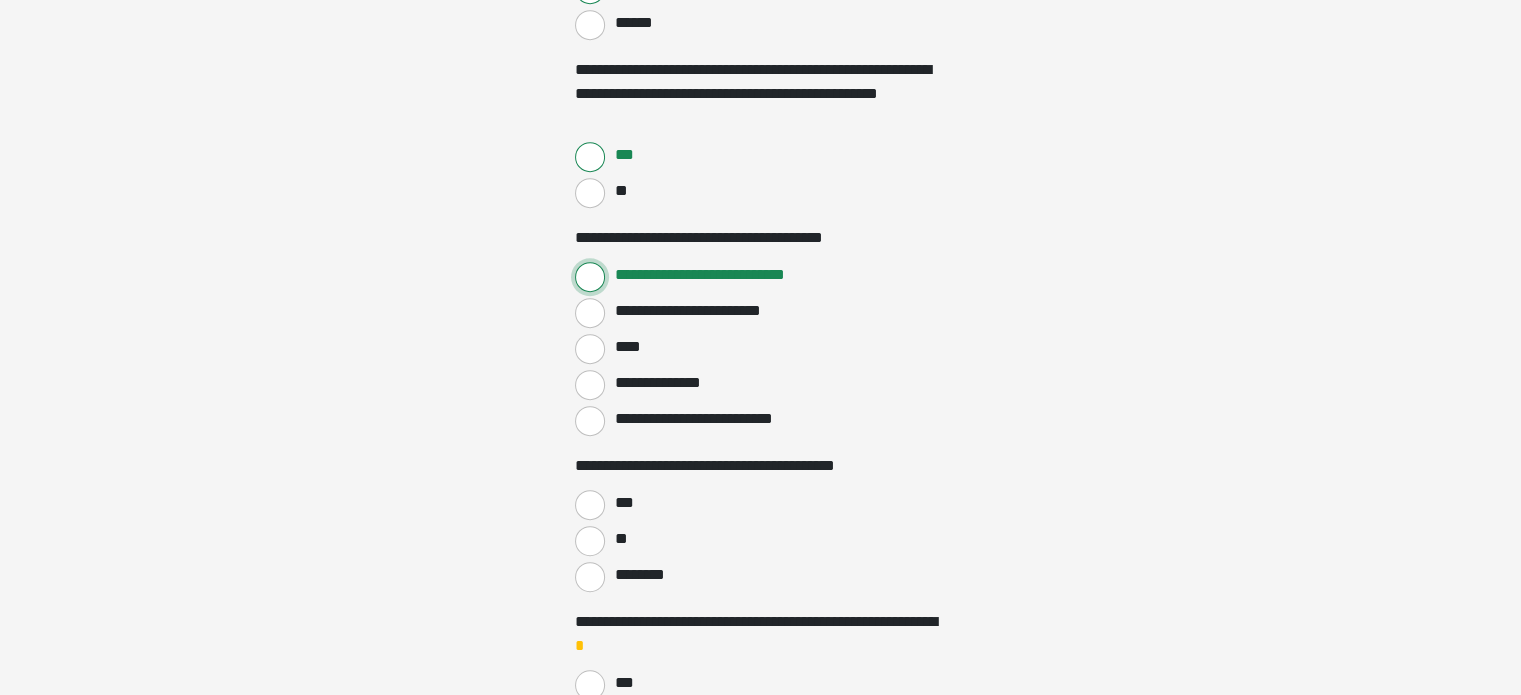 scroll, scrollTop: 1200, scrollLeft: 0, axis: vertical 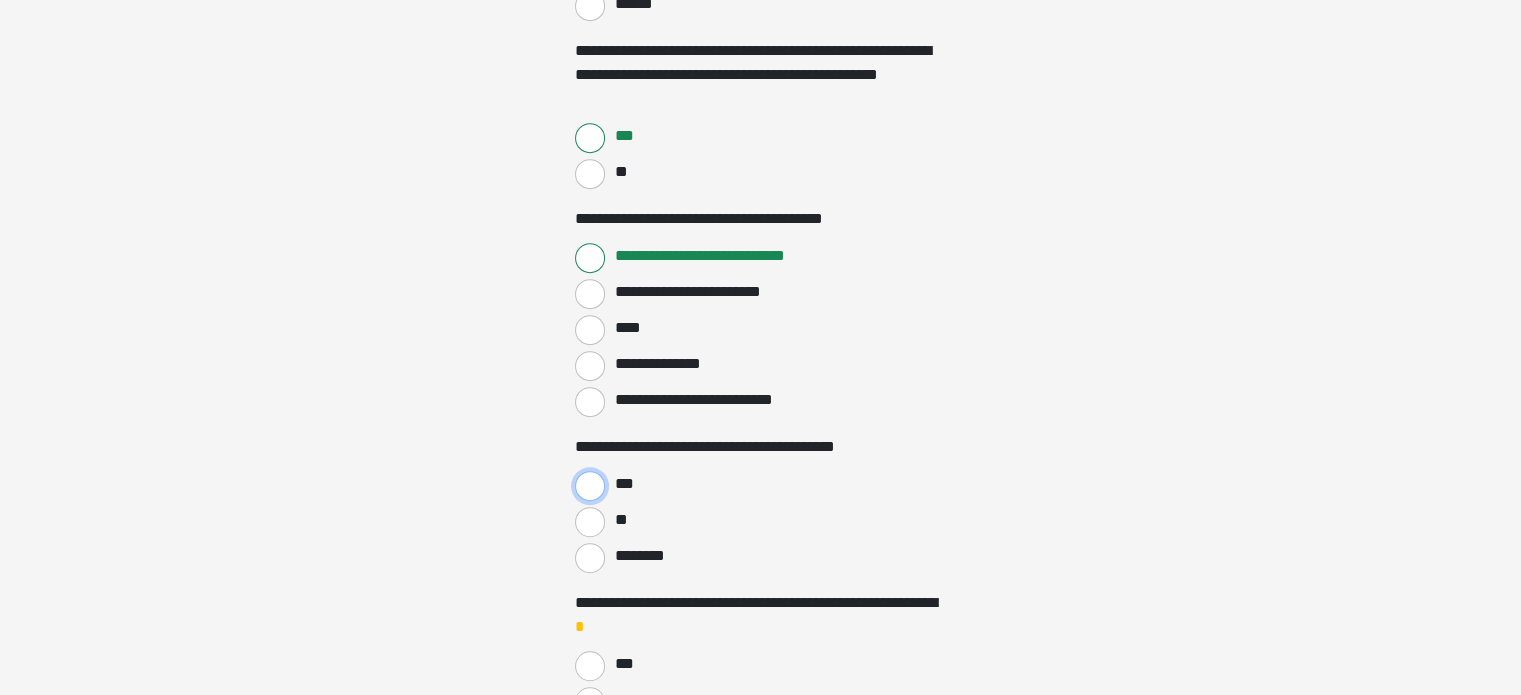click on "***" at bounding box center [590, 486] 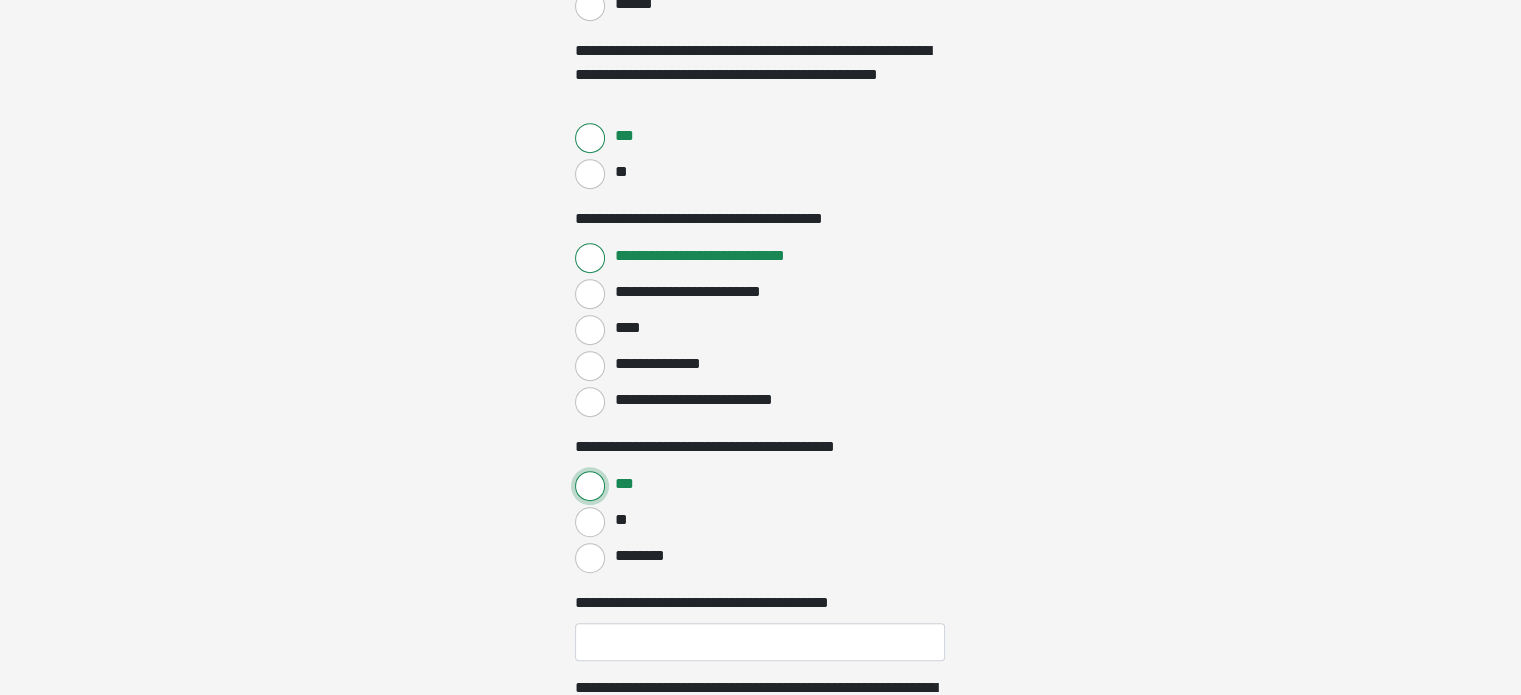 scroll, scrollTop: 1400, scrollLeft: 0, axis: vertical 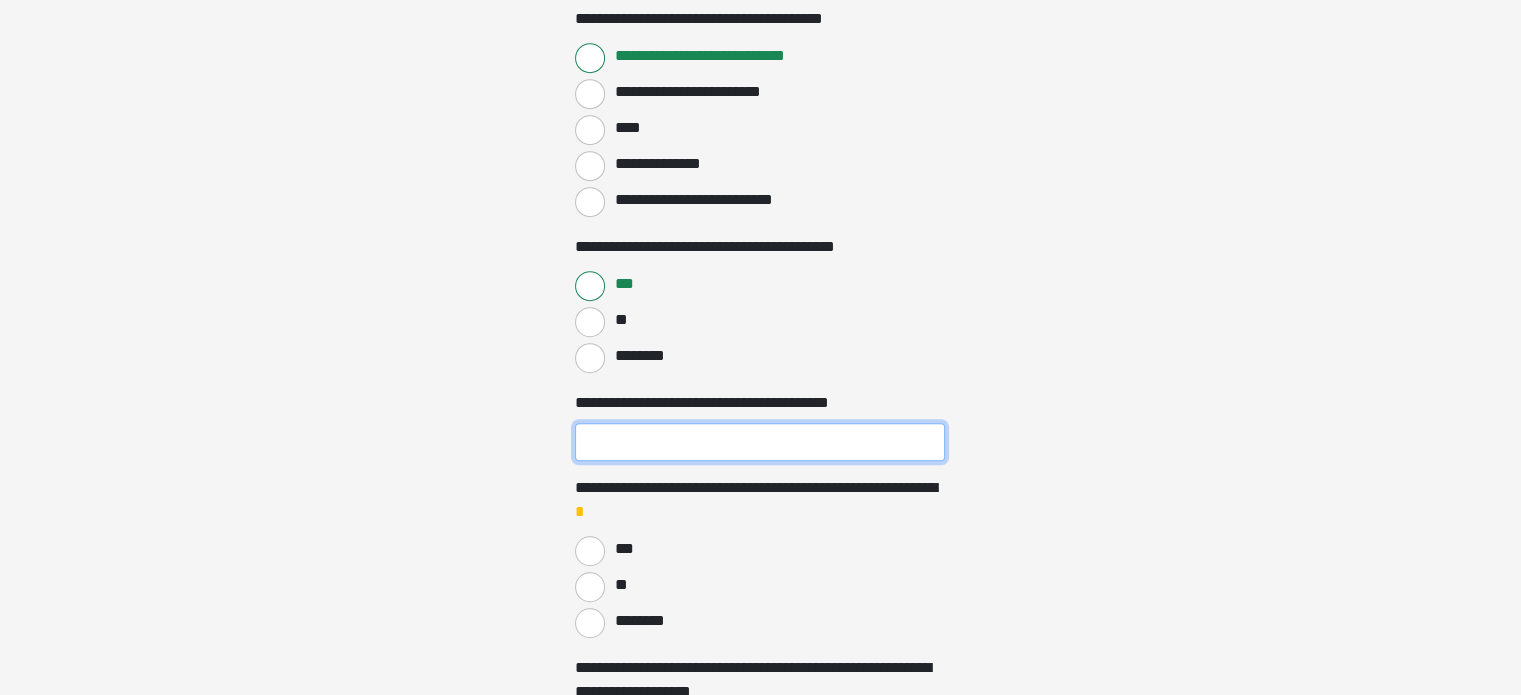 click on "**********" at bounding box center (760, 442) 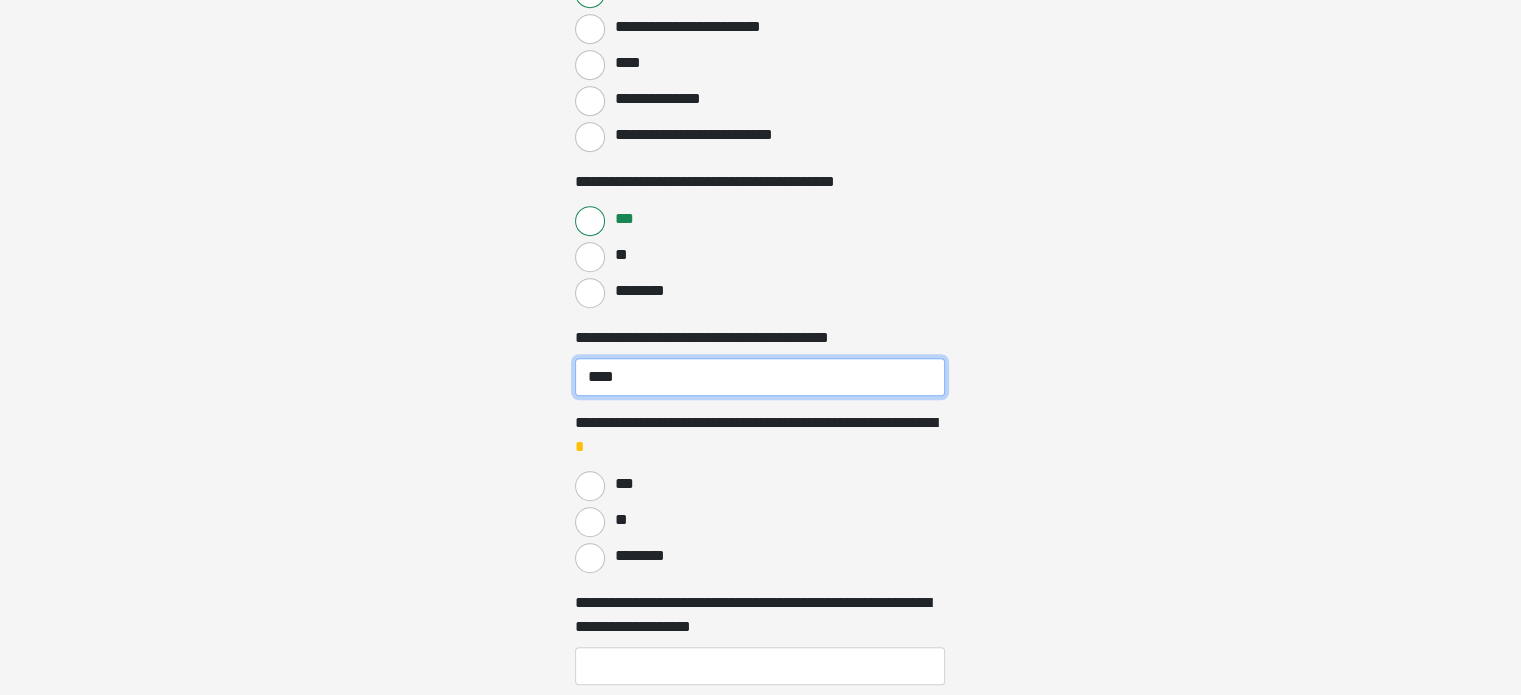 scroll, scrollTop: 1500, scrollLeft: 0, axis: vertical 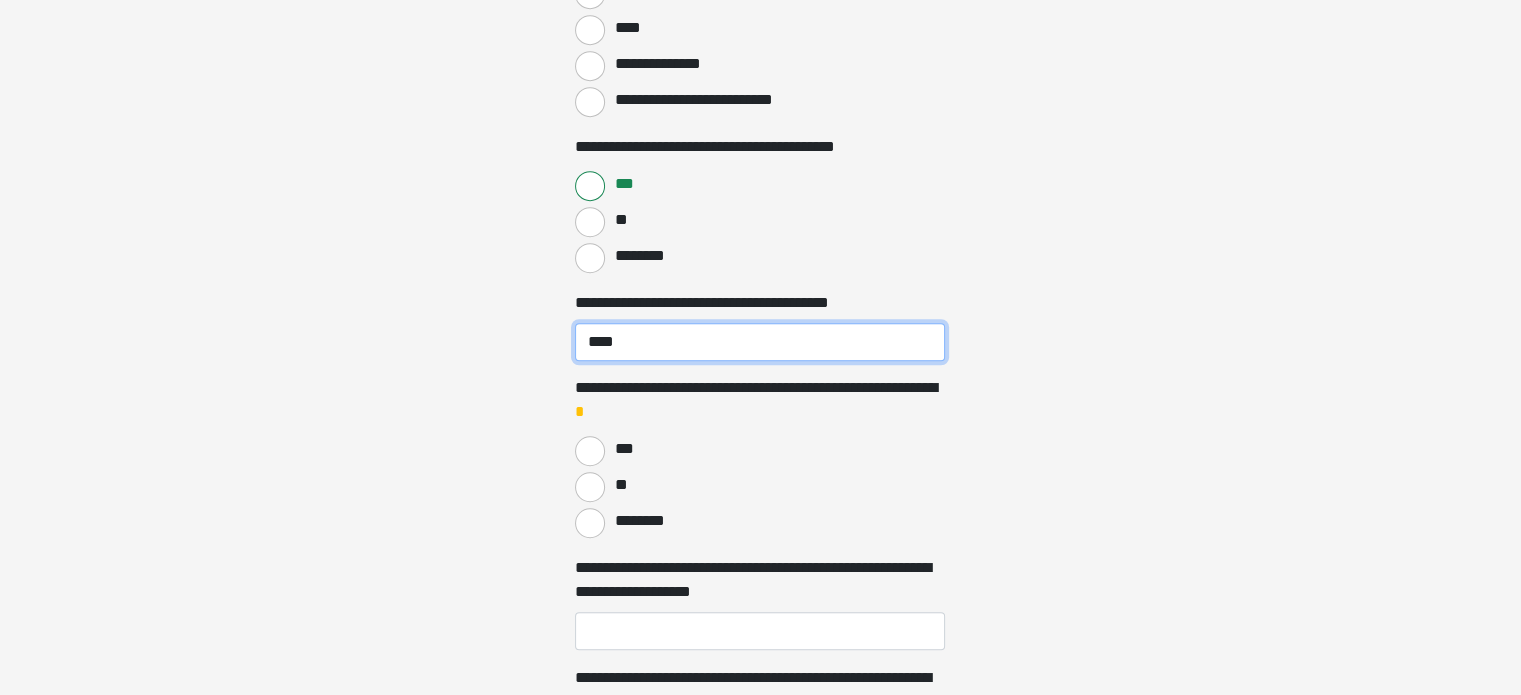type on "****" 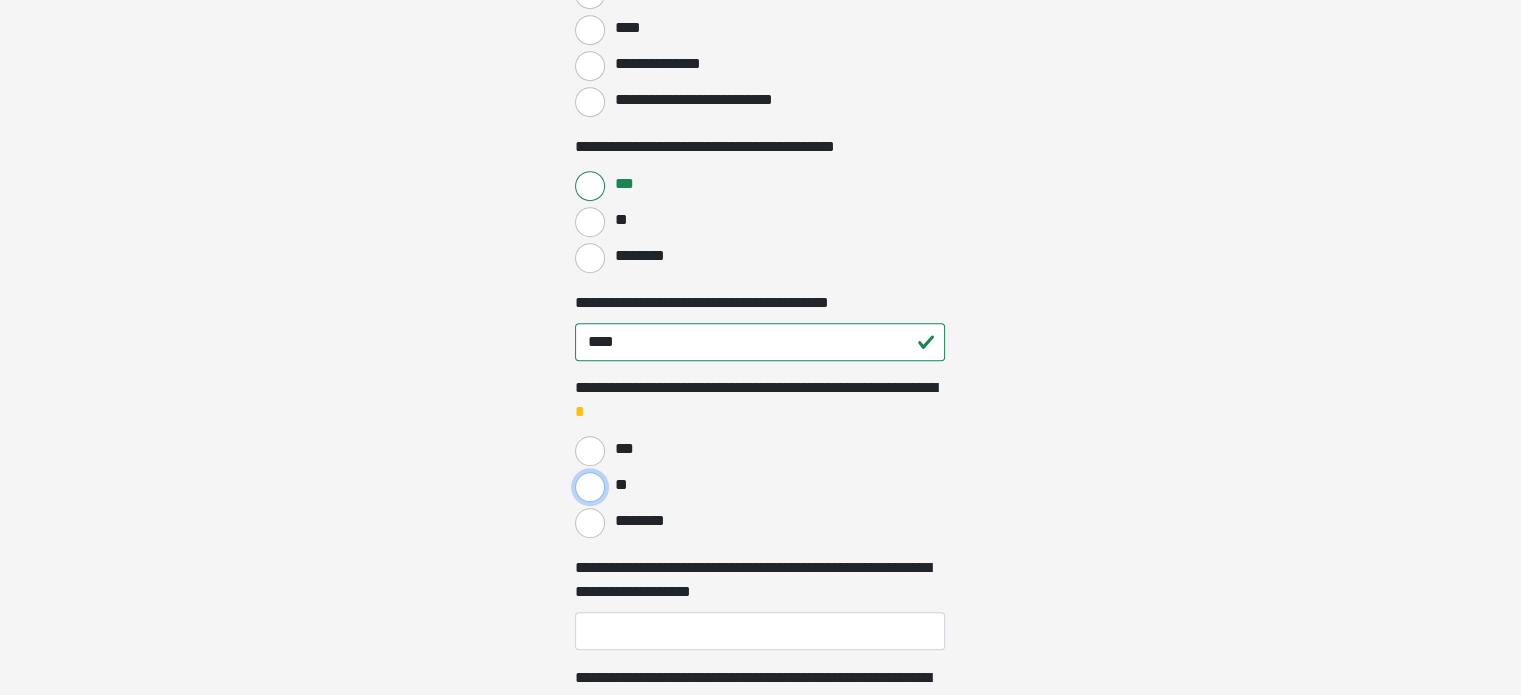 click on "**" at bounding box center [590, 487] 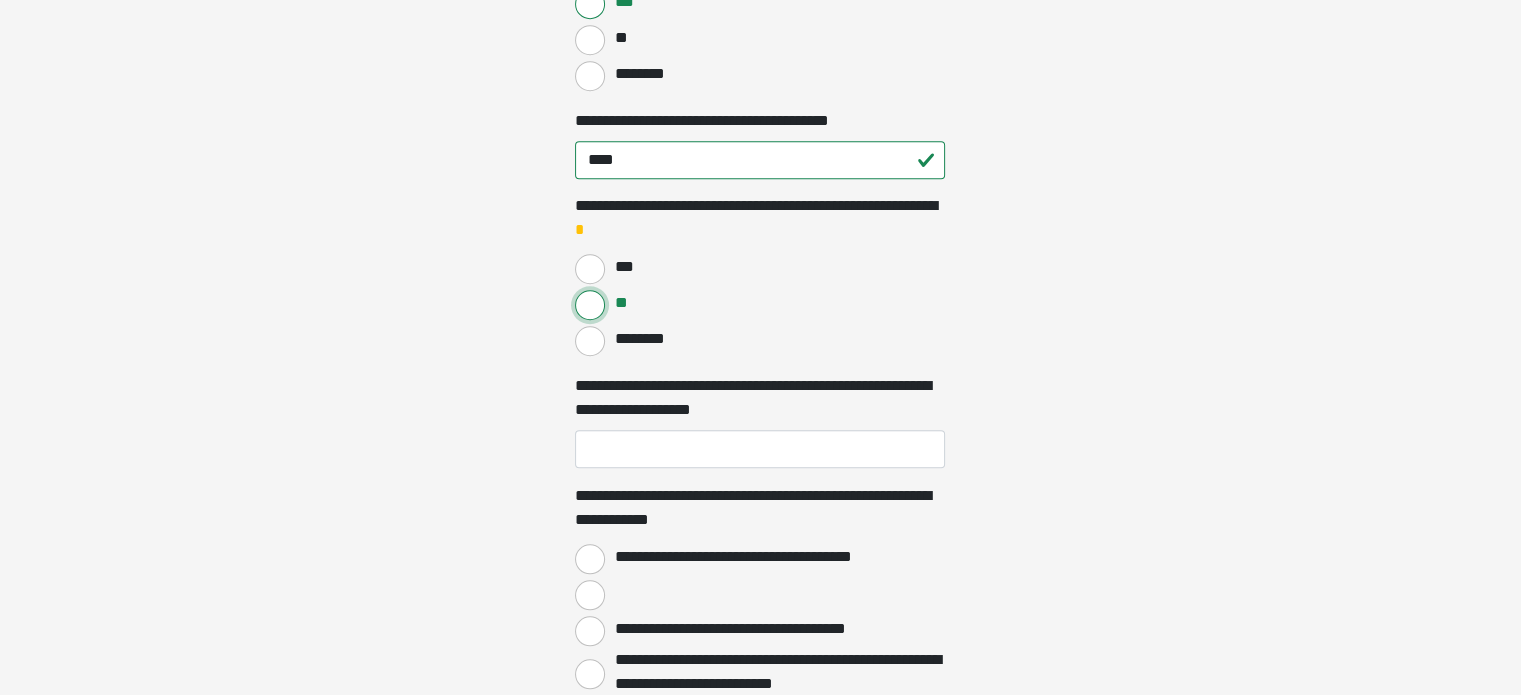 scroll, scrollTop: 1800, scrollLeft: 0, axis: vertical 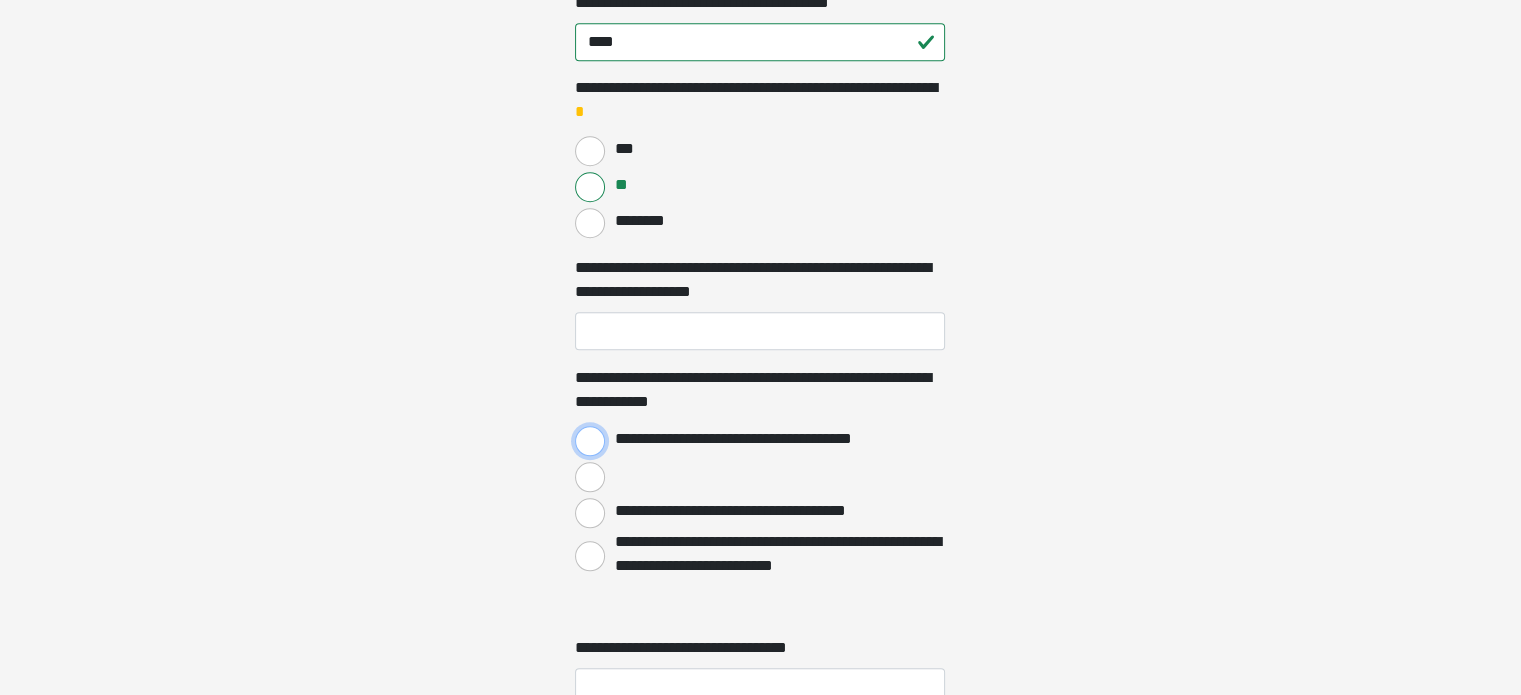 click on "**********" at bounding box center [590, 441] 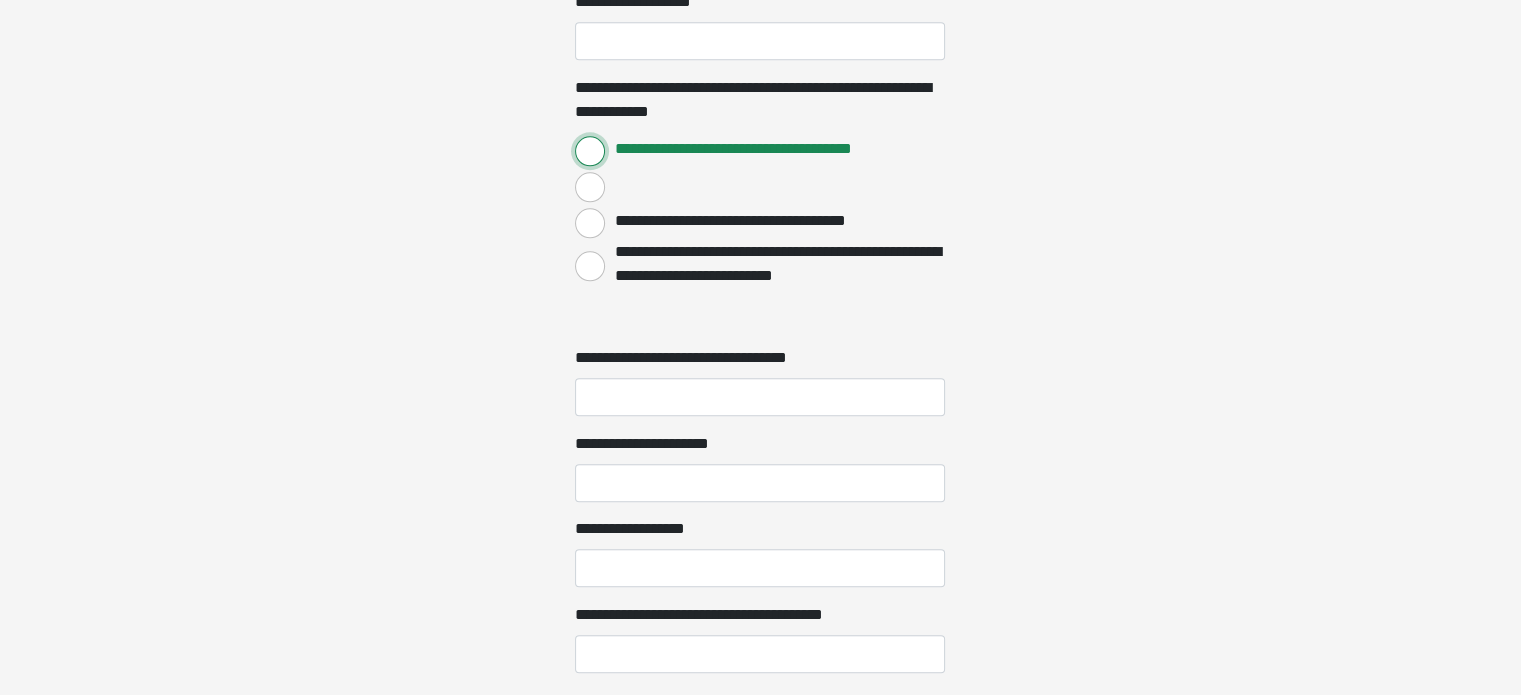 scroll, scrollTop: 2100, scrollLeft: 0, axis: vertical 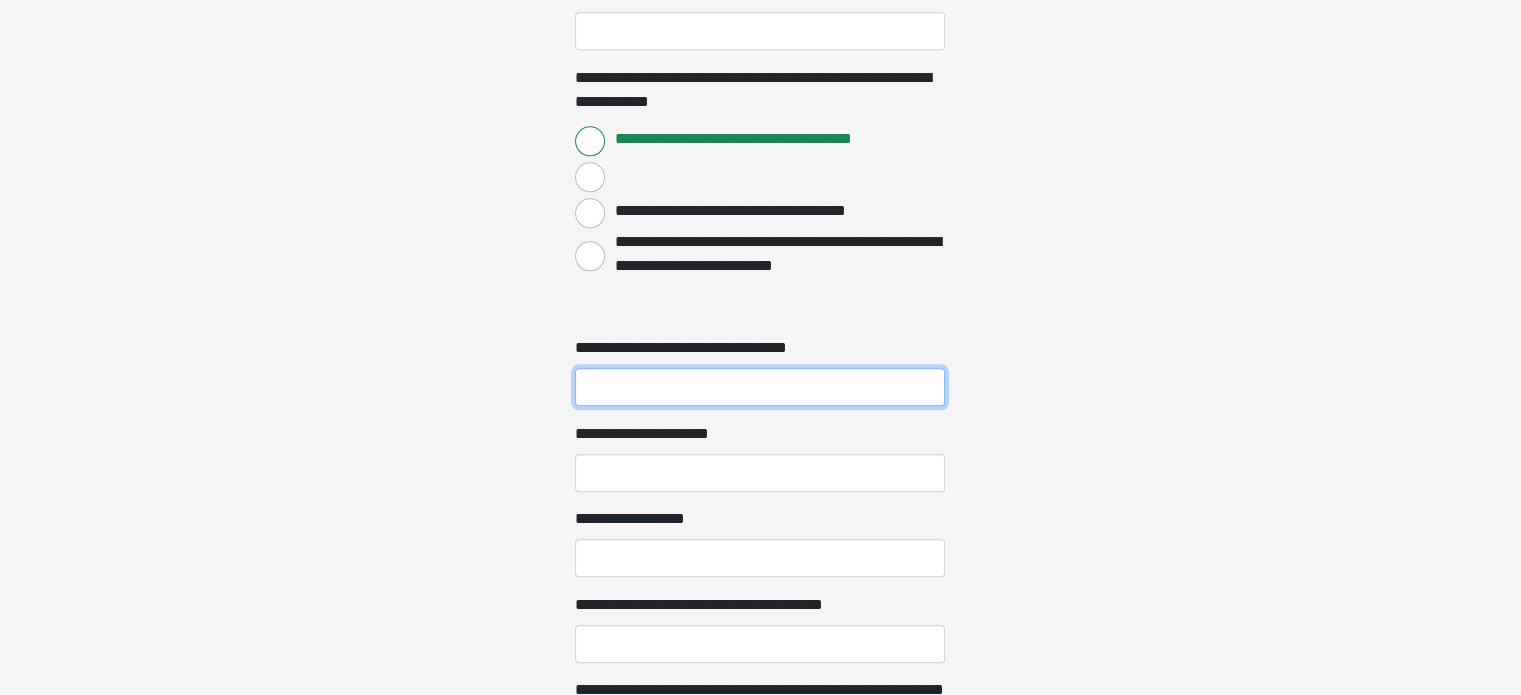click on "**********" at bounding box center [760, 387] 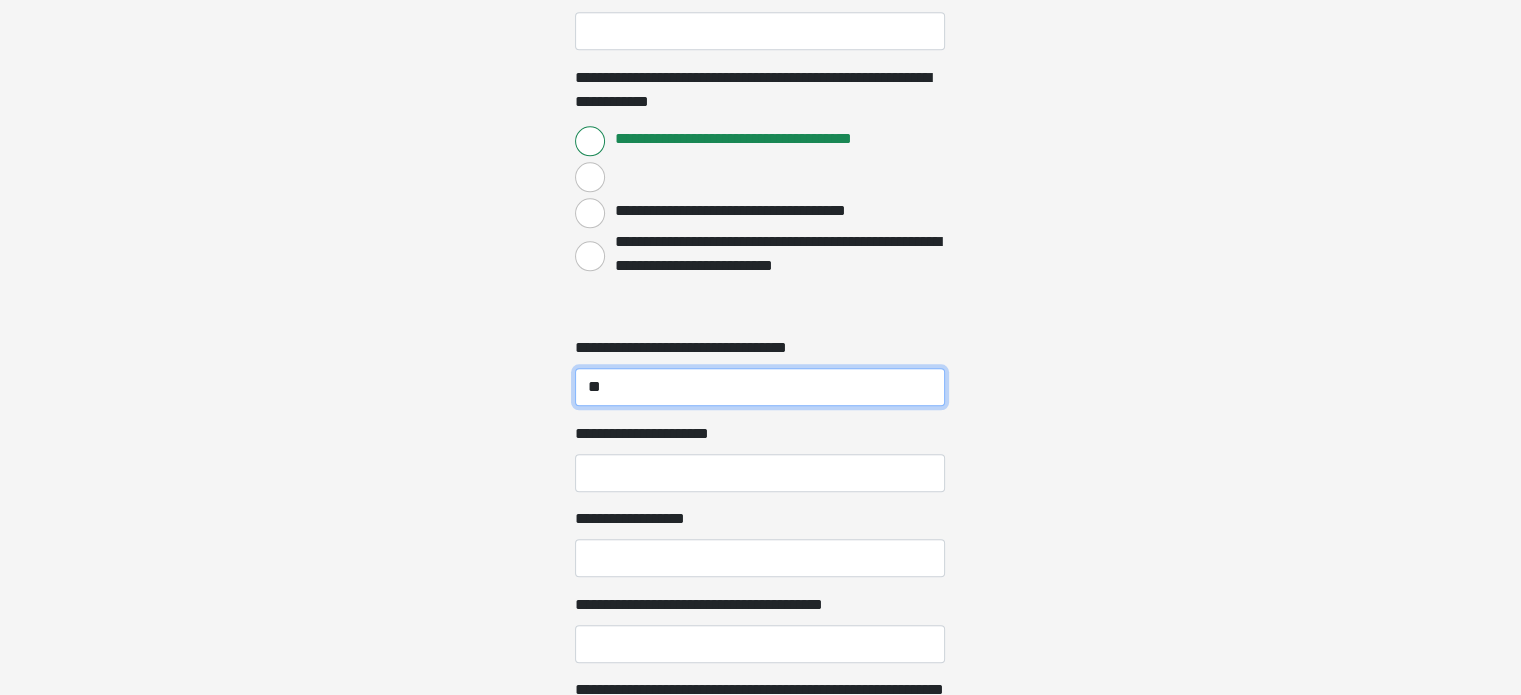 type on "**" 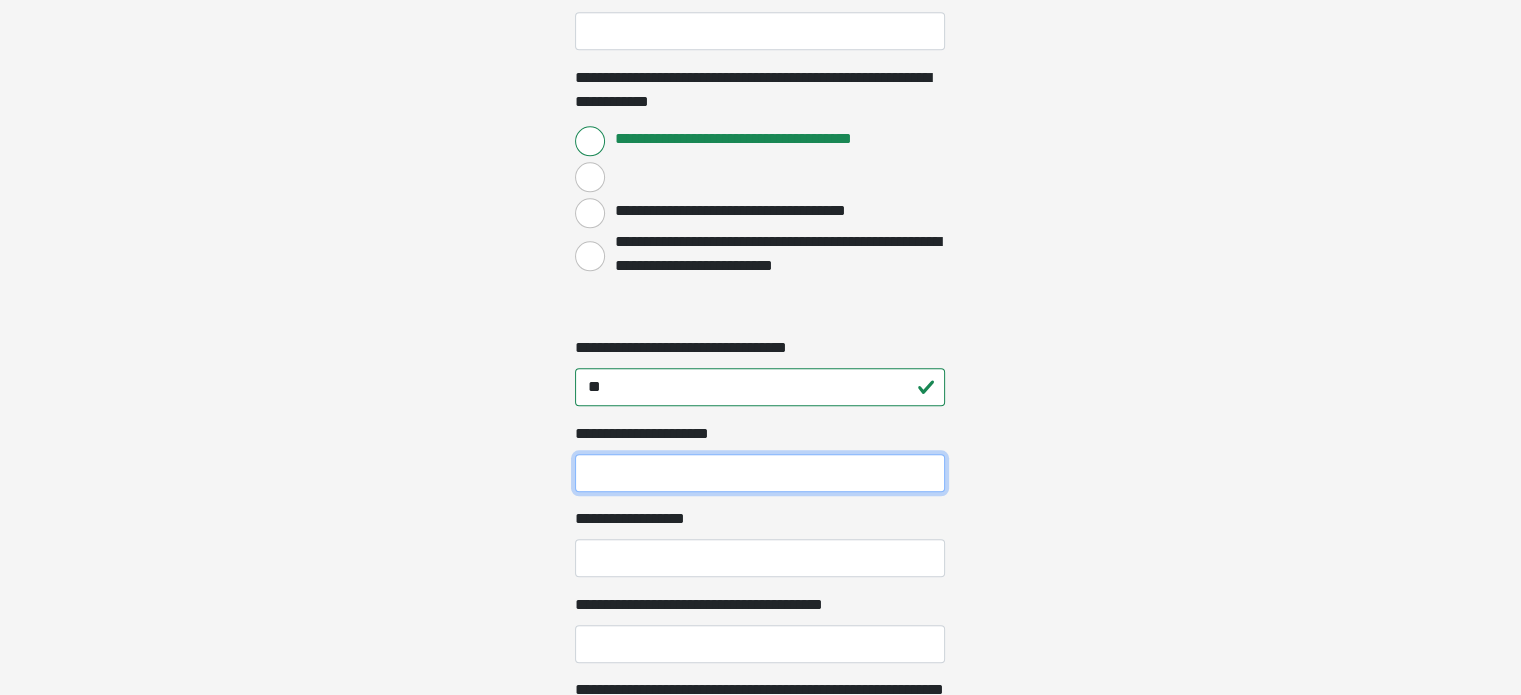 click on "**********" at bounding box center [760, 473] 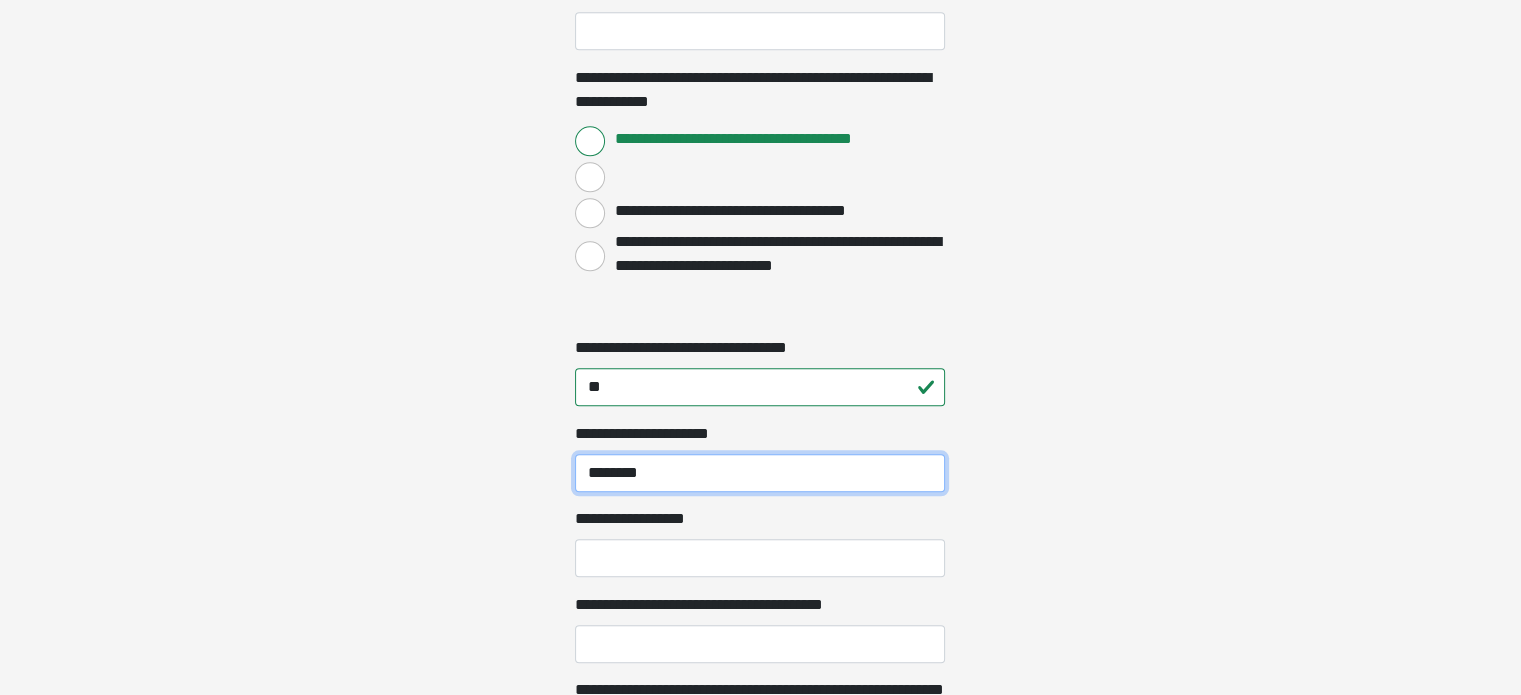 type on "********" 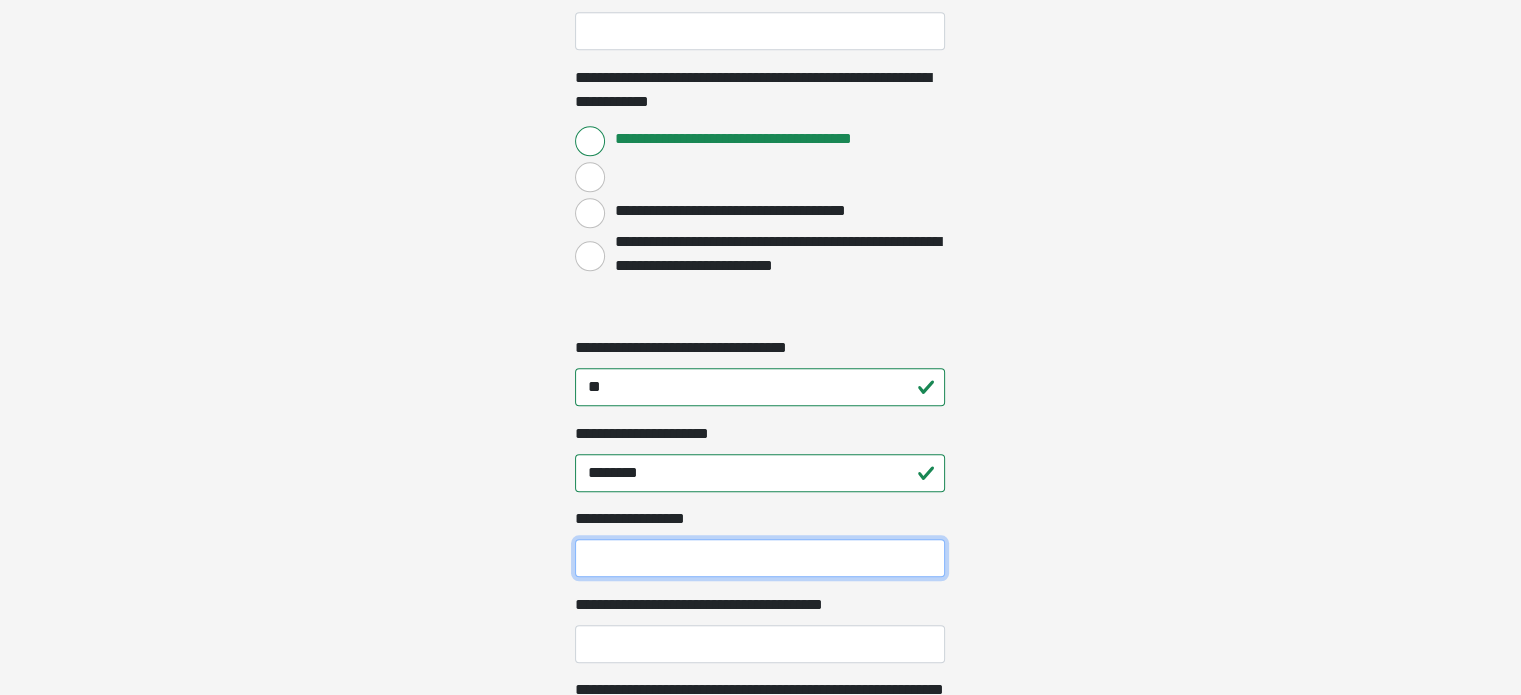 click on "**********" at bounding box center [760, 558] 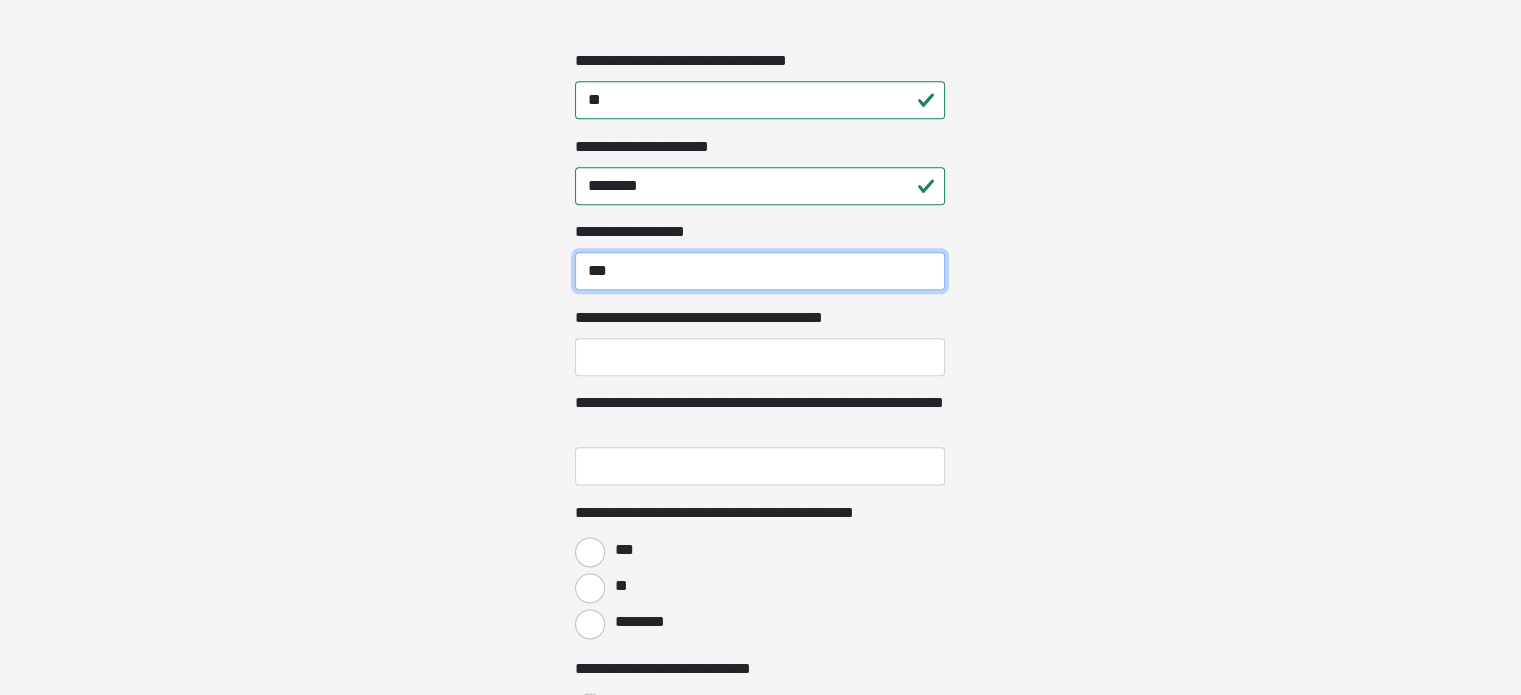 scroll, scrollTop: 2400, scrollLeft: 0, axis: vertical 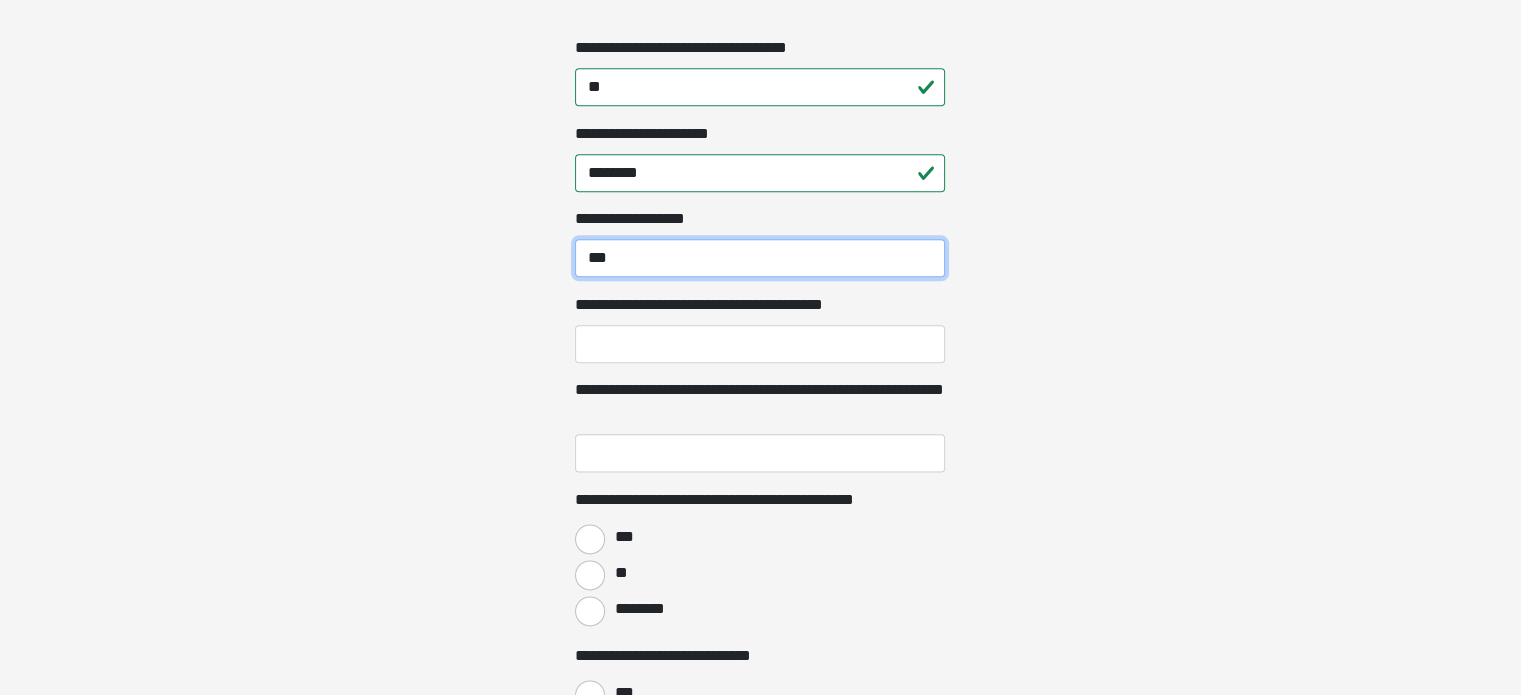 type on "***" 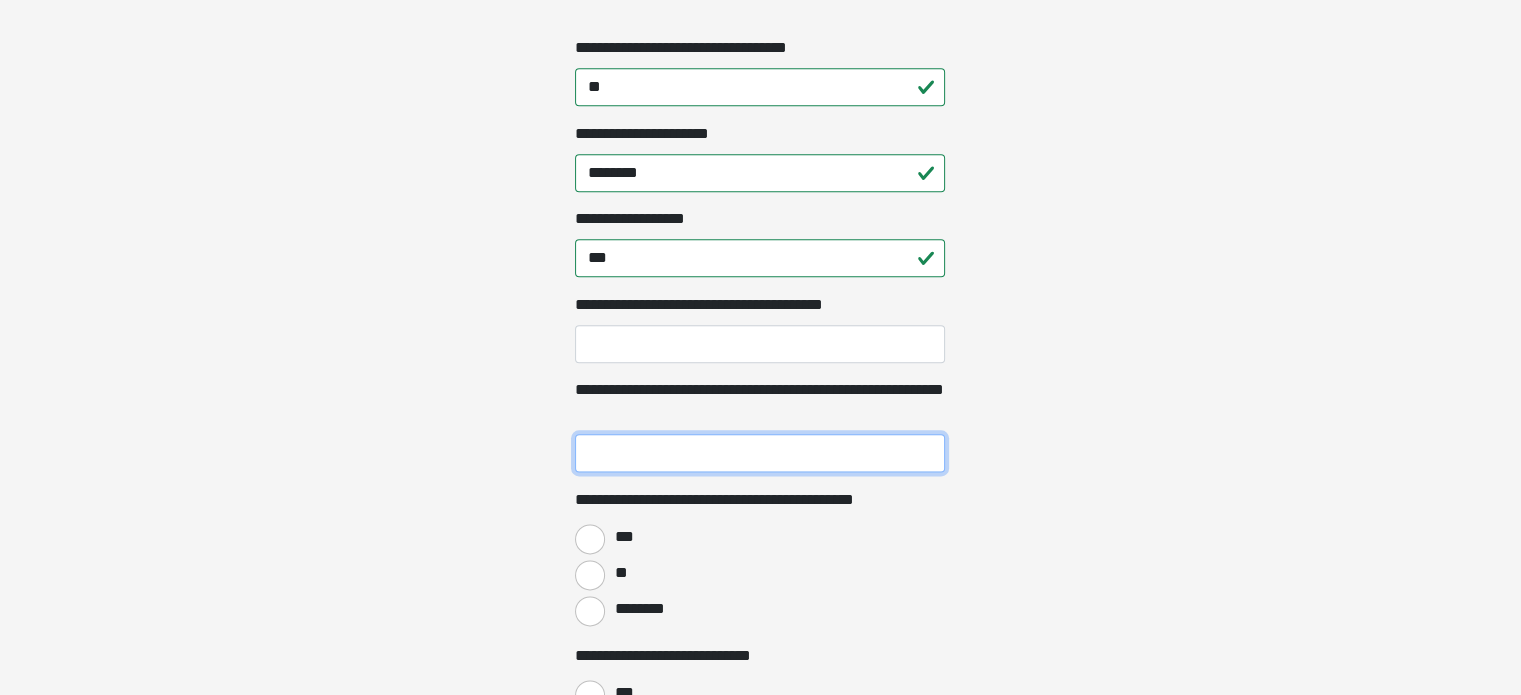 click on "**********" at bounding box center (760, 453) 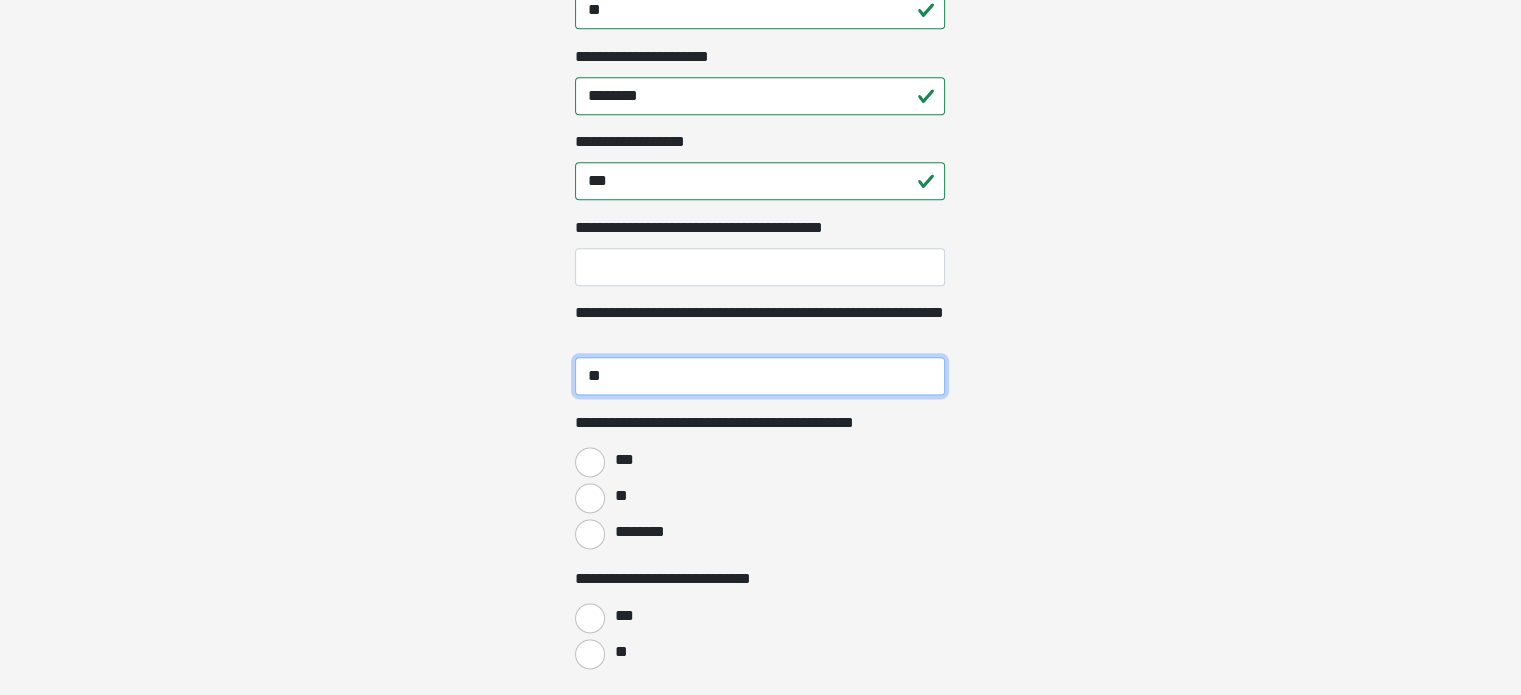 scroll, scrollTop: 2500, scrollLeft: 0, axis: vertical 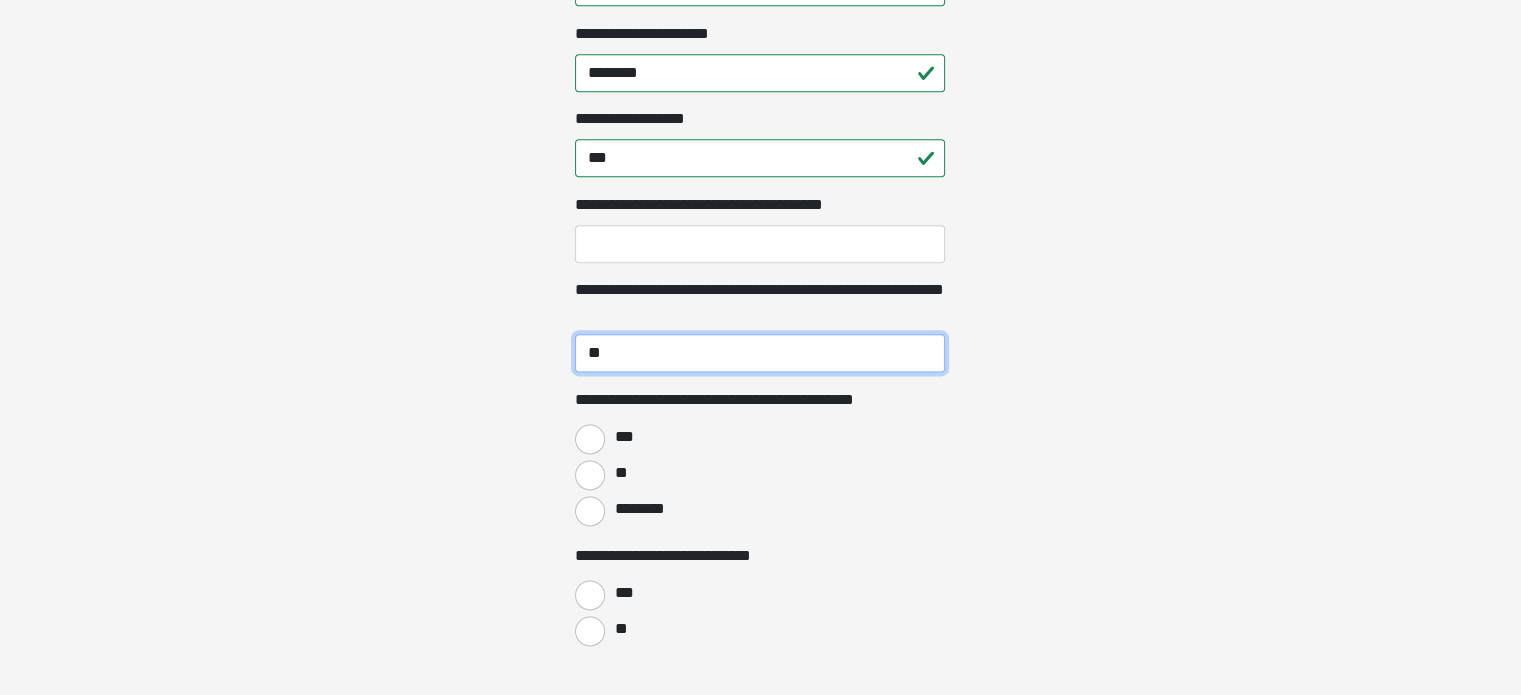 type on "**" 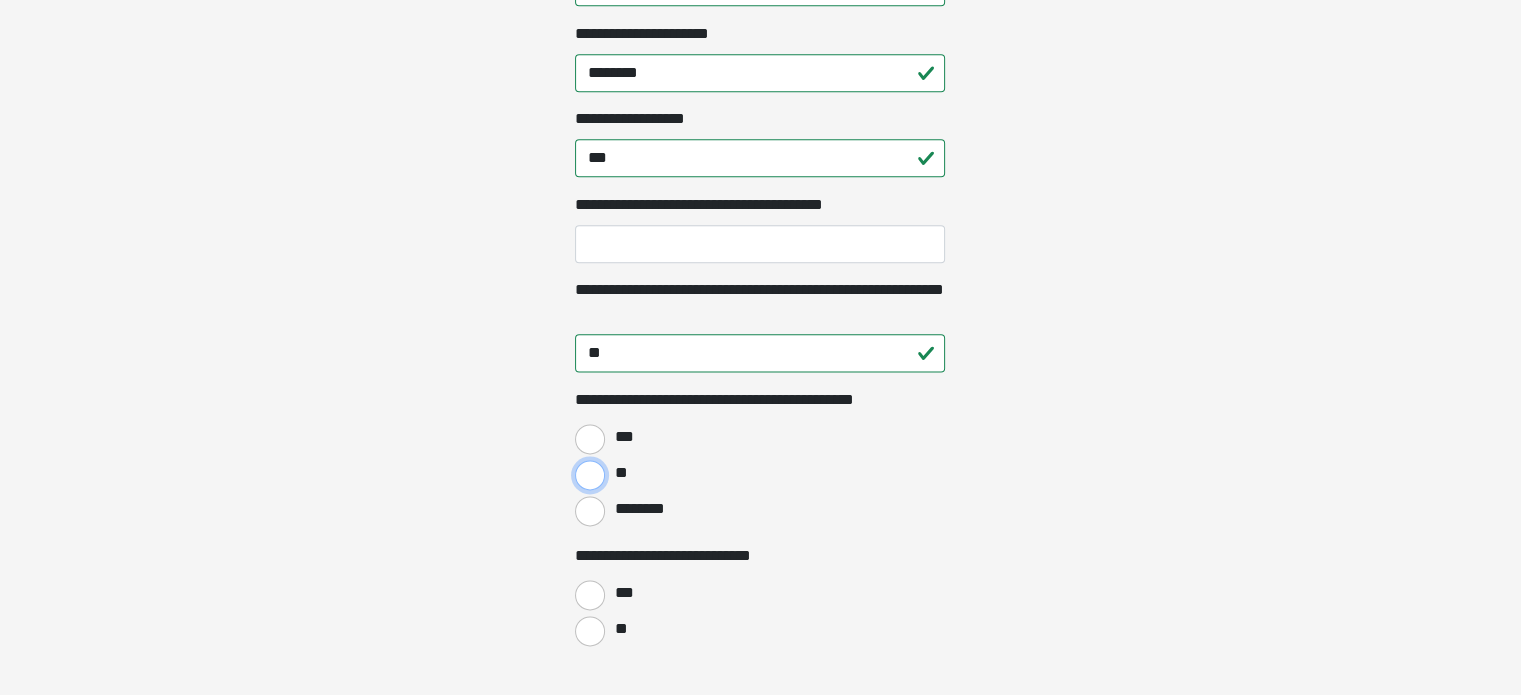 click on "**" at bounding box center (590, 475) 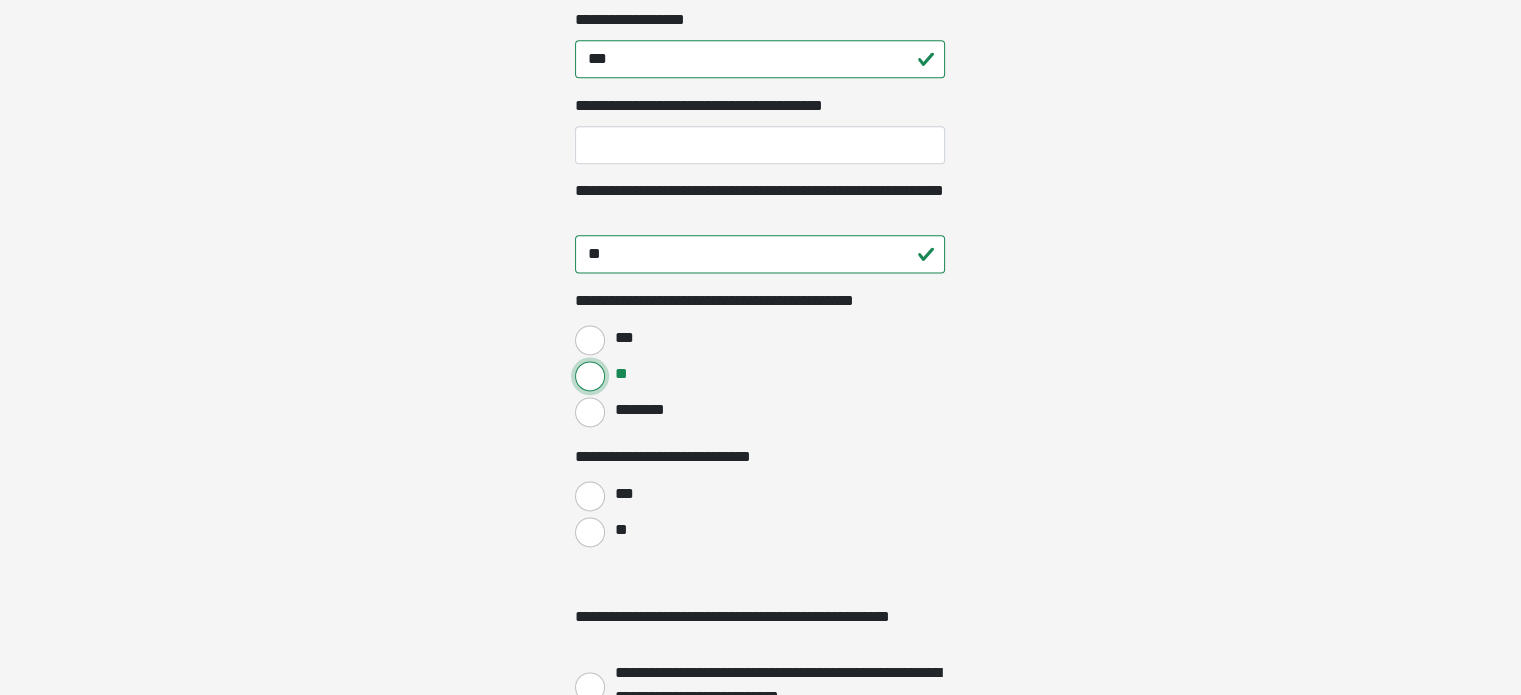 scroll, scrollTop: 2600, scrollLeft: 0, axis: vertical 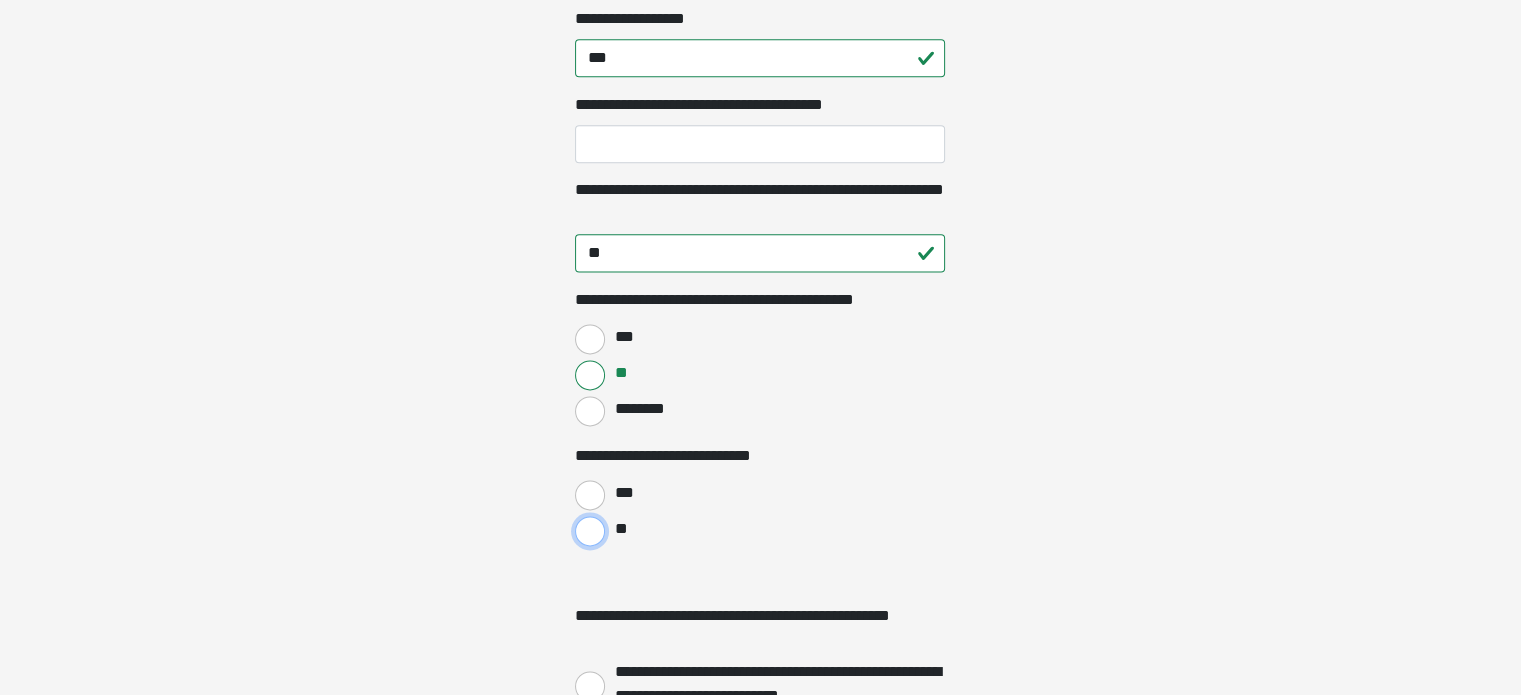click on "**" at bounding box center [590, 531] 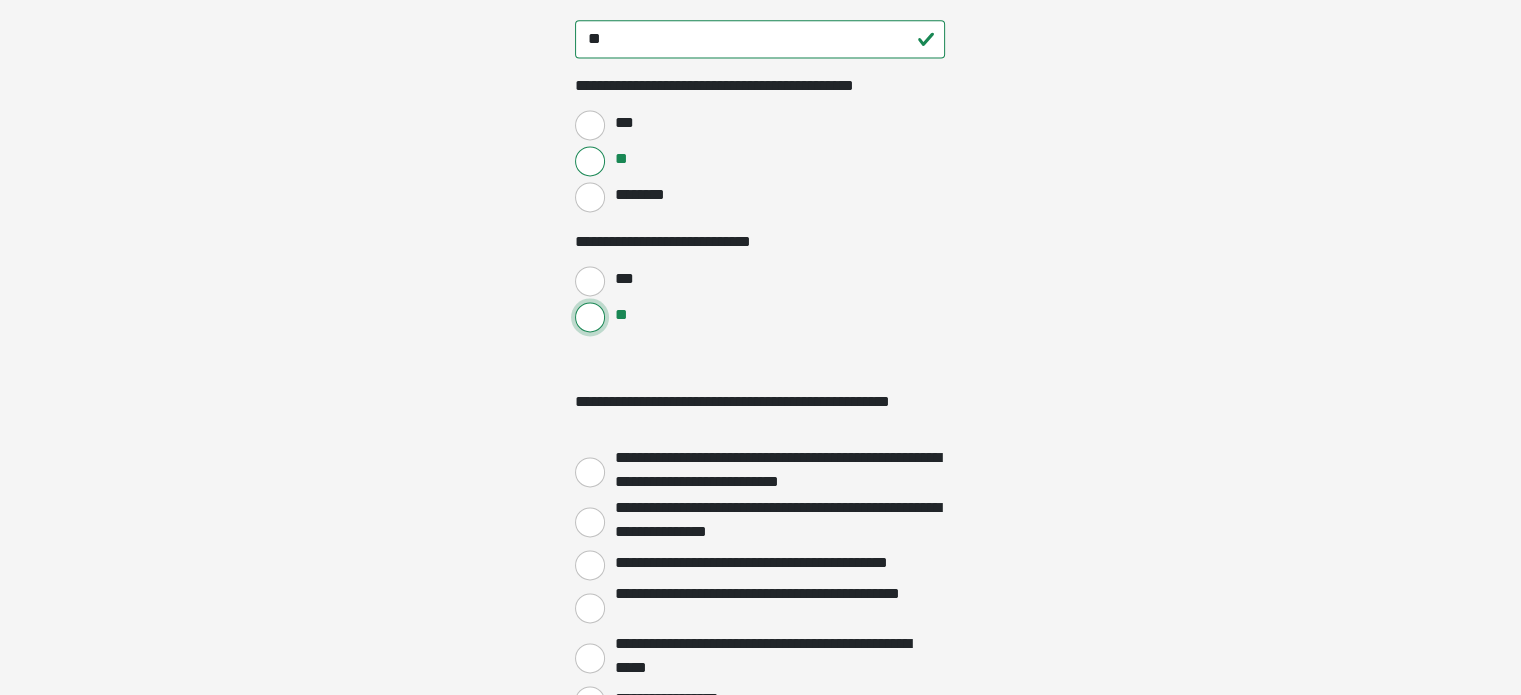 scroll, scrollTop: 3000, scrollLeft: 0, axis: vertical 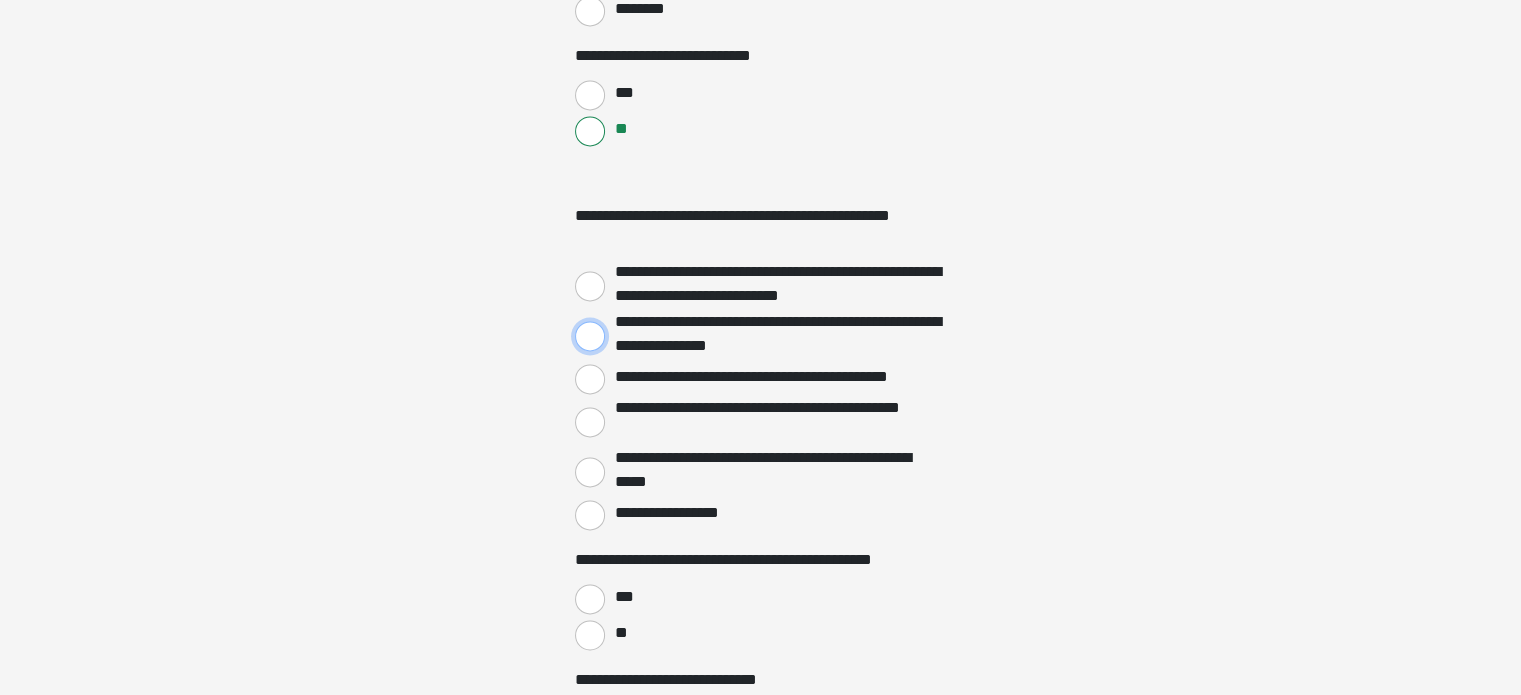 click on "**********" at bounding box center [590, 336] 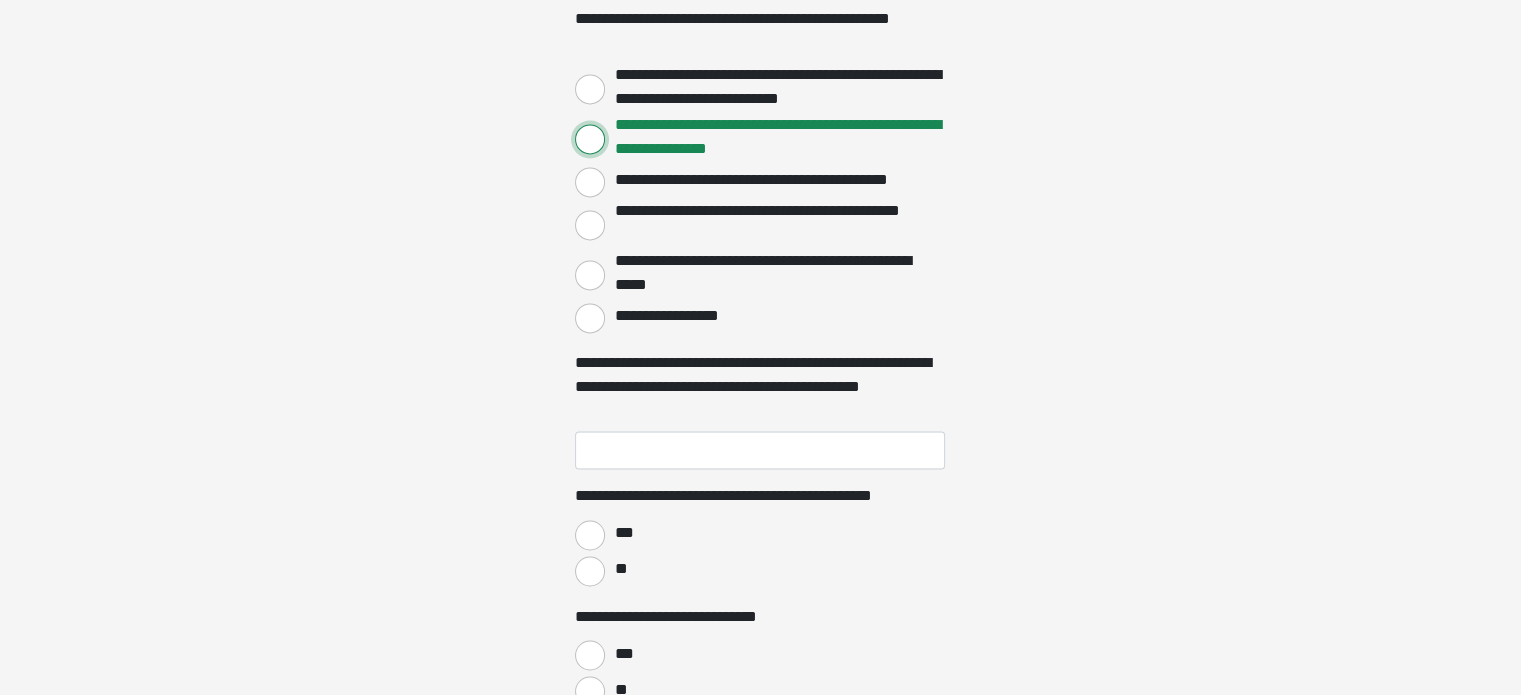 scroll, scrollTop: 3200, scrollLeft: 0, axis: vertical 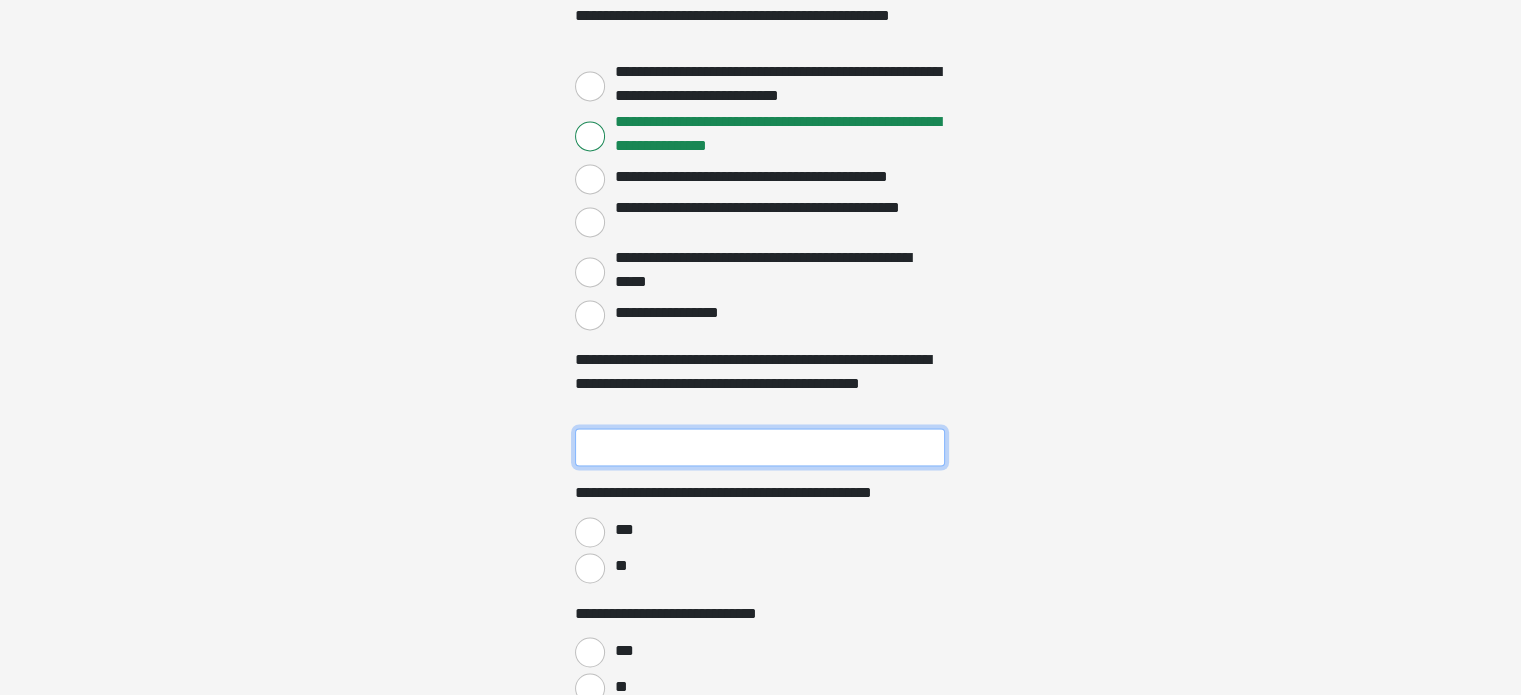 click on "**********" at bounding box center [760, 447] 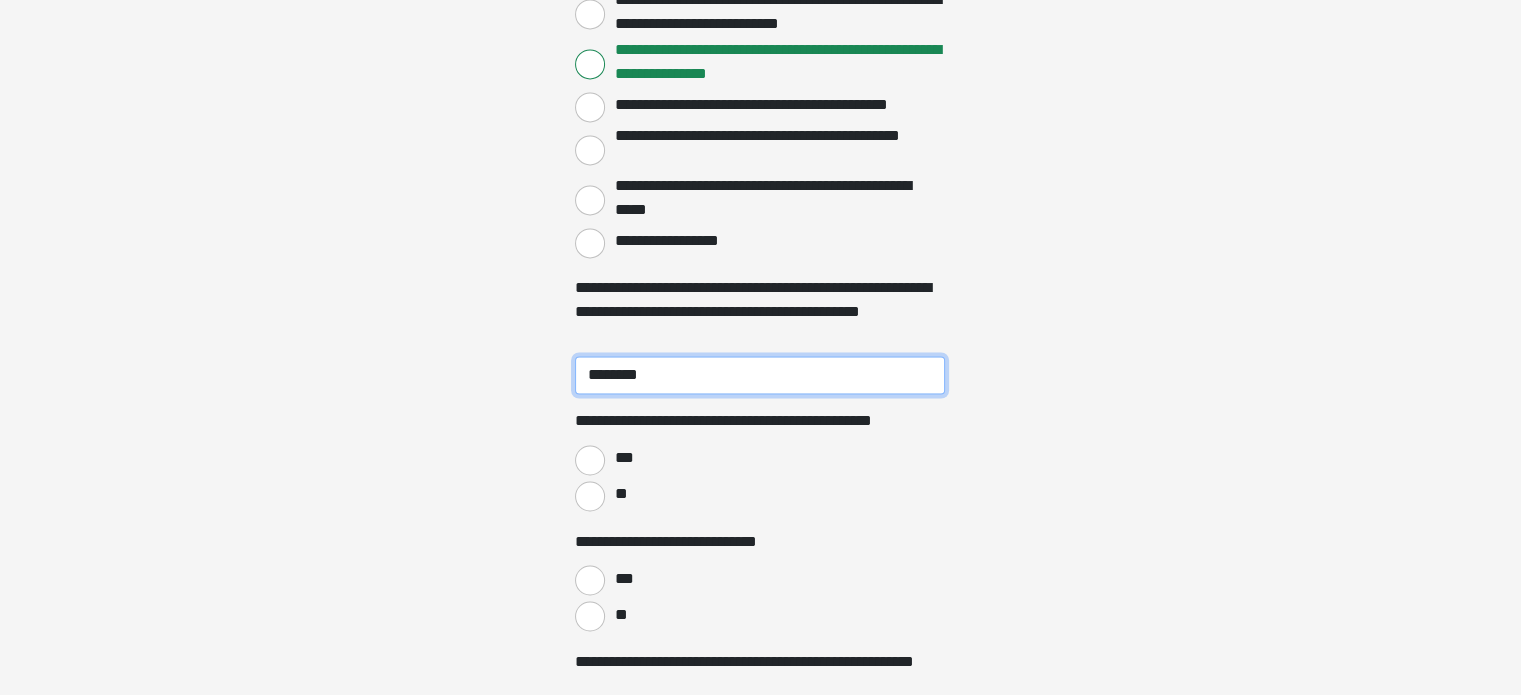 scroll, scrollTop: 3300, scrollLeft: 0, axis: vertical 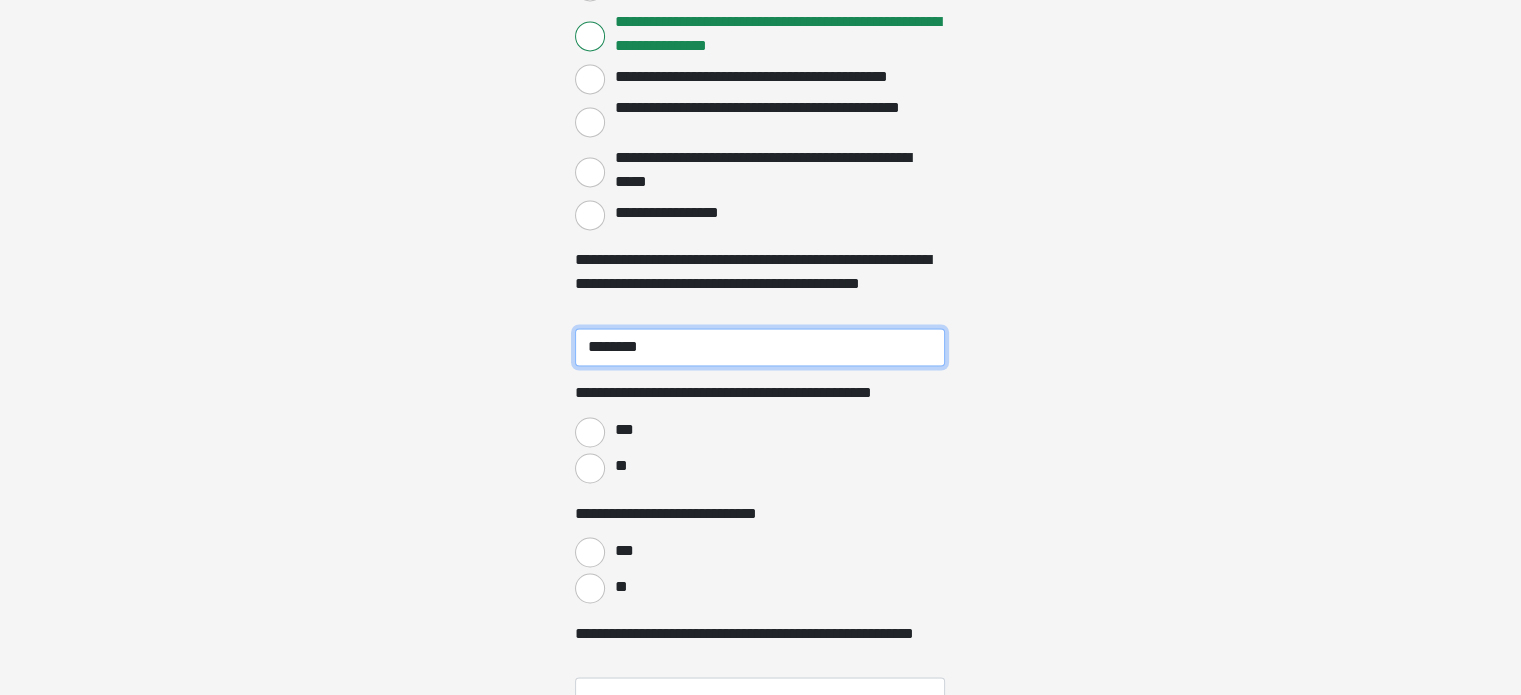 type on "********" 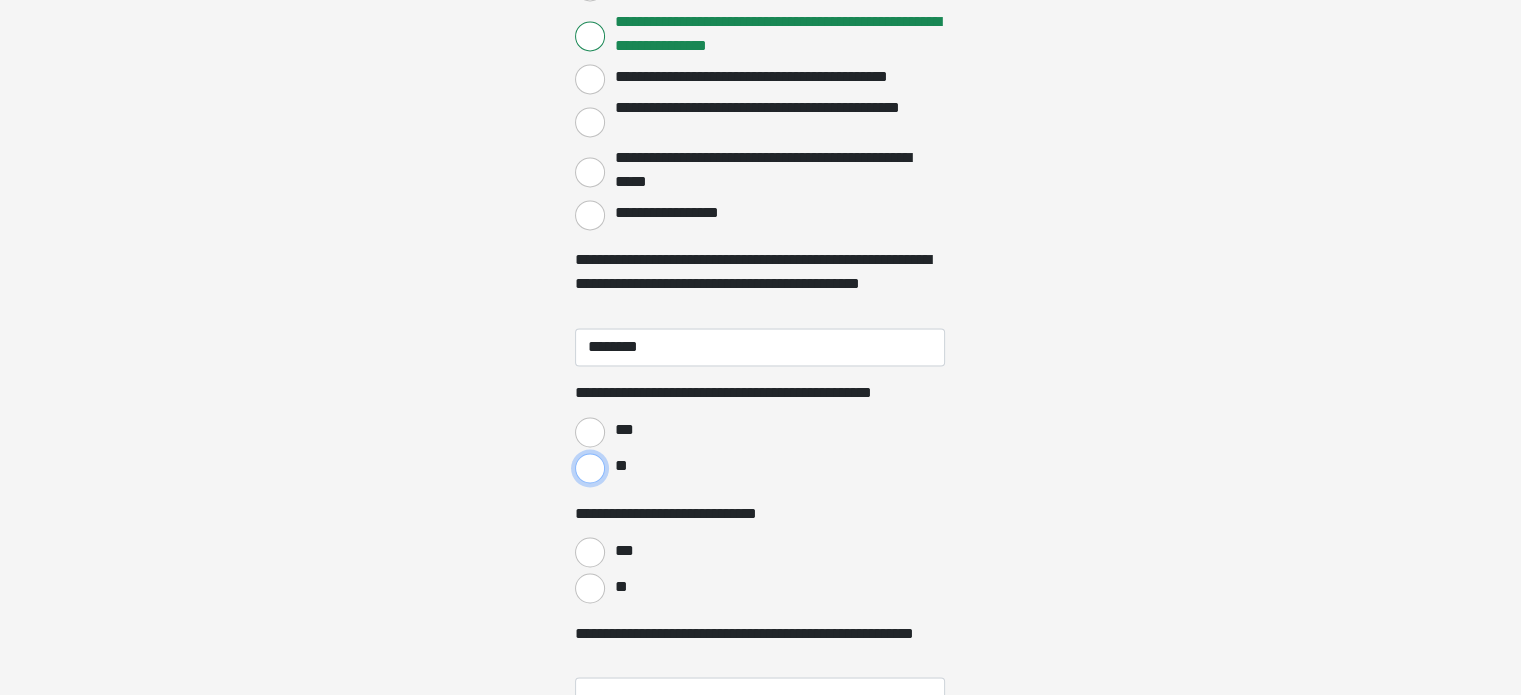 click on "**" at bounding box center [590, 468] 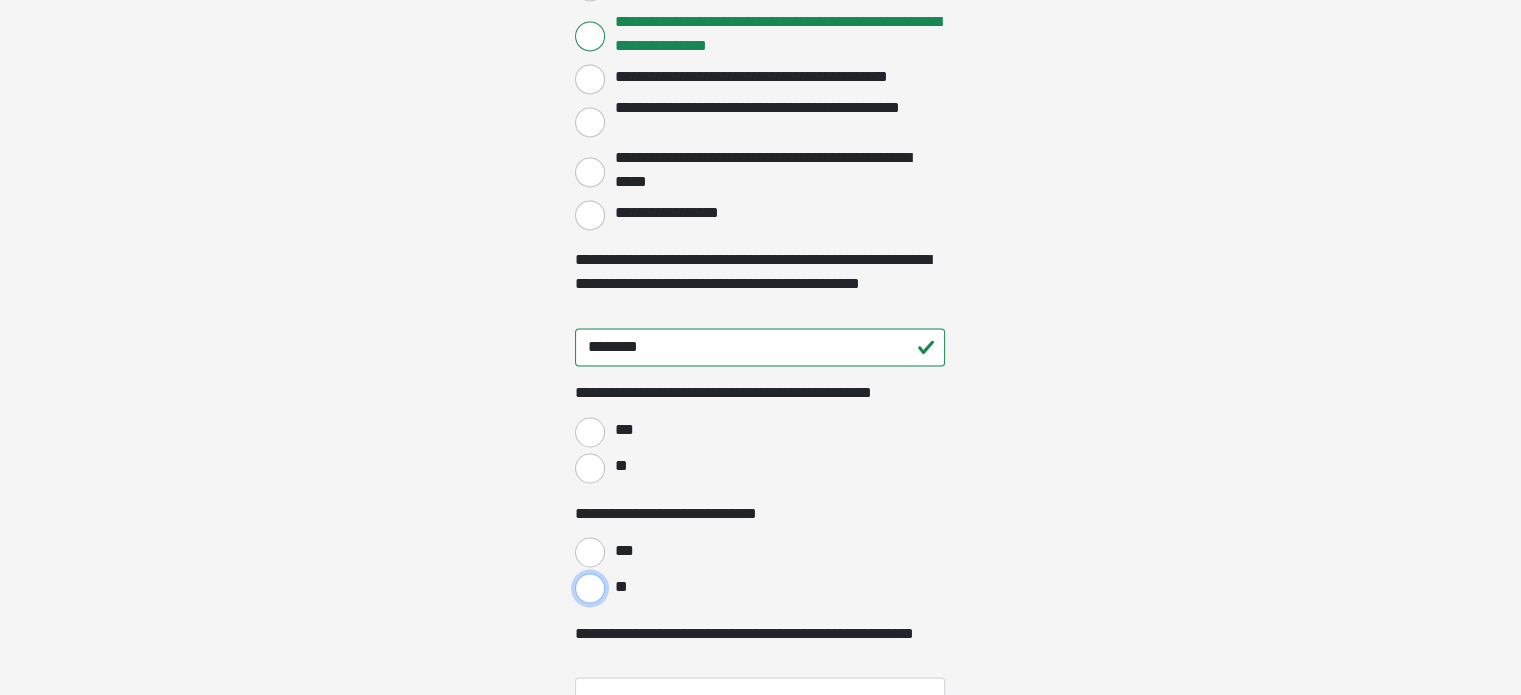 click on "**" at bounding box center (590, 588) 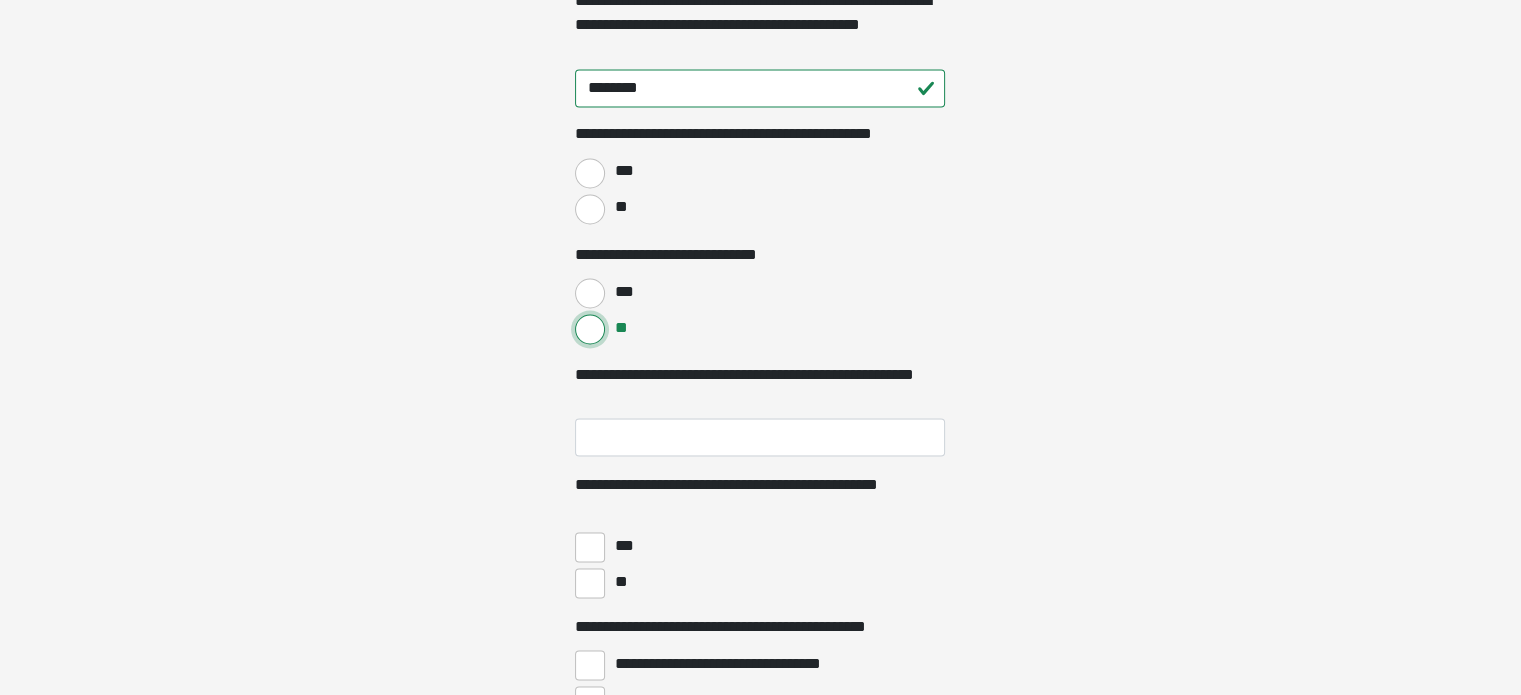 scroll, scrollTop: 3600, scrollLeft: 0, axis: vertical 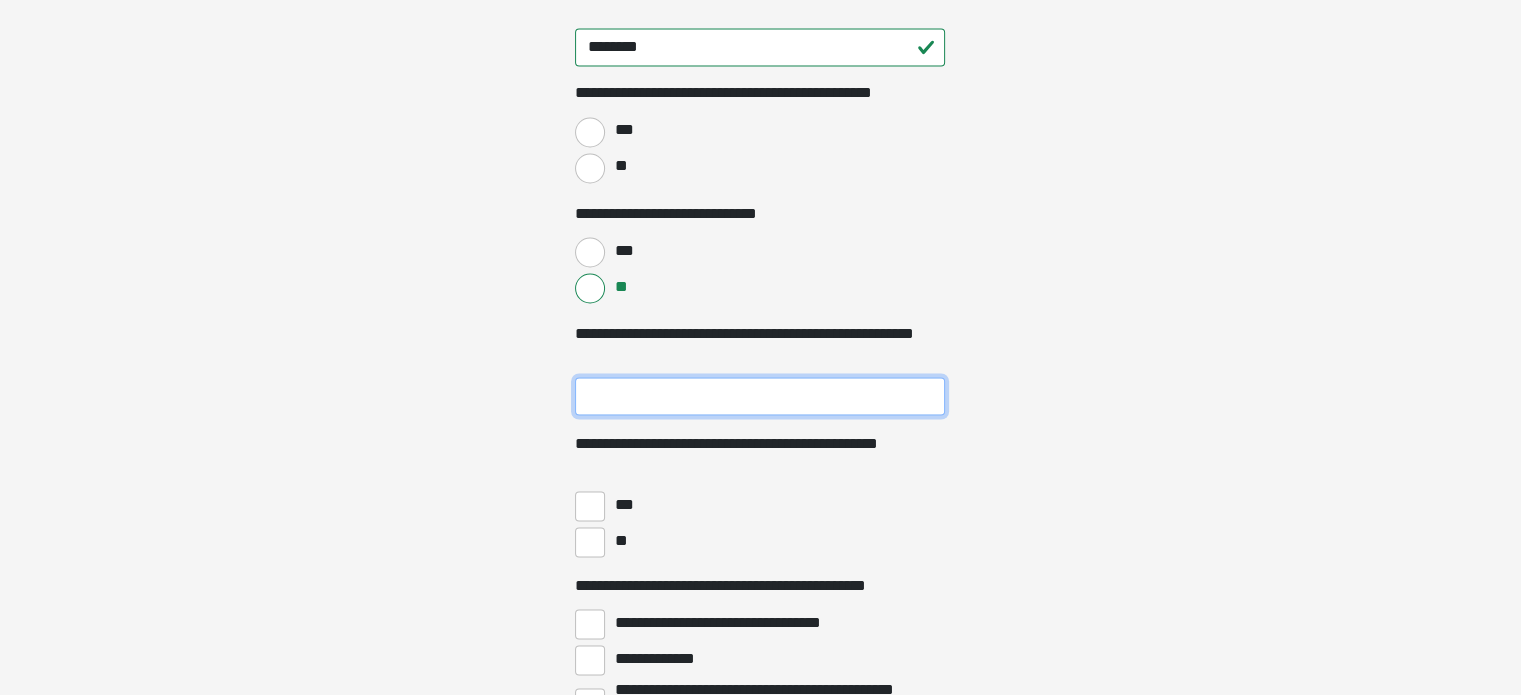 click on "**********" at bounding box center [760, 396] 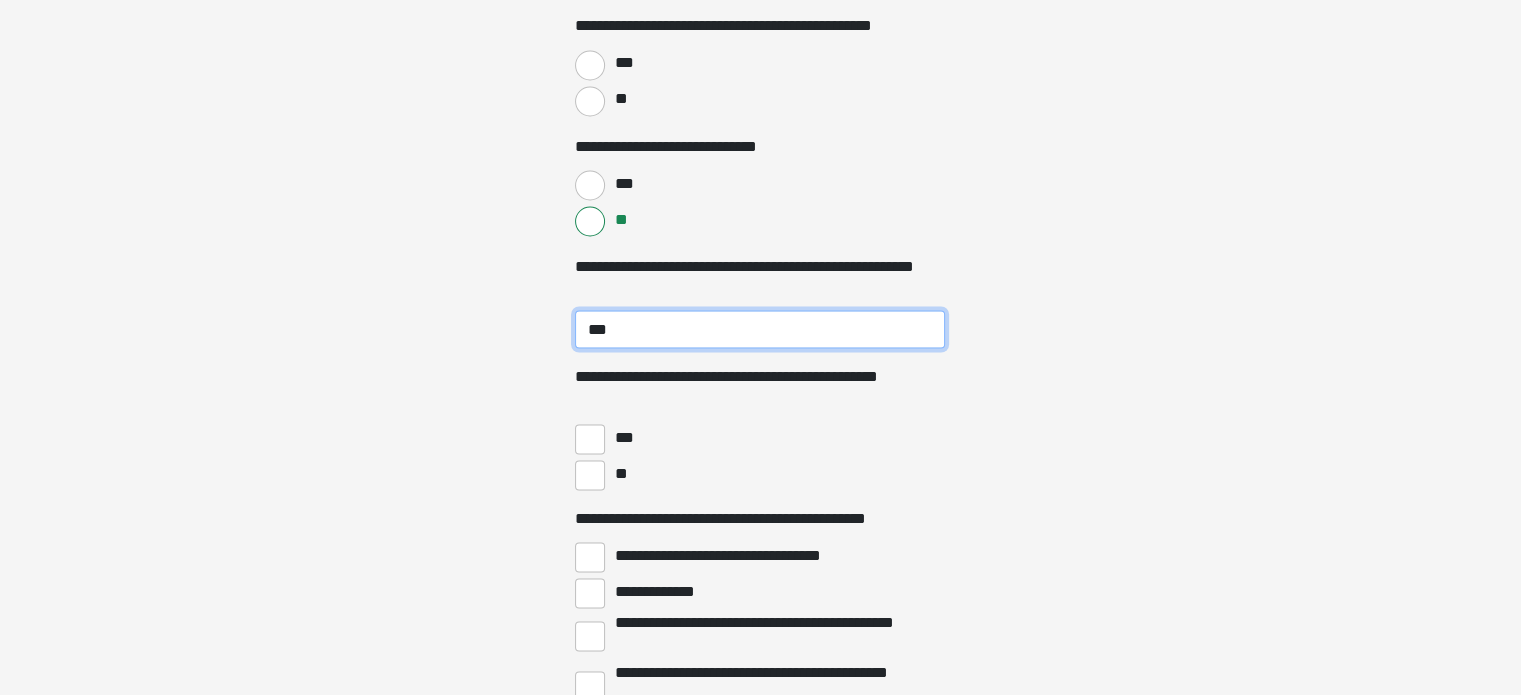 scroll, scrollTop: 3700, scrollLeft: 0, axis: vertical 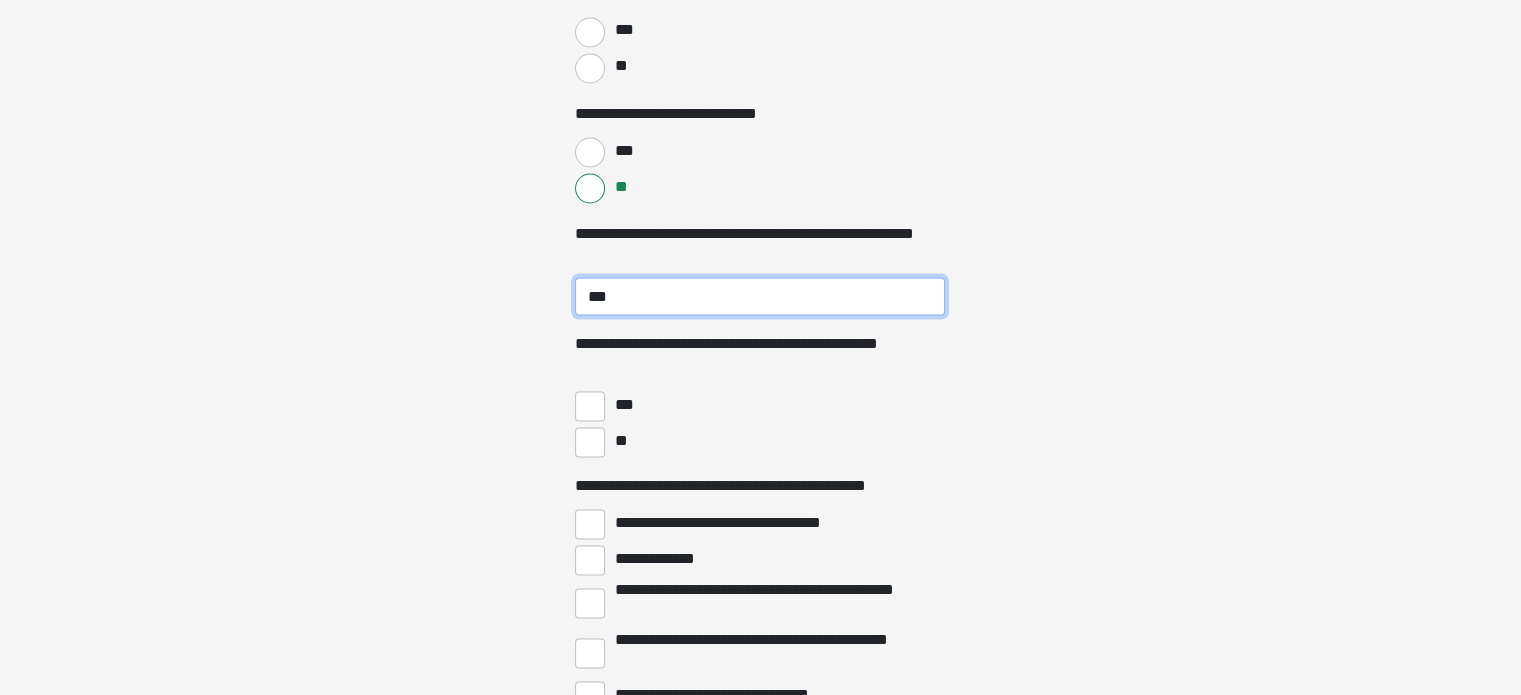 type on "***" 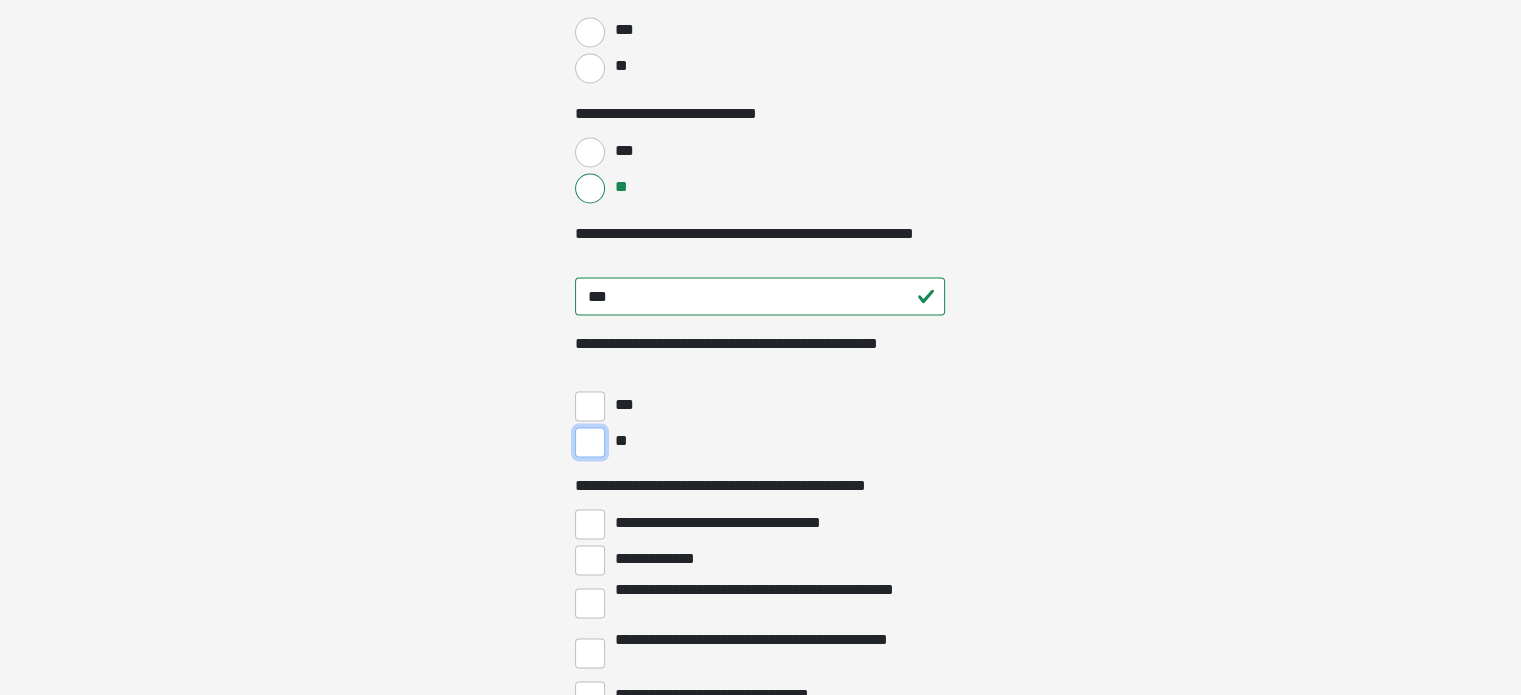 click on "**" at bounding box center [590, 442] 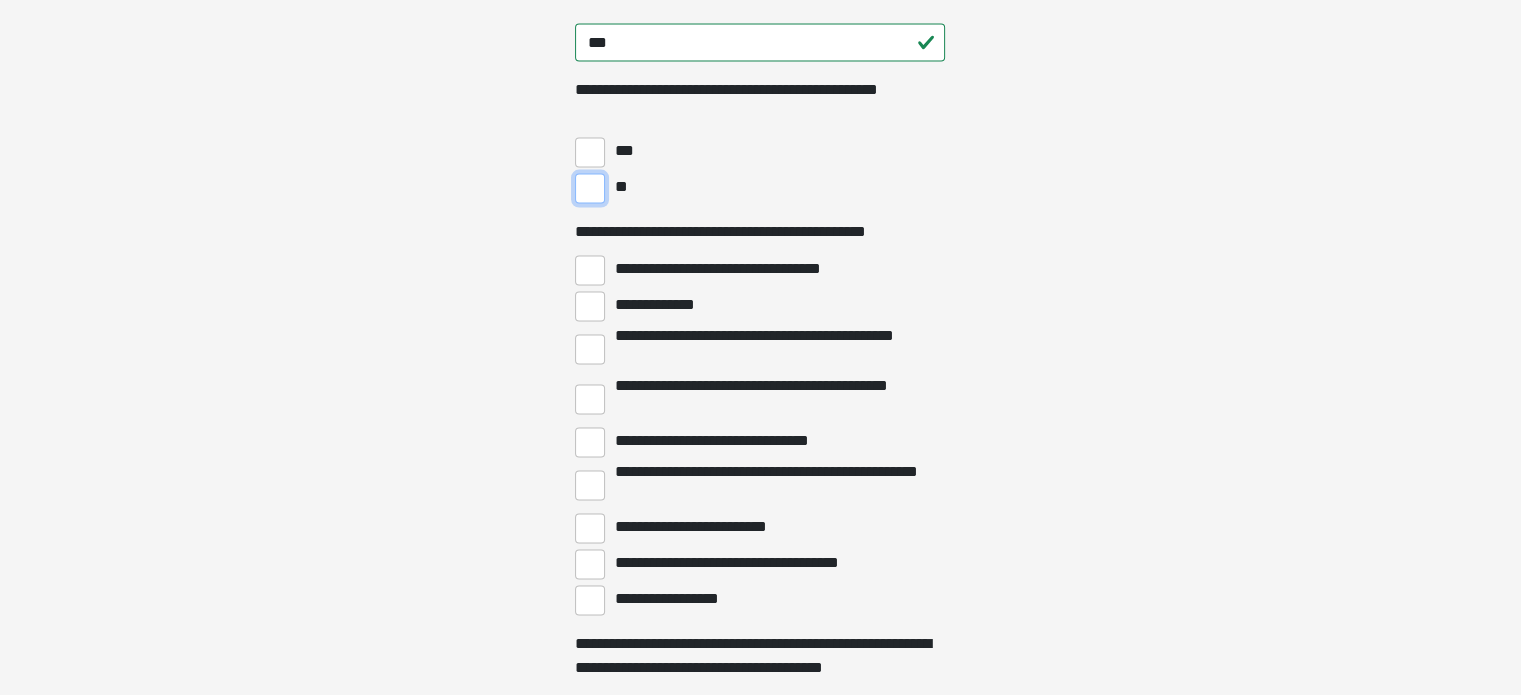 scroll, scrollTop: 4000, scrollLeft: 0, axis: vertical 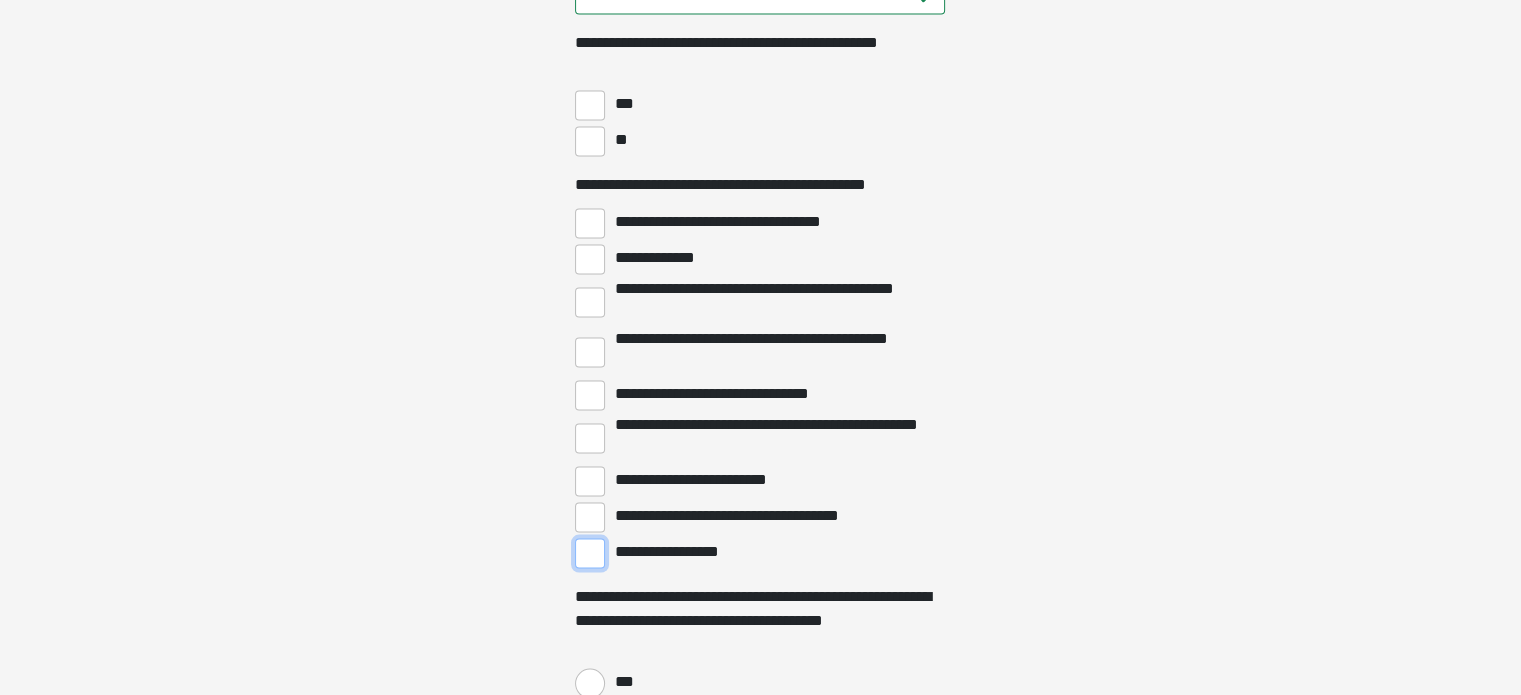 click on "**********" at bounding box center [590, 554] 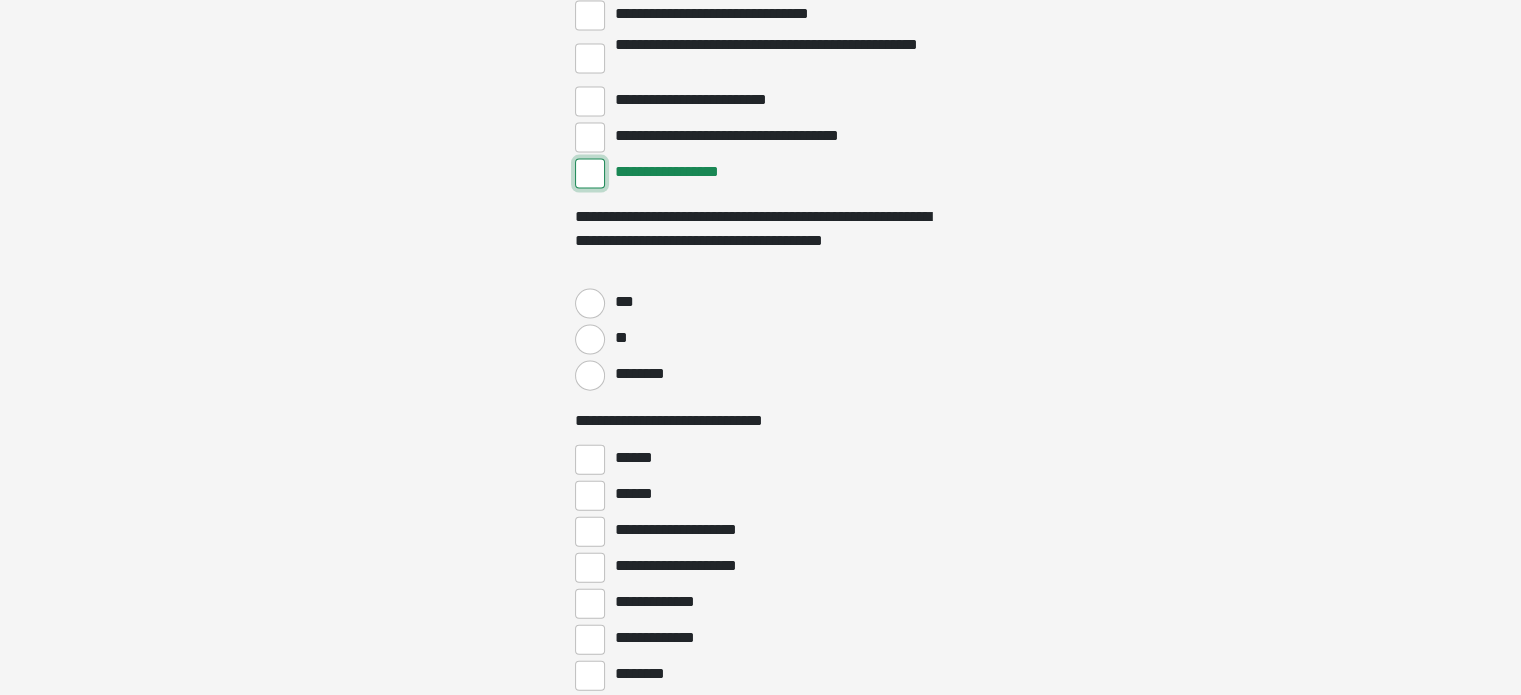 scroll, scrollTop: 4400, scrollLeft: 0, axis: vertical 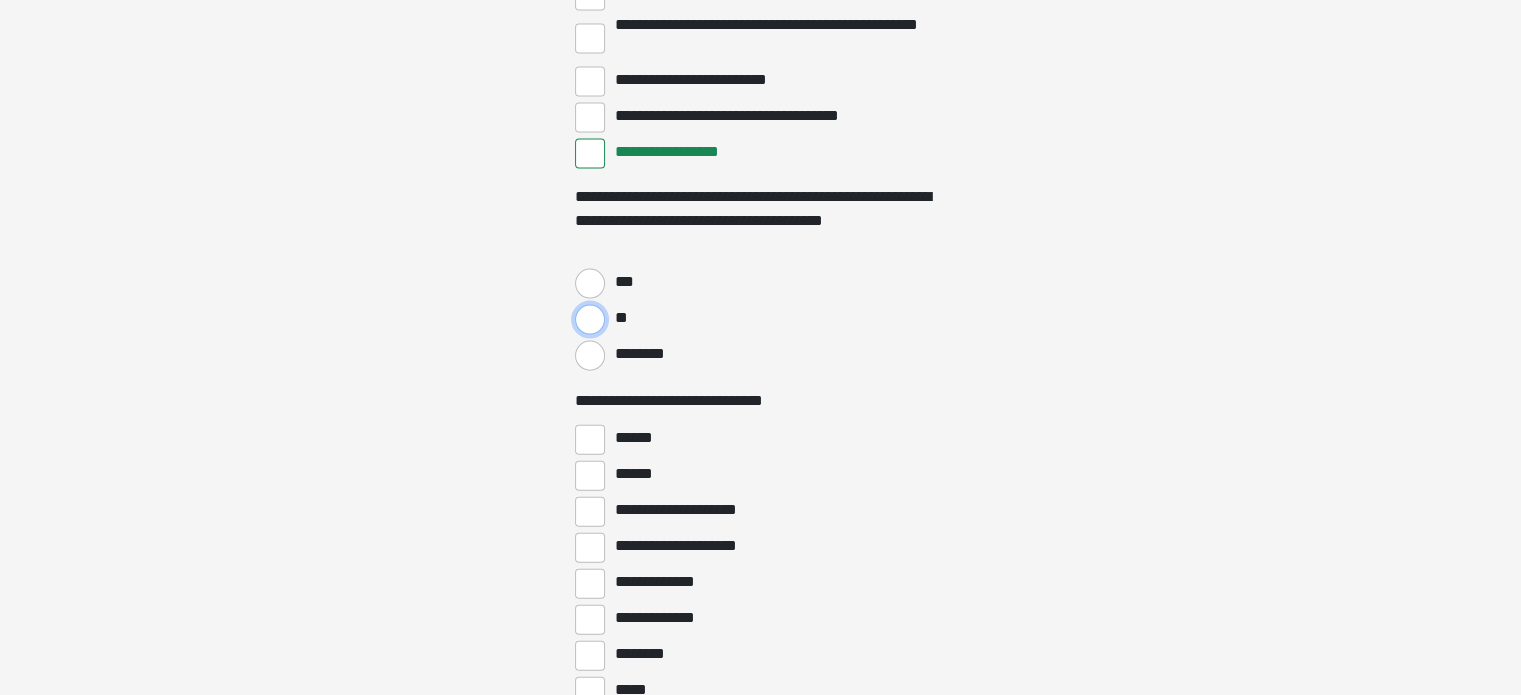 drag, startPoint x: 586, startPoint y: 318, endPoint x: 726, endPoint y: 343, distance: 142.21463 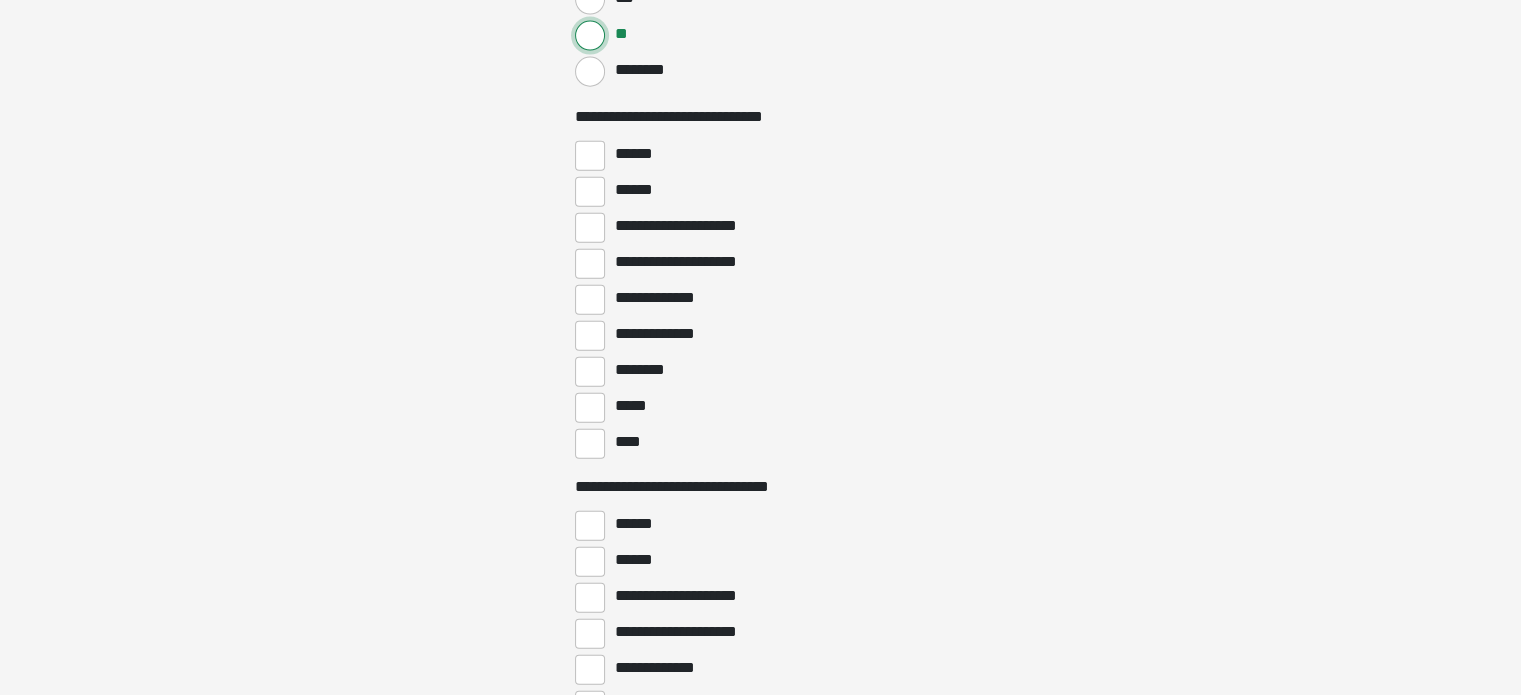 scroll, scrollTop: 4700, scrollLeft: 0, axis: vertical 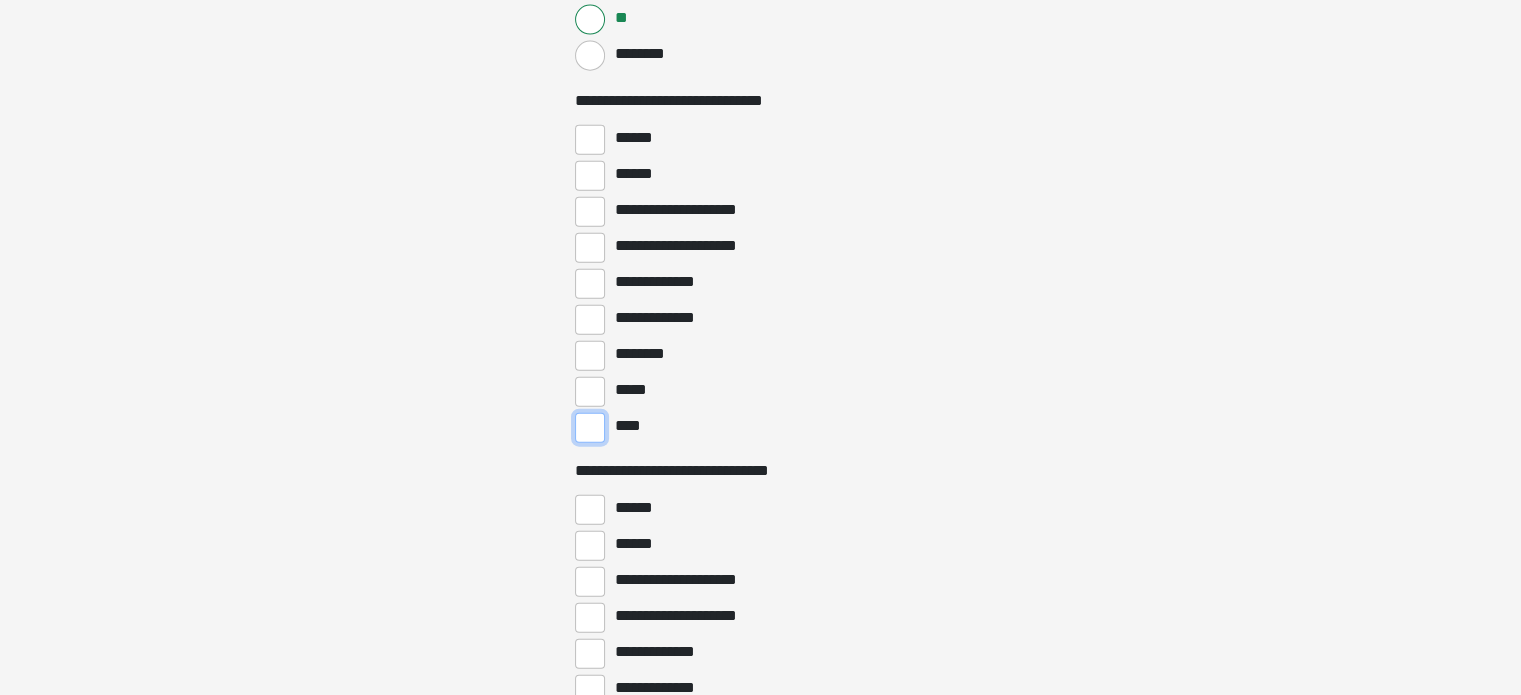 drag, startPoint x: 595, startPoint y: 425, endPoint x: 644, endPoint y: 425, distance: 49 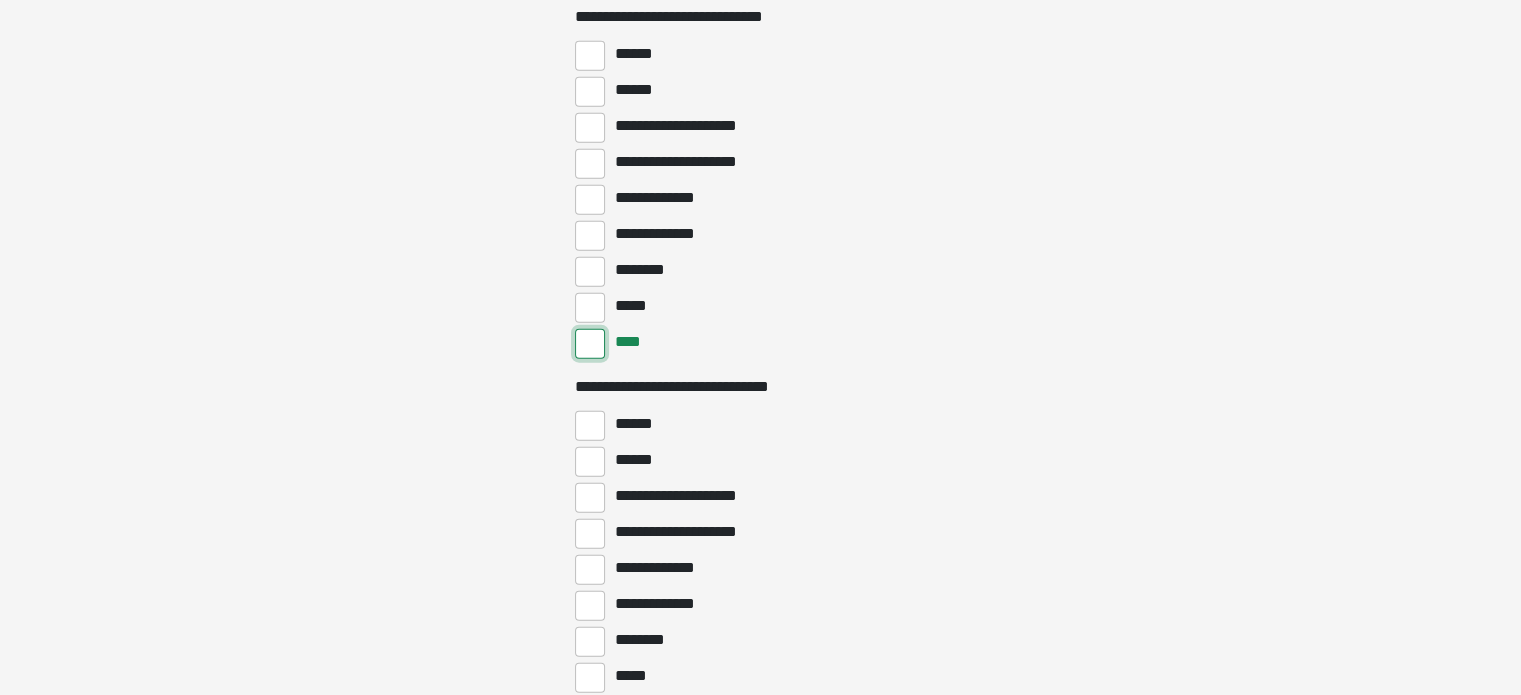 scroll, scrollTop: 4900, scrollLeft: 0, axis: vertical 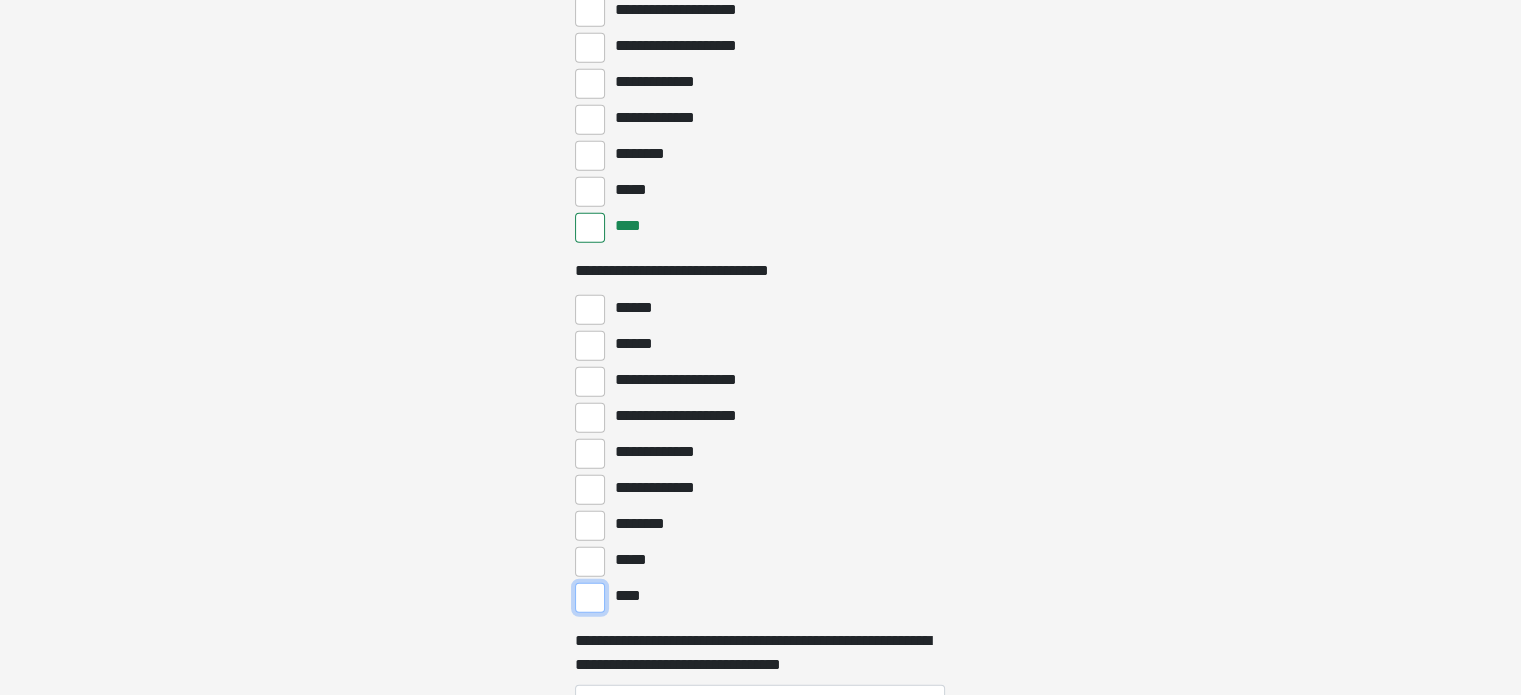click on "****" at bounding box center [590, 598] 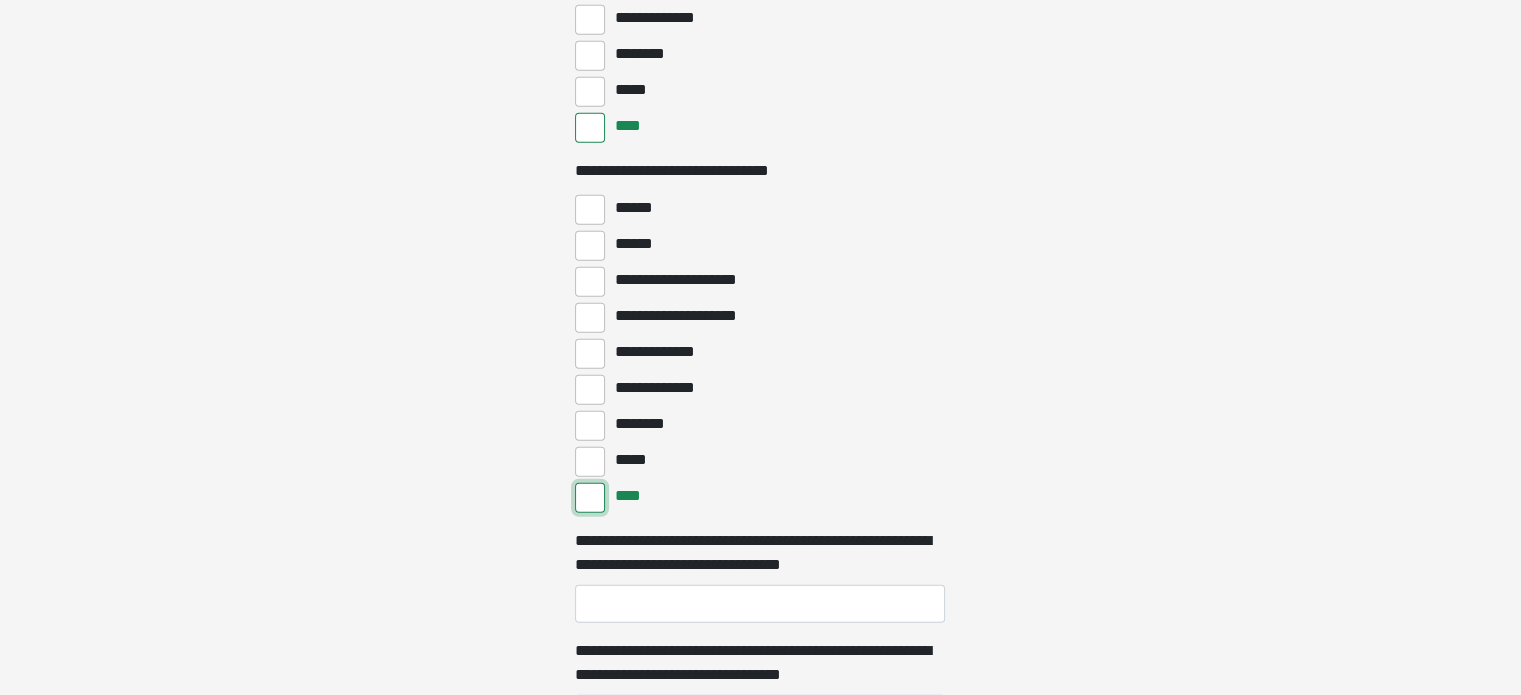 scroll, scrollTop: 5100, scrollLeft: 0, axis: vertical 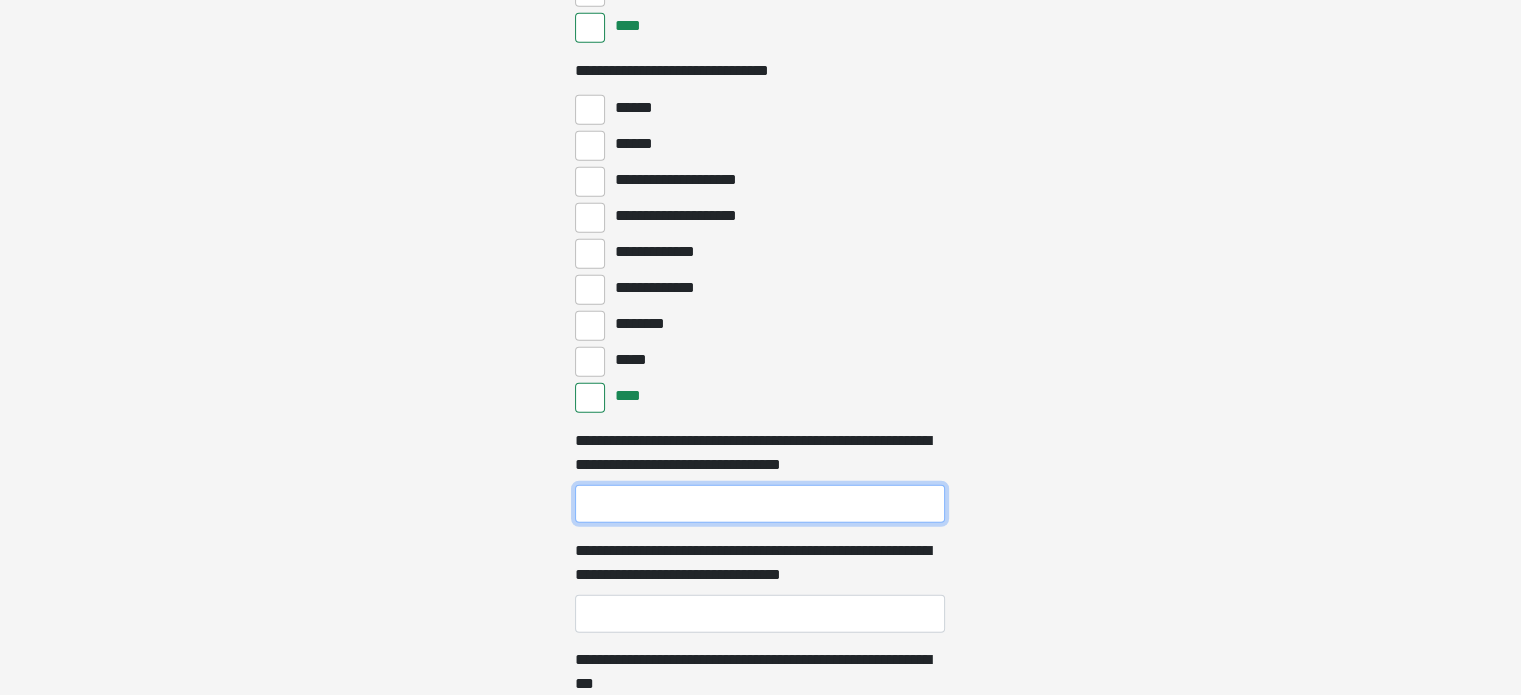 click on "**********" at bounding box center [760, 504] 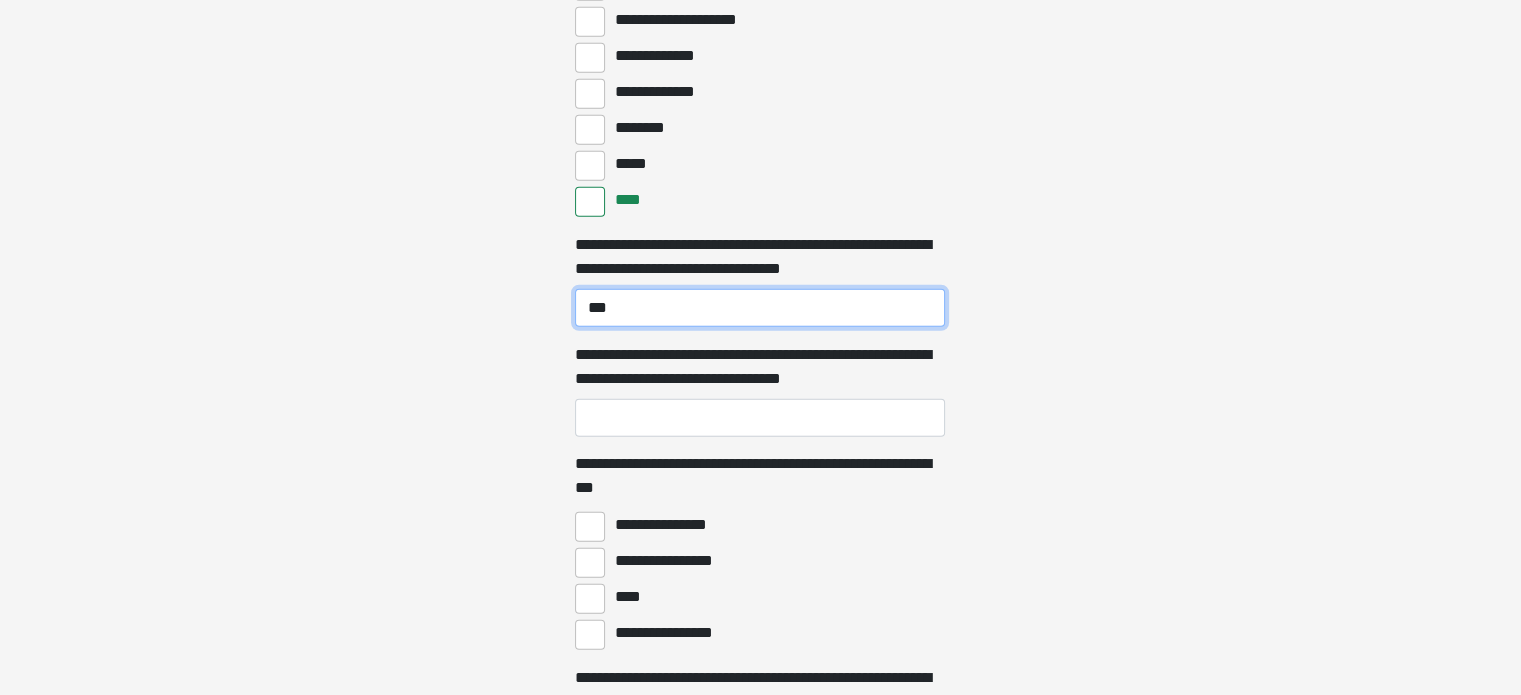 scroll, scrollTop: 5300, scrollLeft: 0, axis: vertical 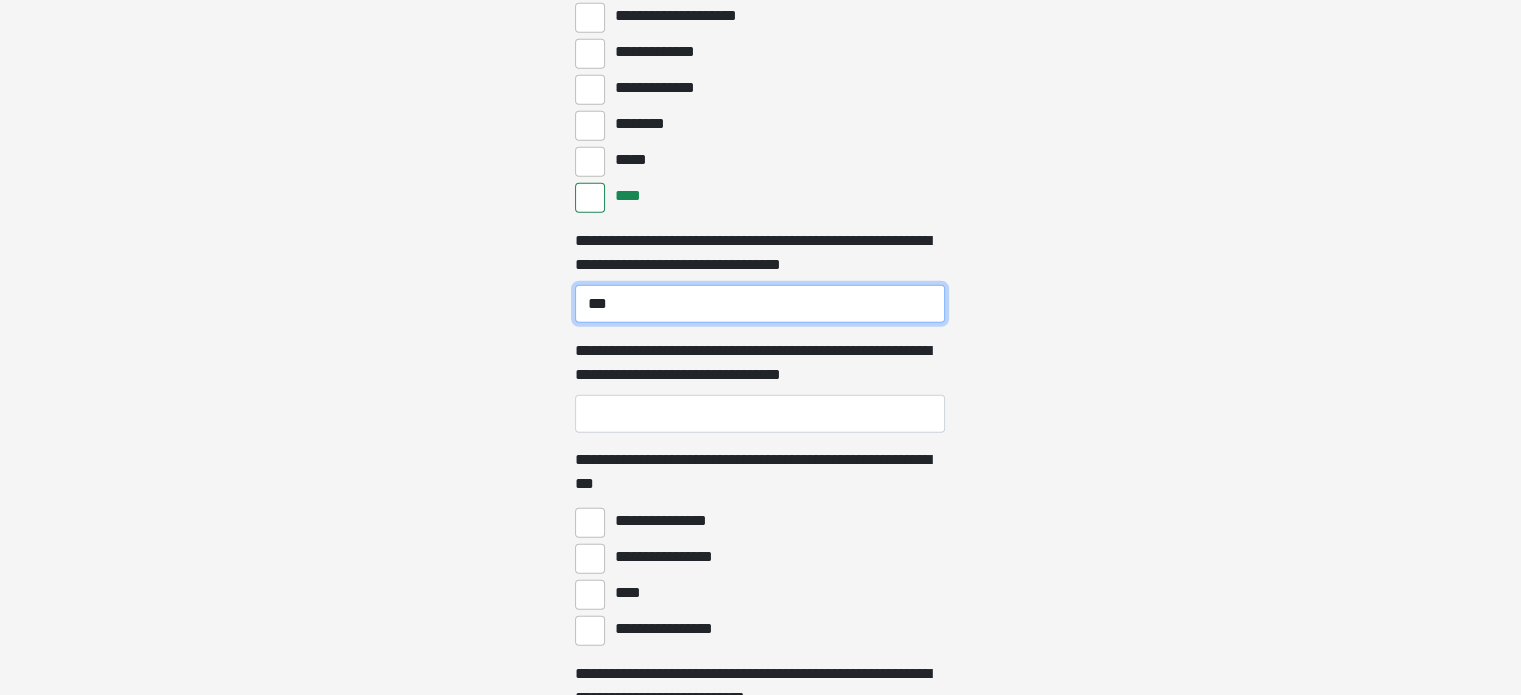type on "***" 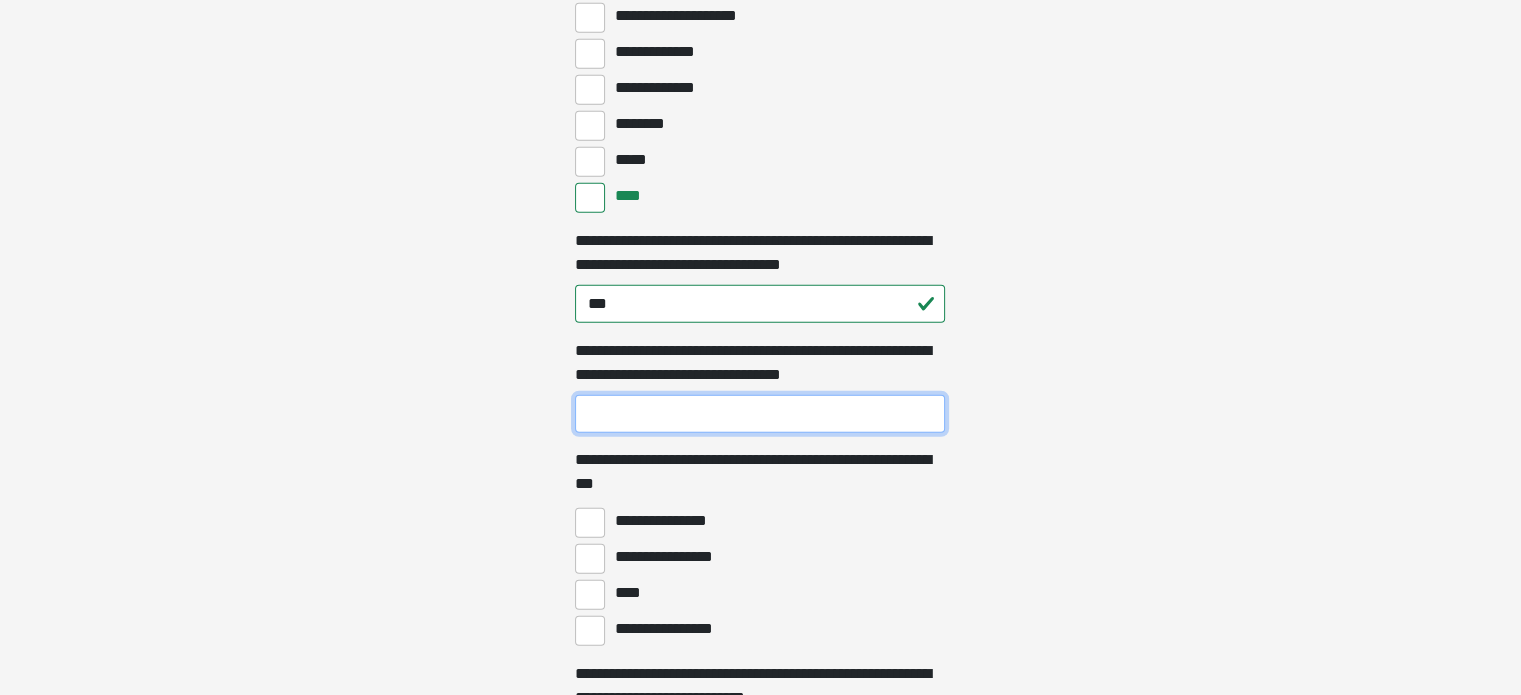 click on "**********" at bounding box center [760, 414] 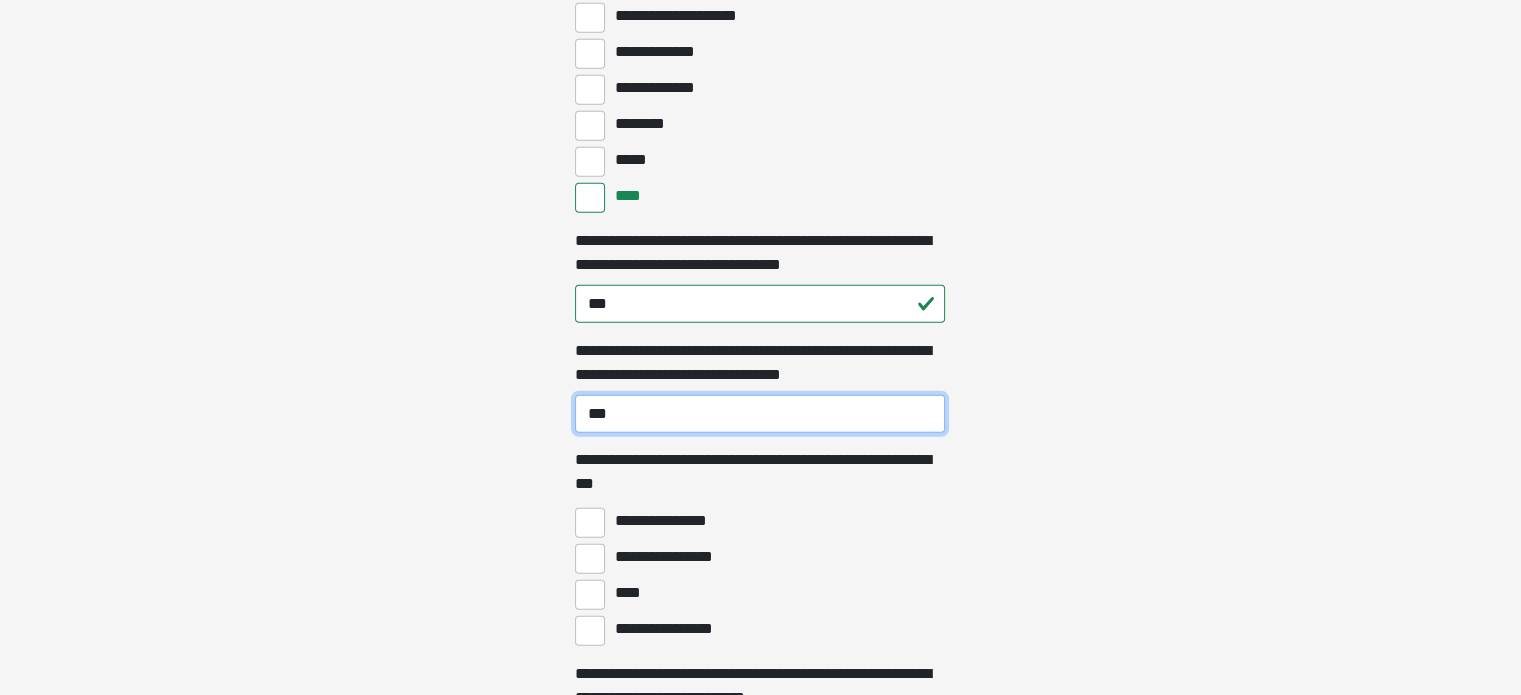 scroll, scrollTop: 5500, scrollLeft: 0, axis: vertical 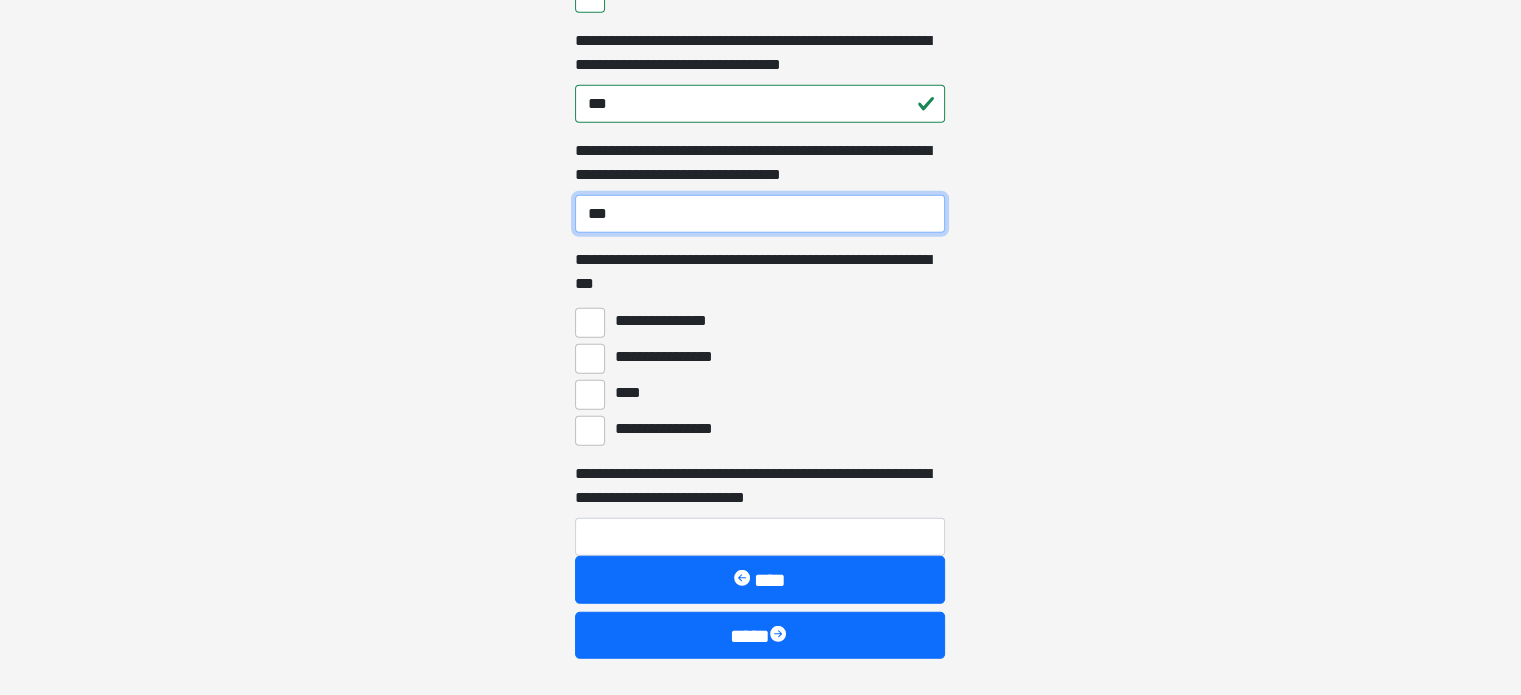 type on "***" 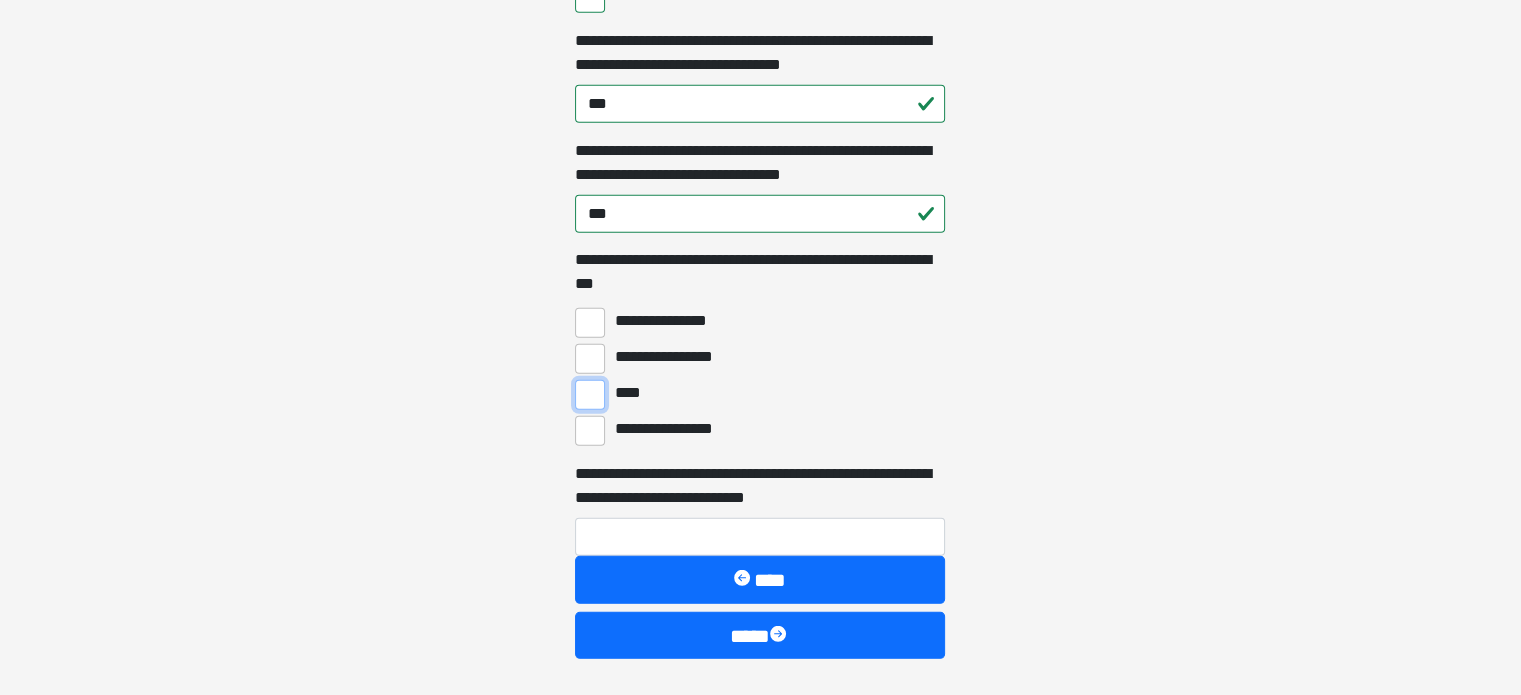 click on "****" at bounding box center (590, 395) 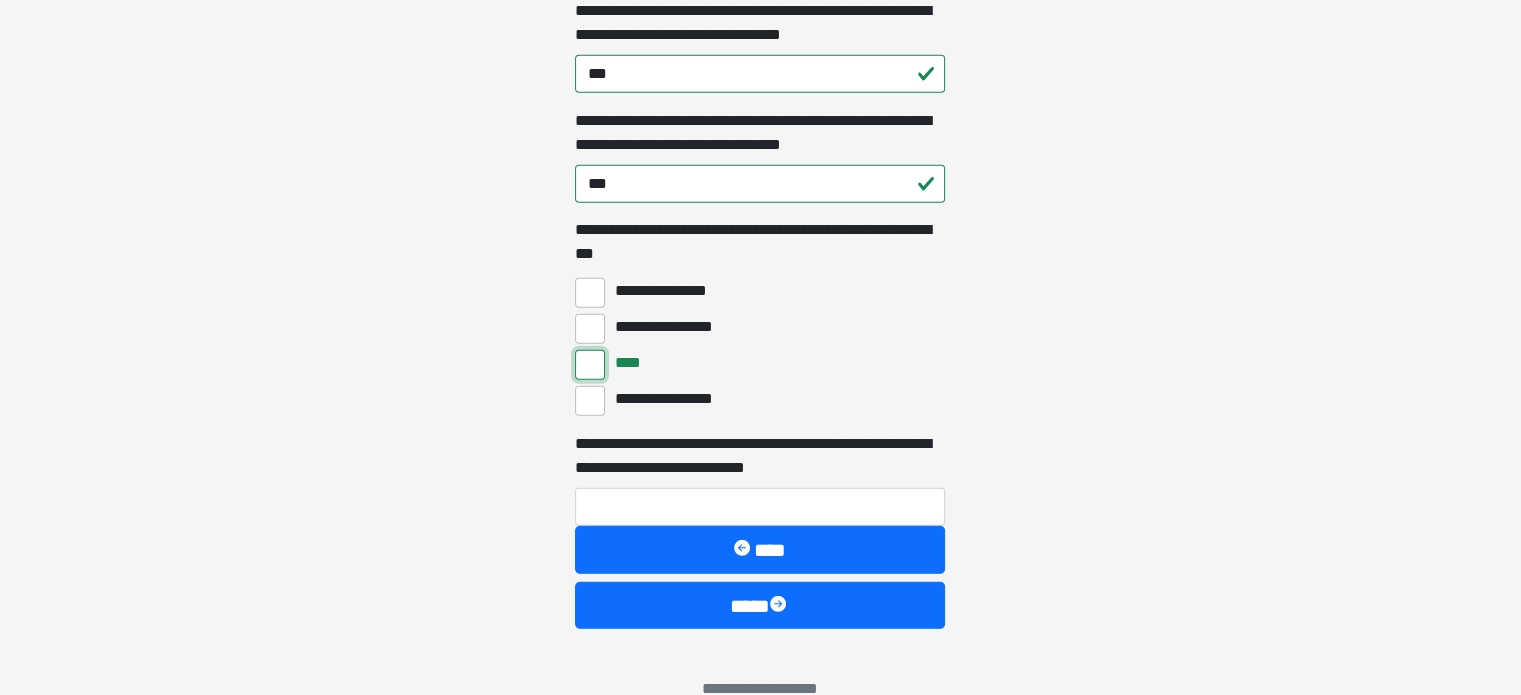 scroll, scrollTop: 5583, scrollLeft: 0, axis: vertical 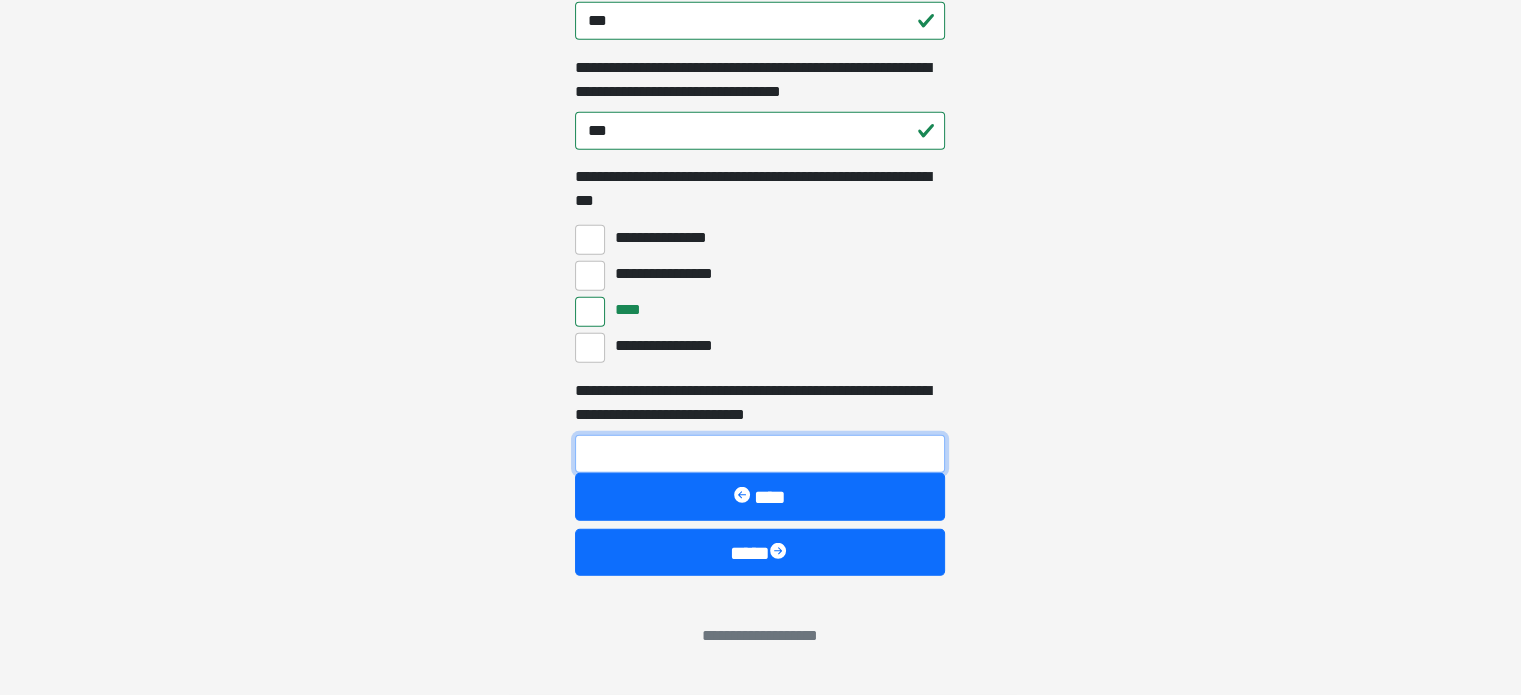 click on "**********" at bounding box center (760, 454) 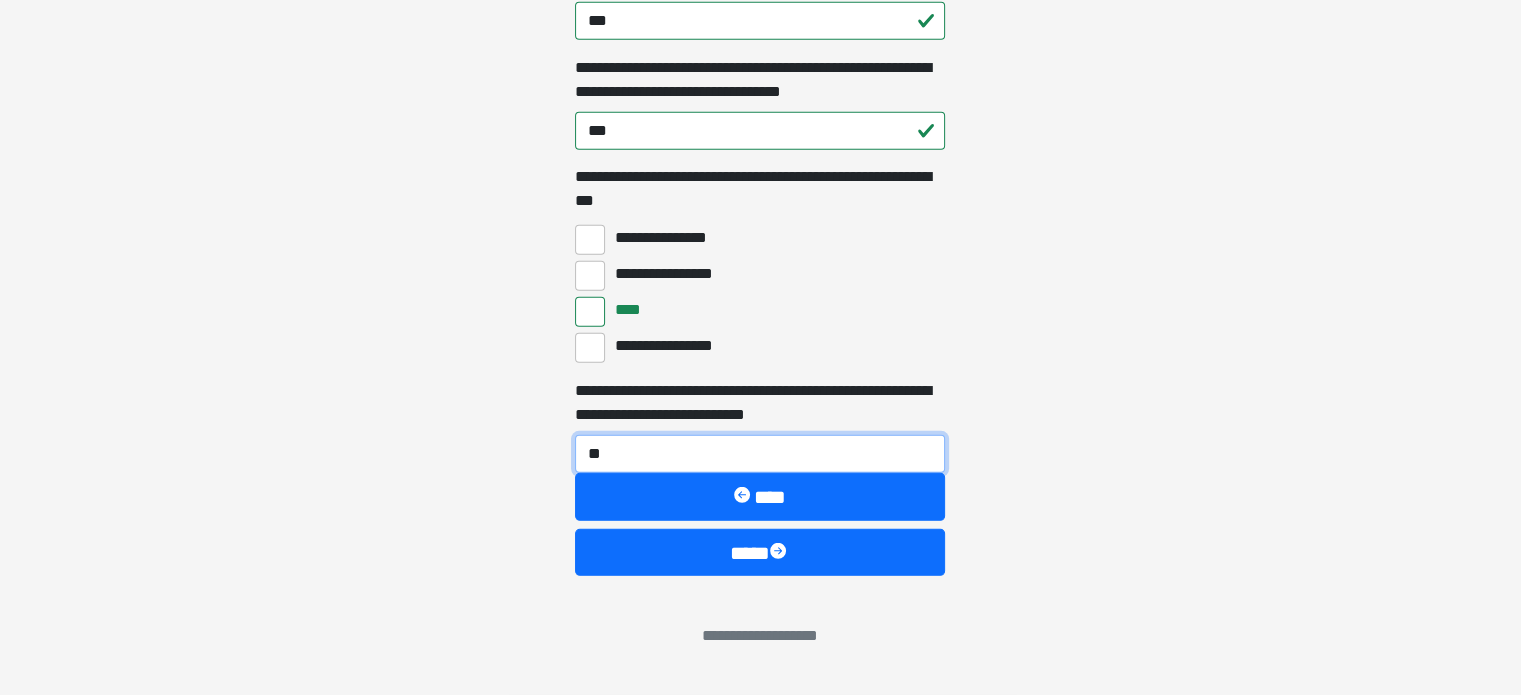 type on "**" 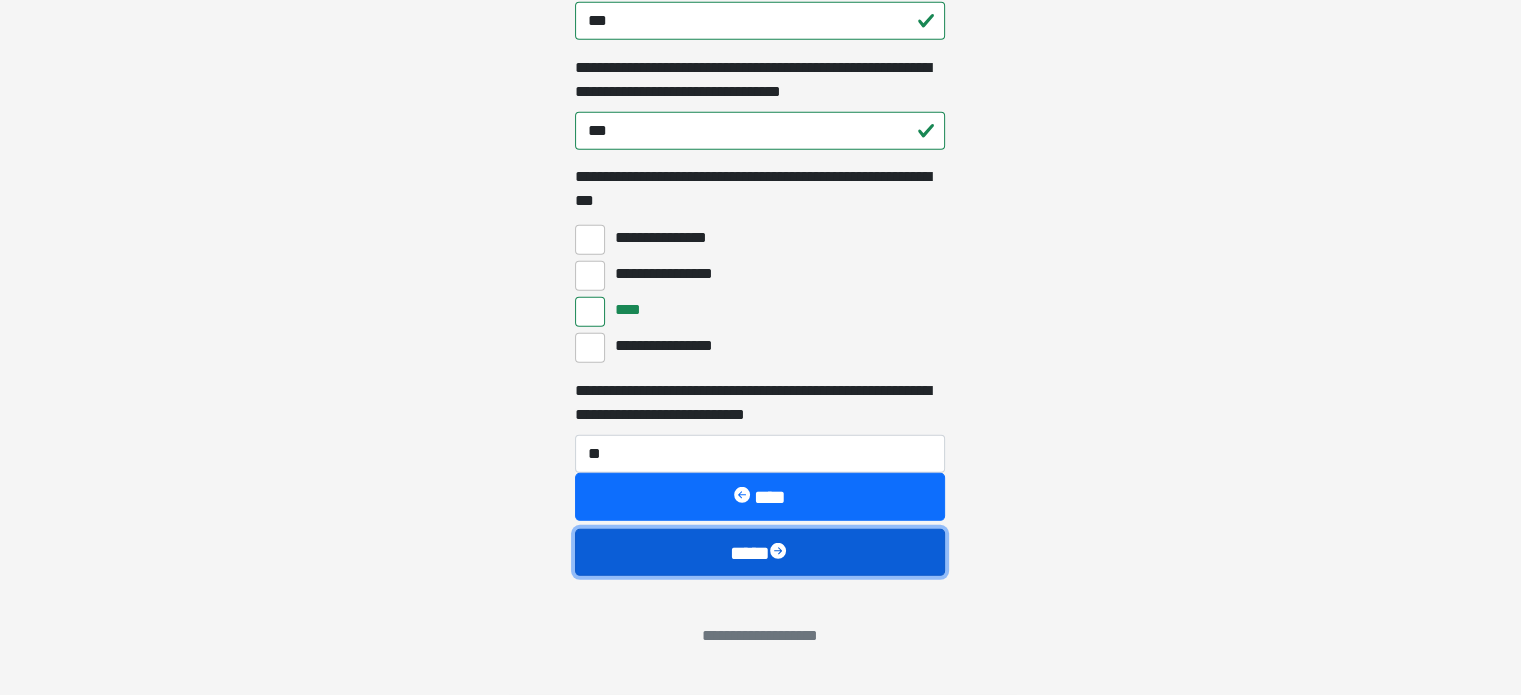 click on "****" at bounding box center [760, 553] 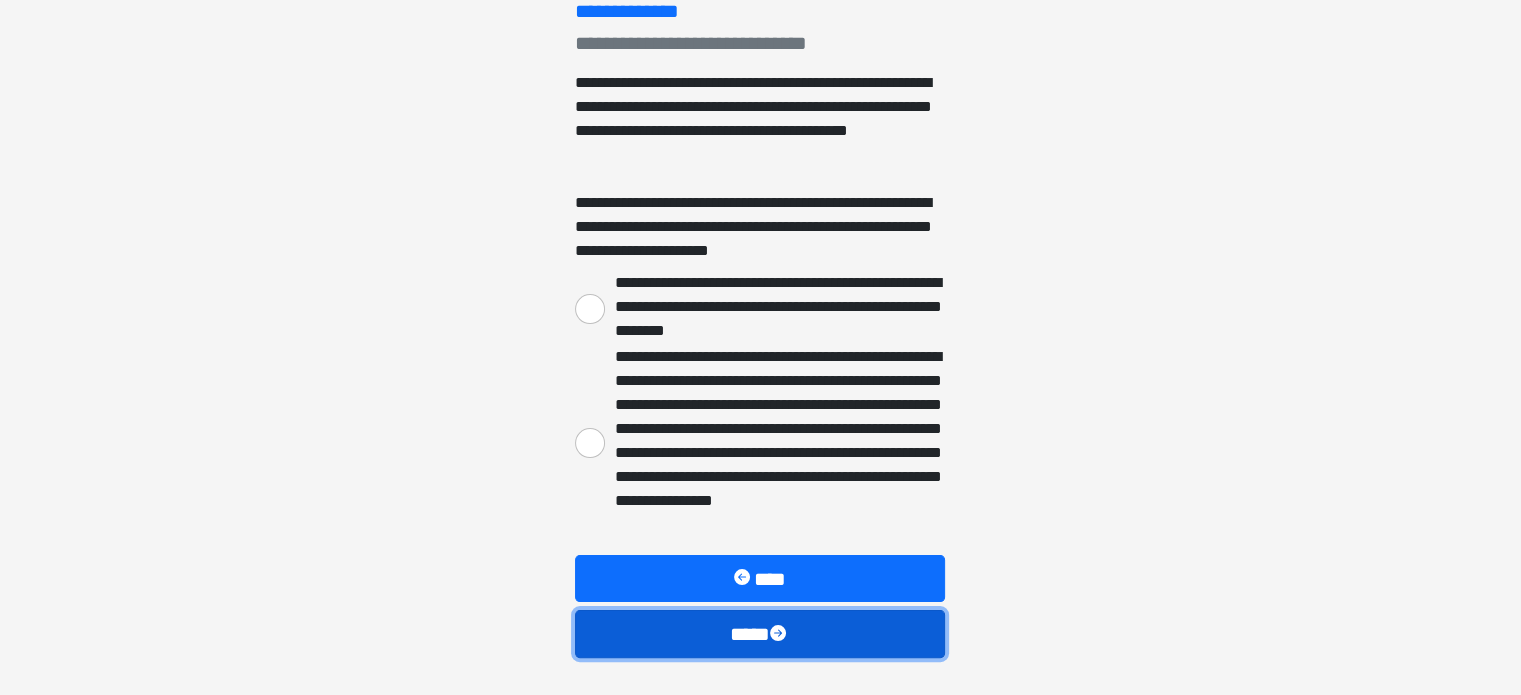 scroll, scrollTop: 300, scrollLeft: 0, axis: vertical 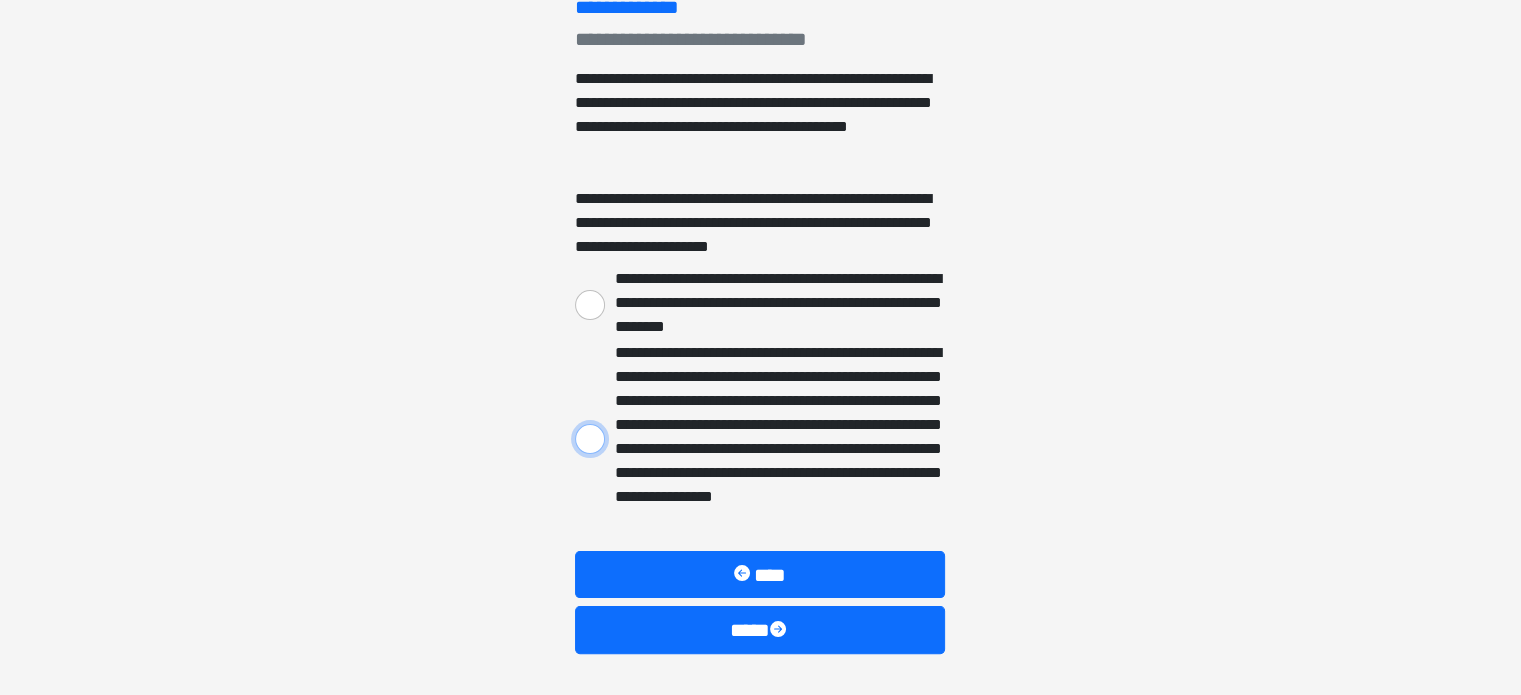 click on "**********" at bounding box center [590, 439] 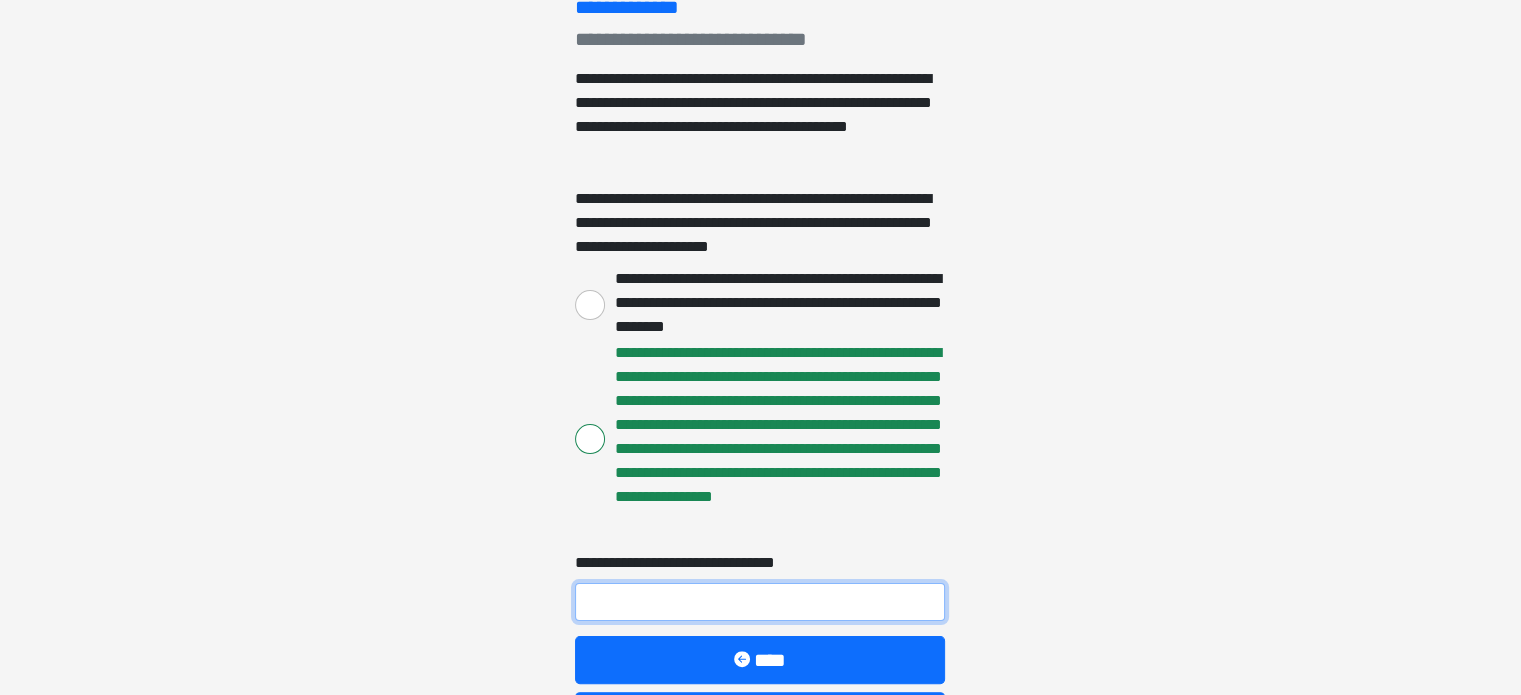 drag, startPoint x: 692, startPoint y: 603, endPoint x: 682, endPoint y: 601, distance: 10.198039 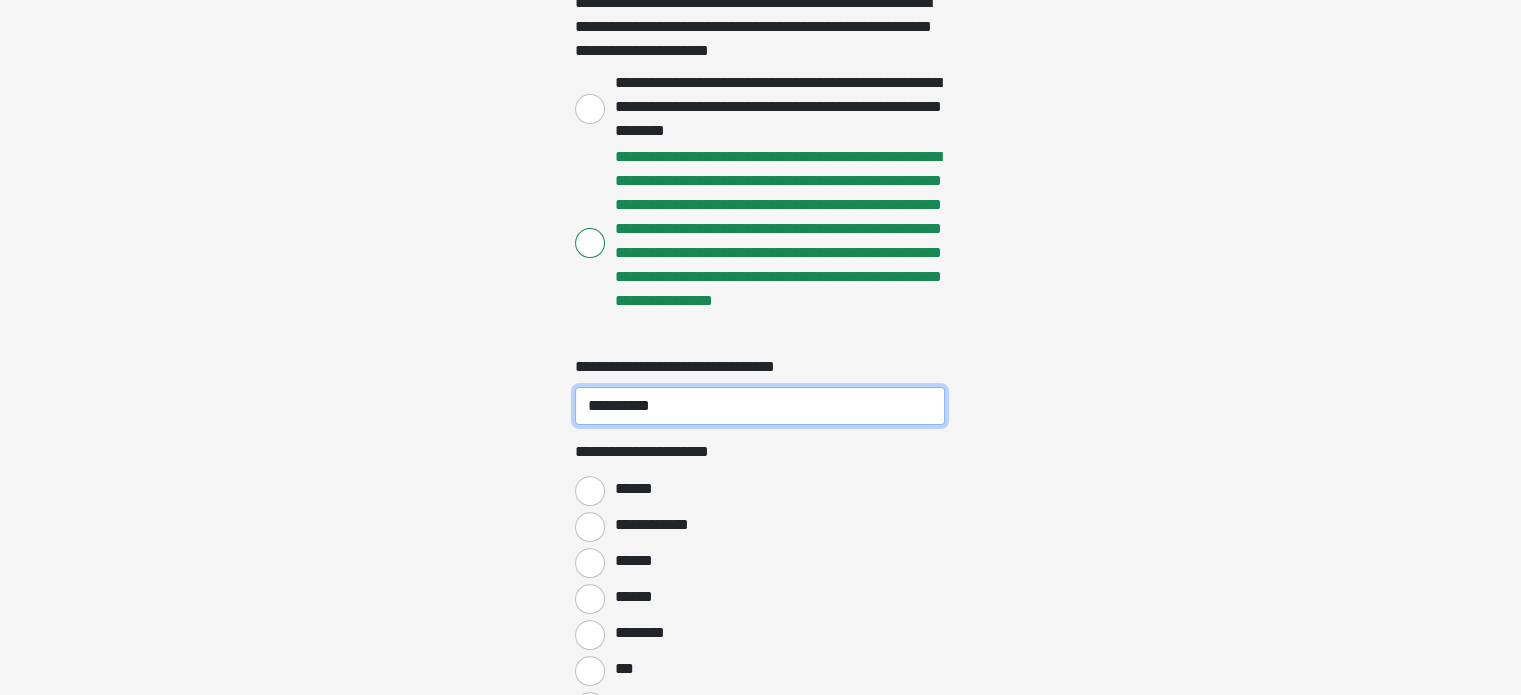 scroll, scrollTop: 500, scrollLeft: 0, axis: vertical 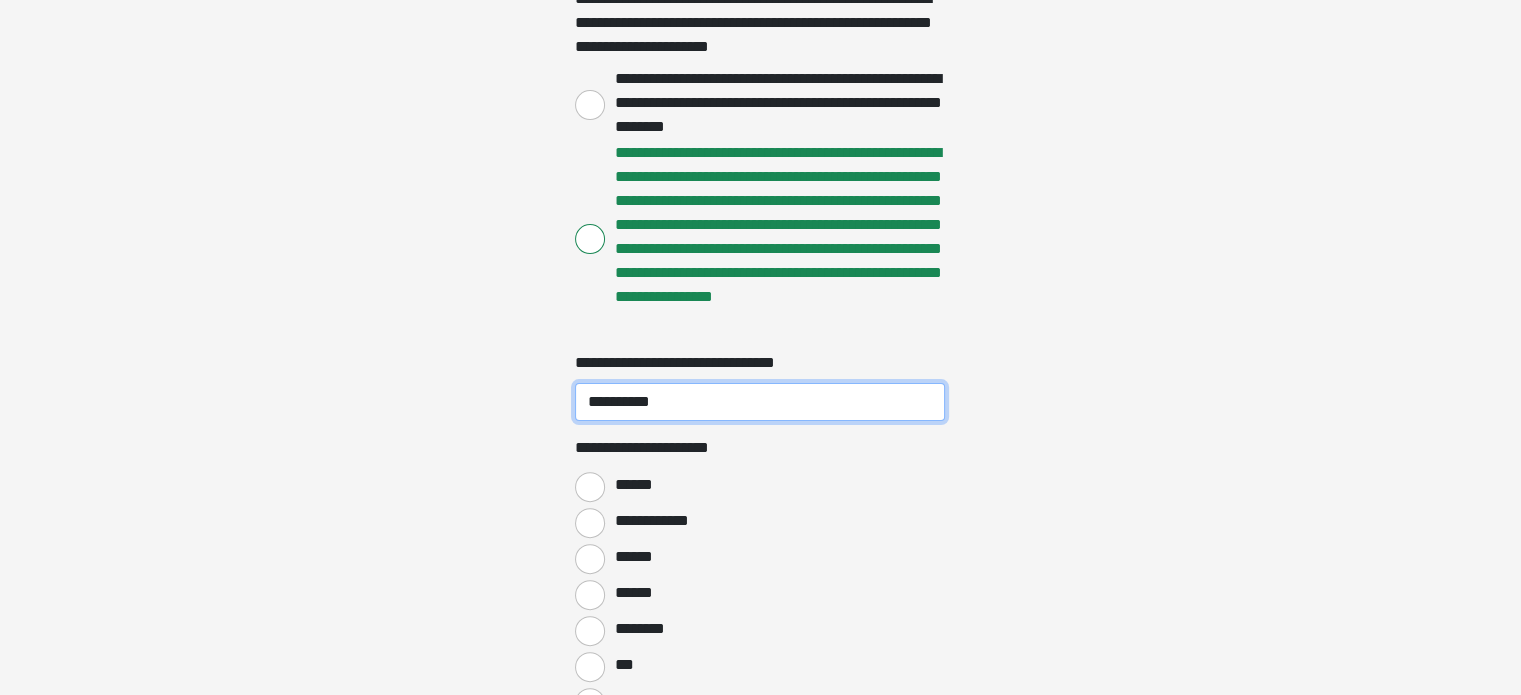 type on "**********" 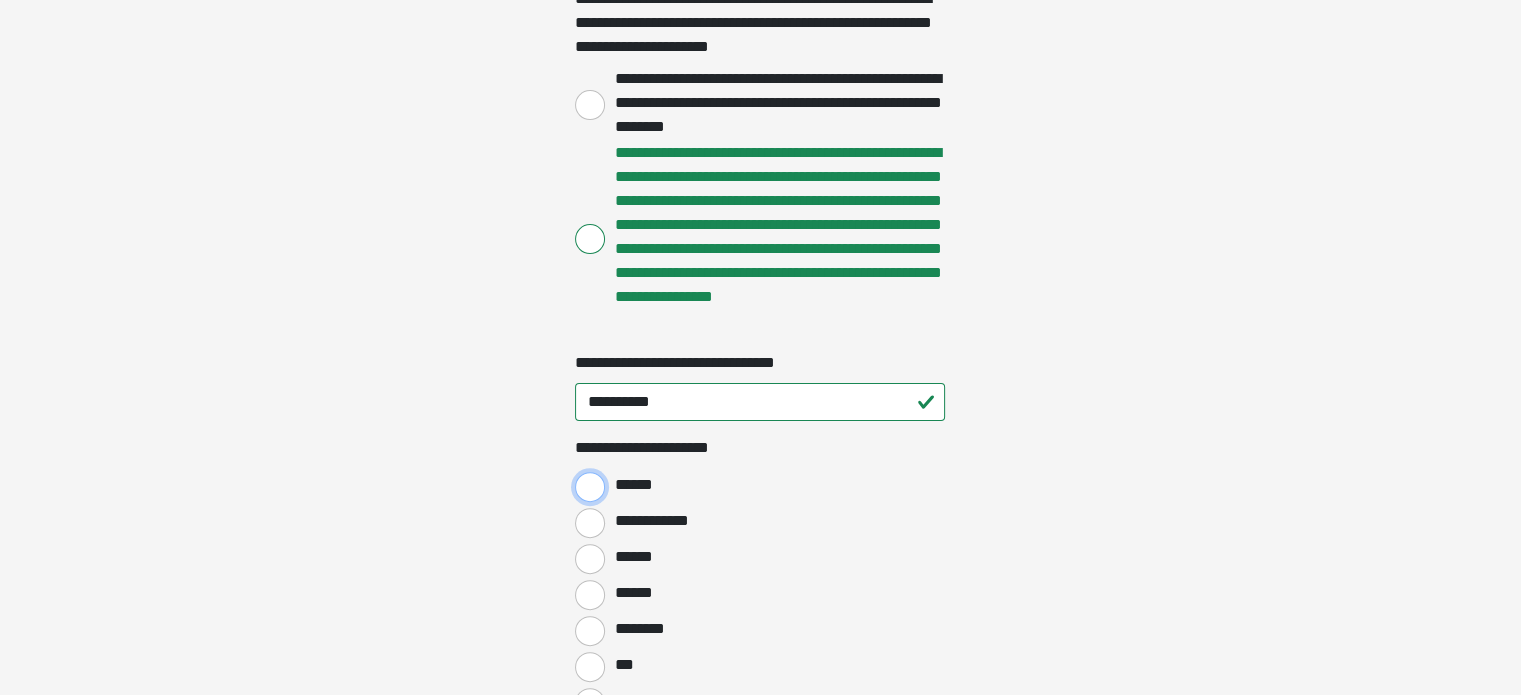 drag, startPoint x: 585, startPoint y: 485, endPoint x: 601, endPoint y: 491, distance: 17.088007 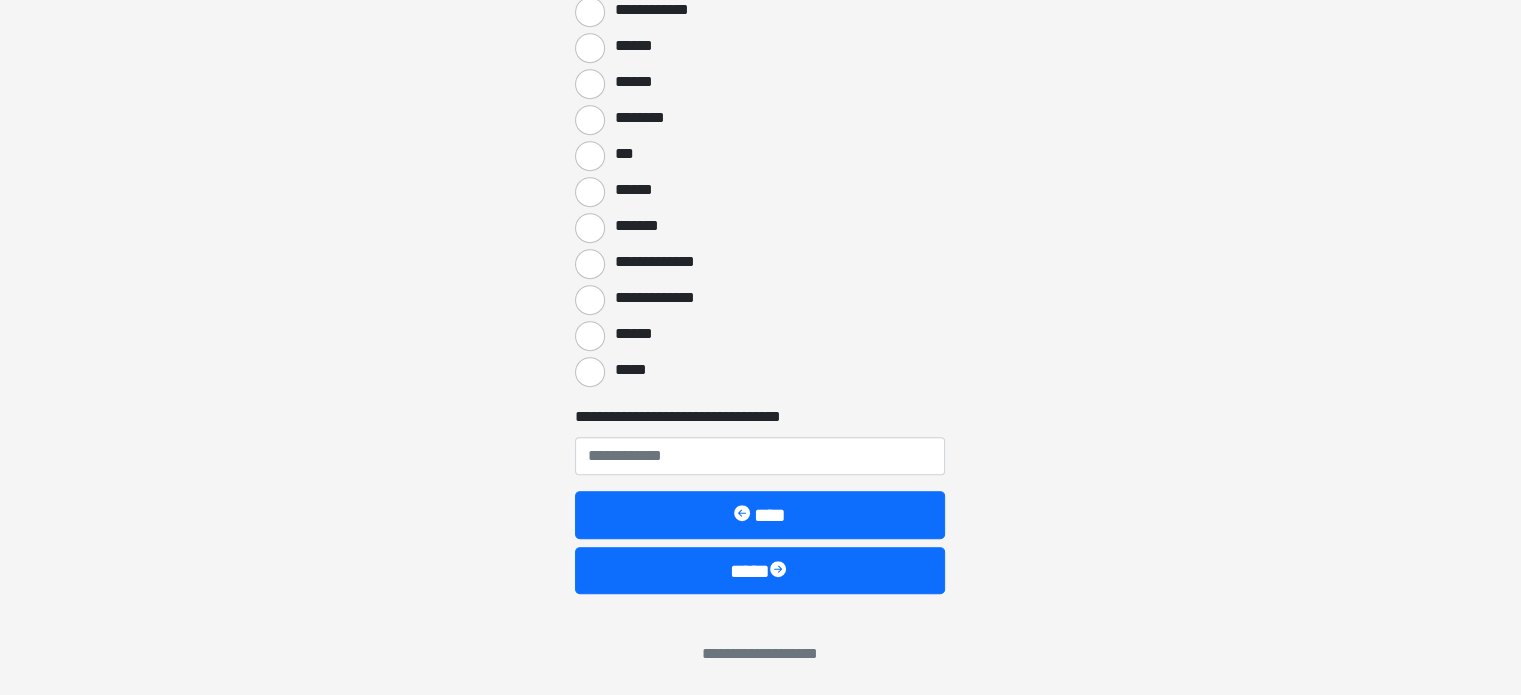 scroll, scrollTop: 1012, scrollLeft: 0, axis: vertical 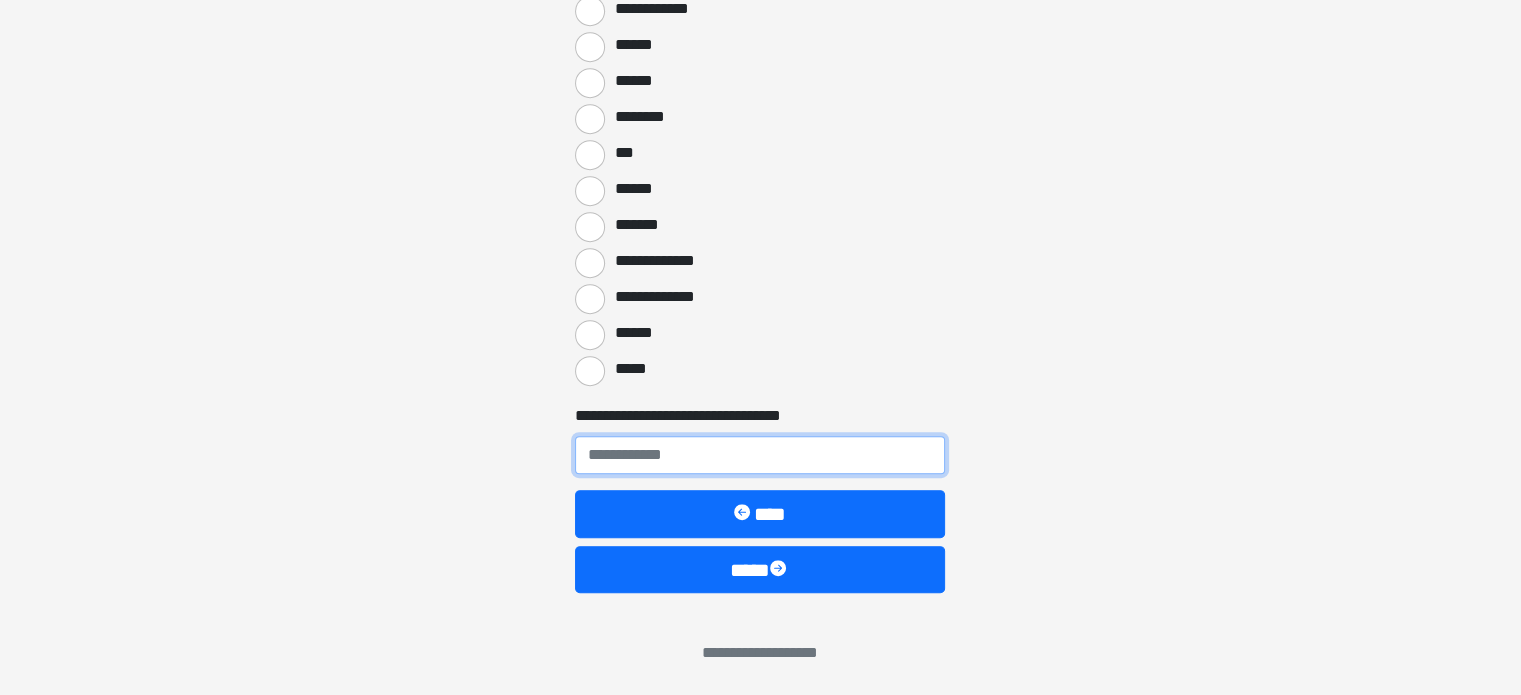 click on "**********" at bounding box center [760, 455] 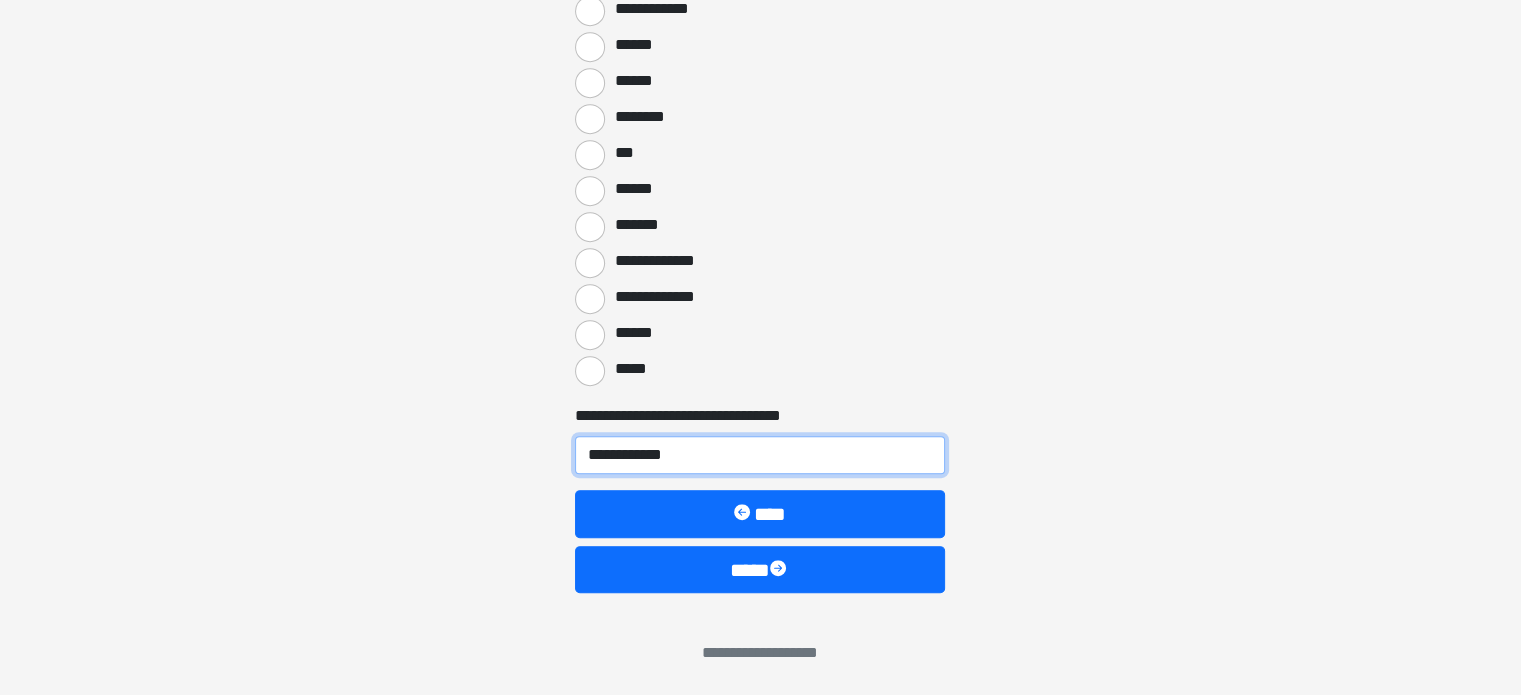 type on "**********" 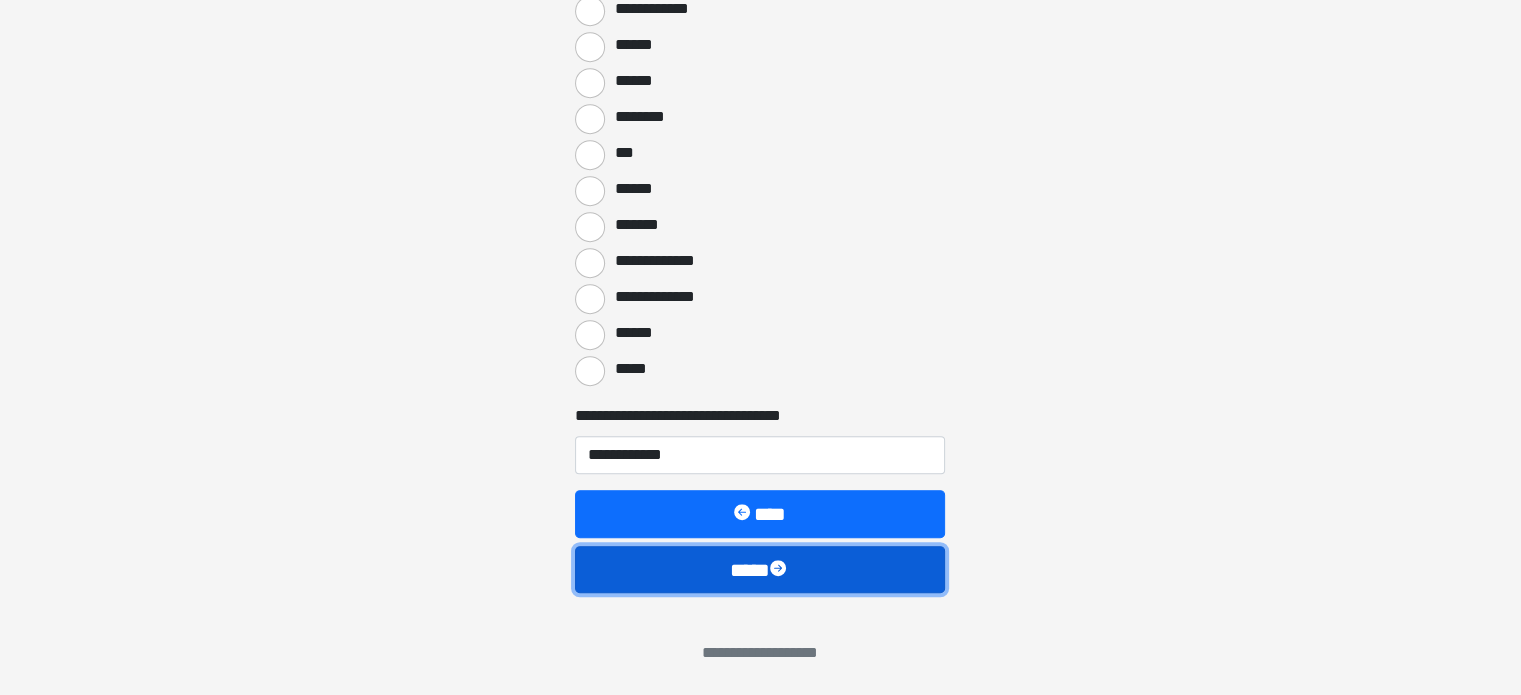 click on "****" at bounding box center (760, 570) 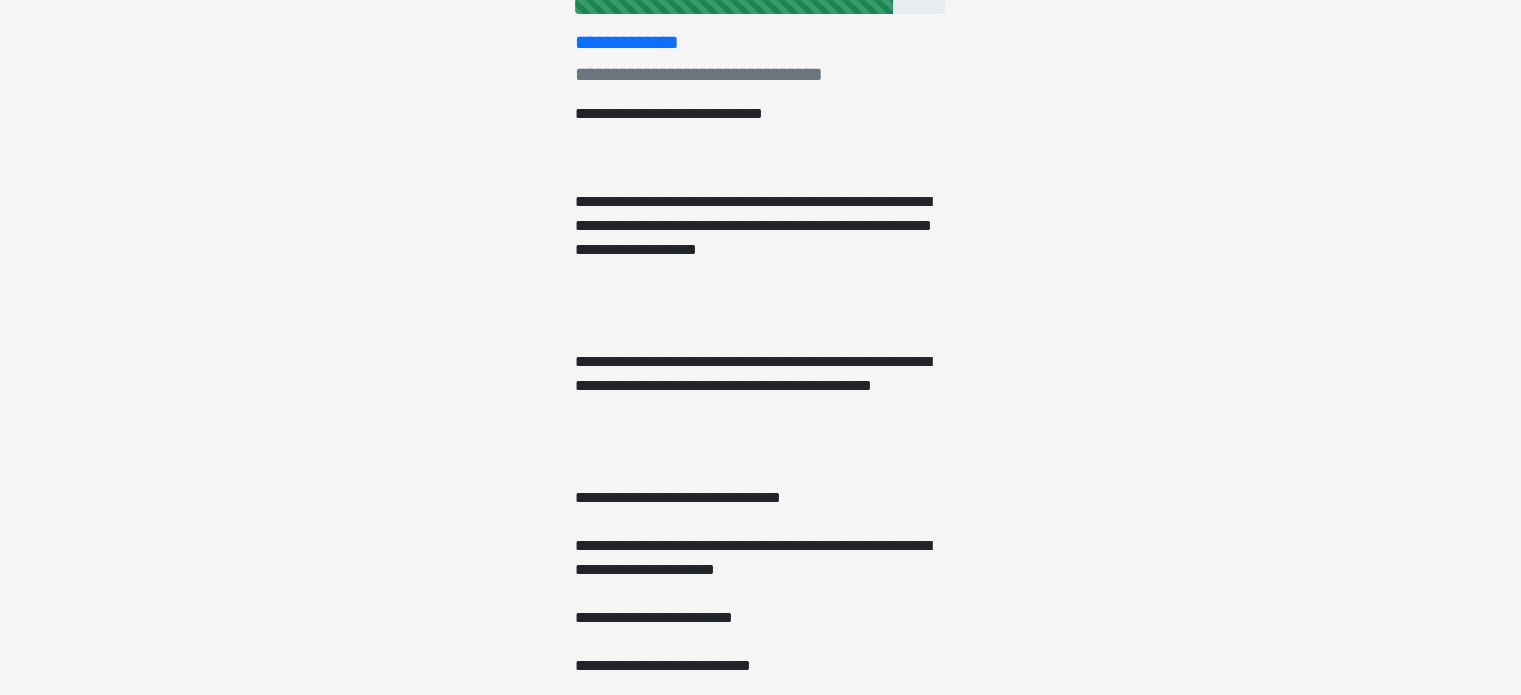 scroll, scrollTop: 300, scrollLeft: 0, axis: vertical 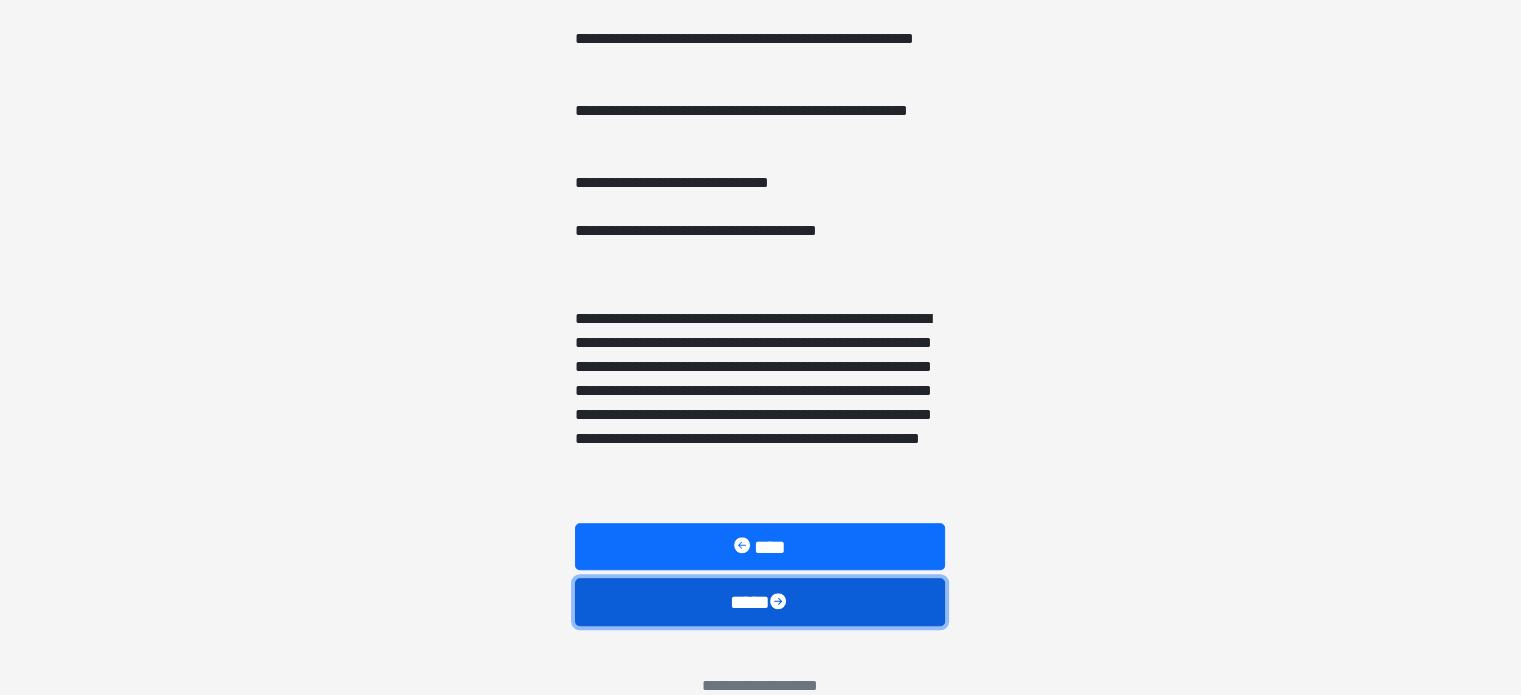 click on "****" at bounding box center [760, 602] 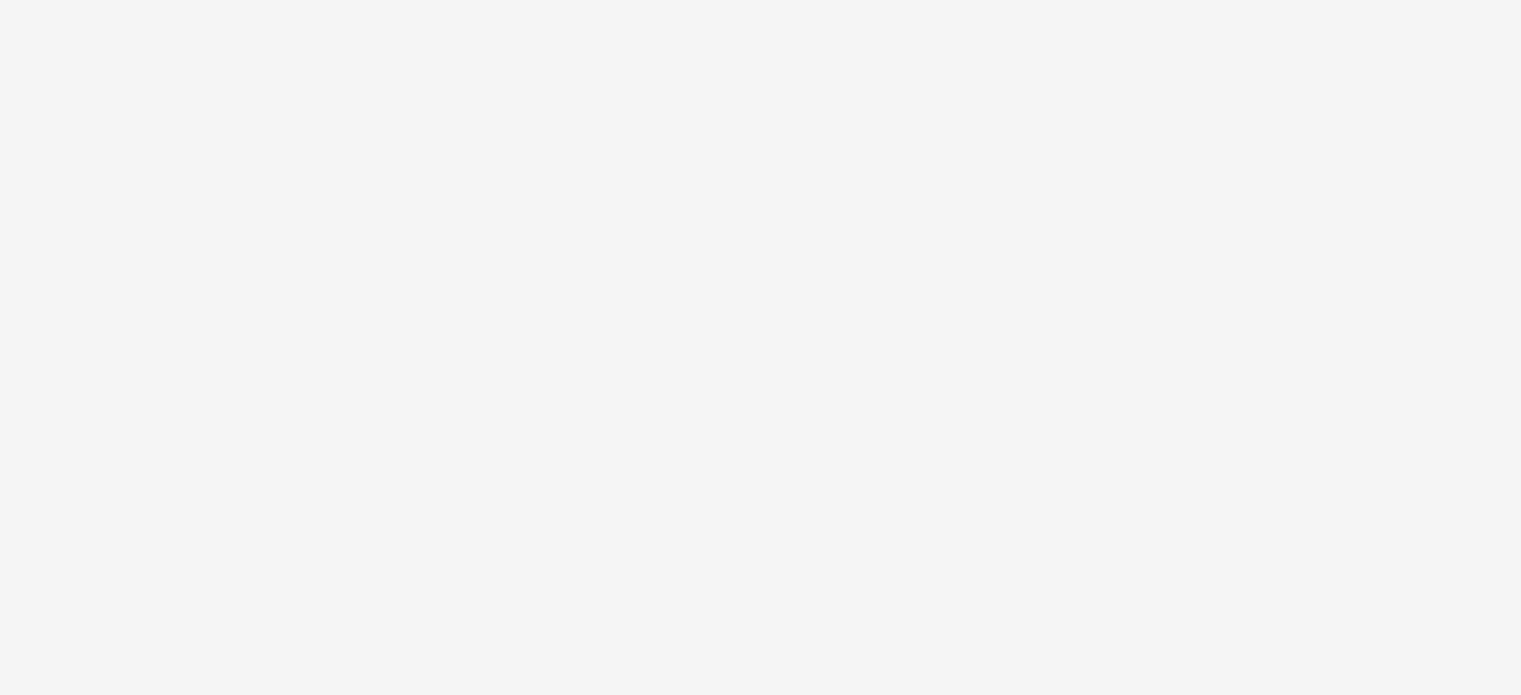 scroll, scrollTop: 33, scrollLeft: 0, axis: vertical 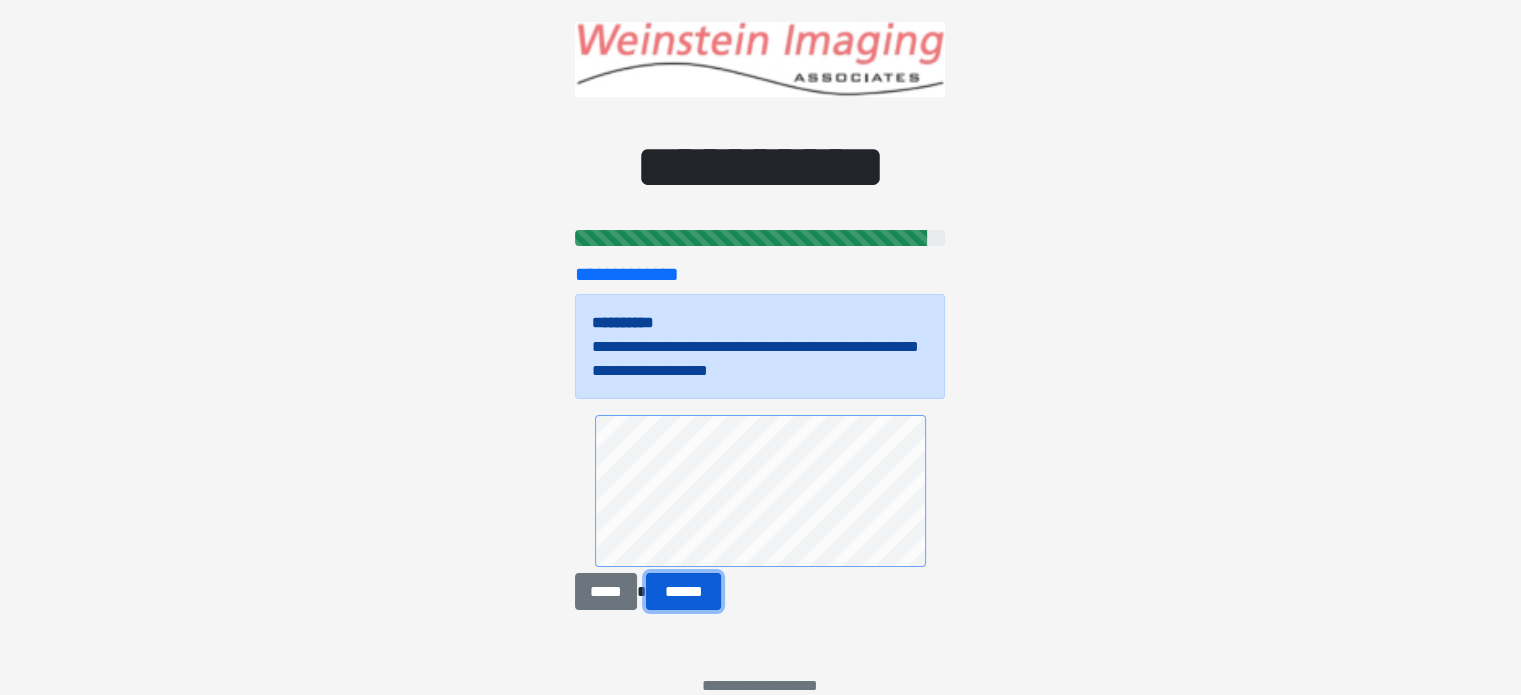 click on "******" at bounding box center [684, 592] 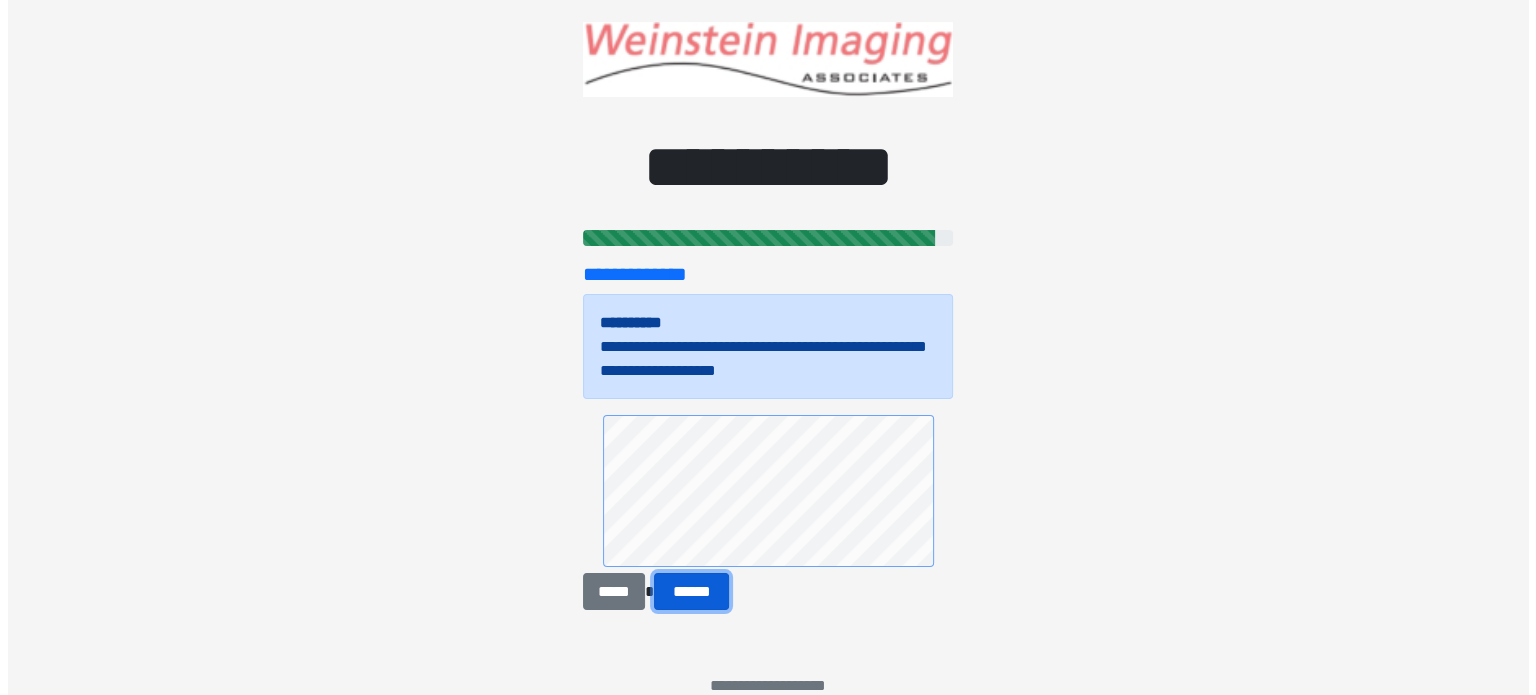 scroll, scrollTop: 0, scrollLeft: 0, axis: both 